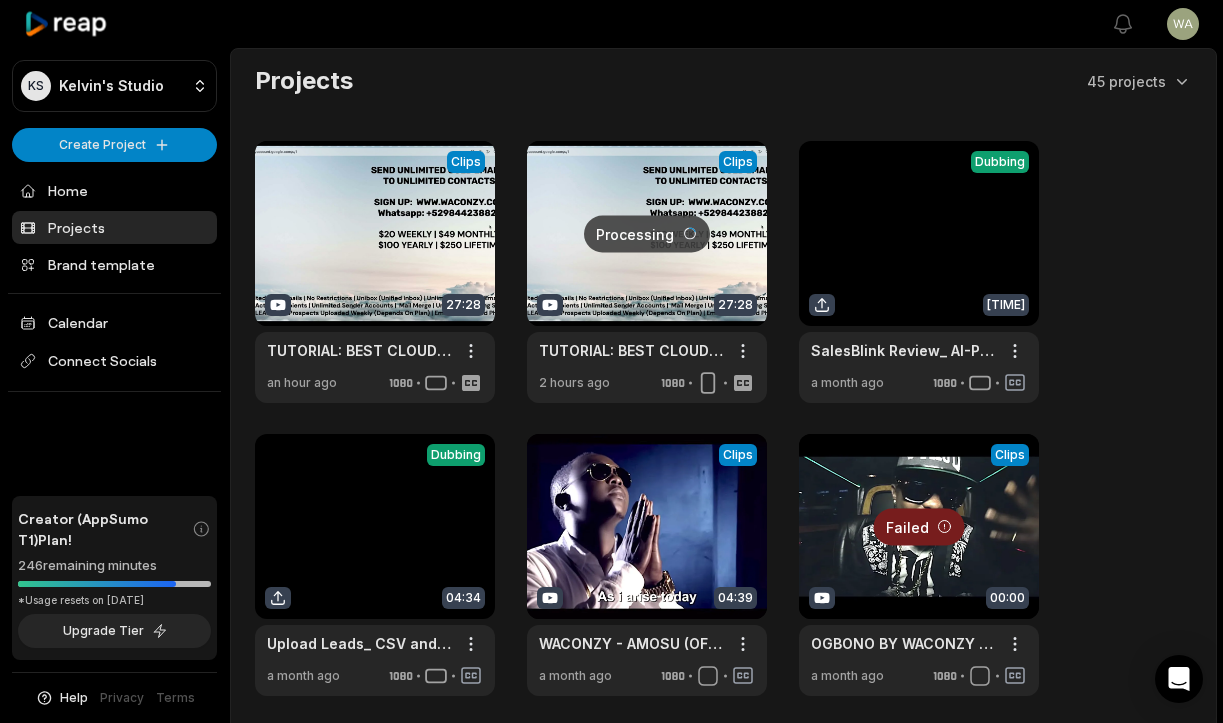 scroll, scrollTop: 0, scrollLeft: 0, axis: both 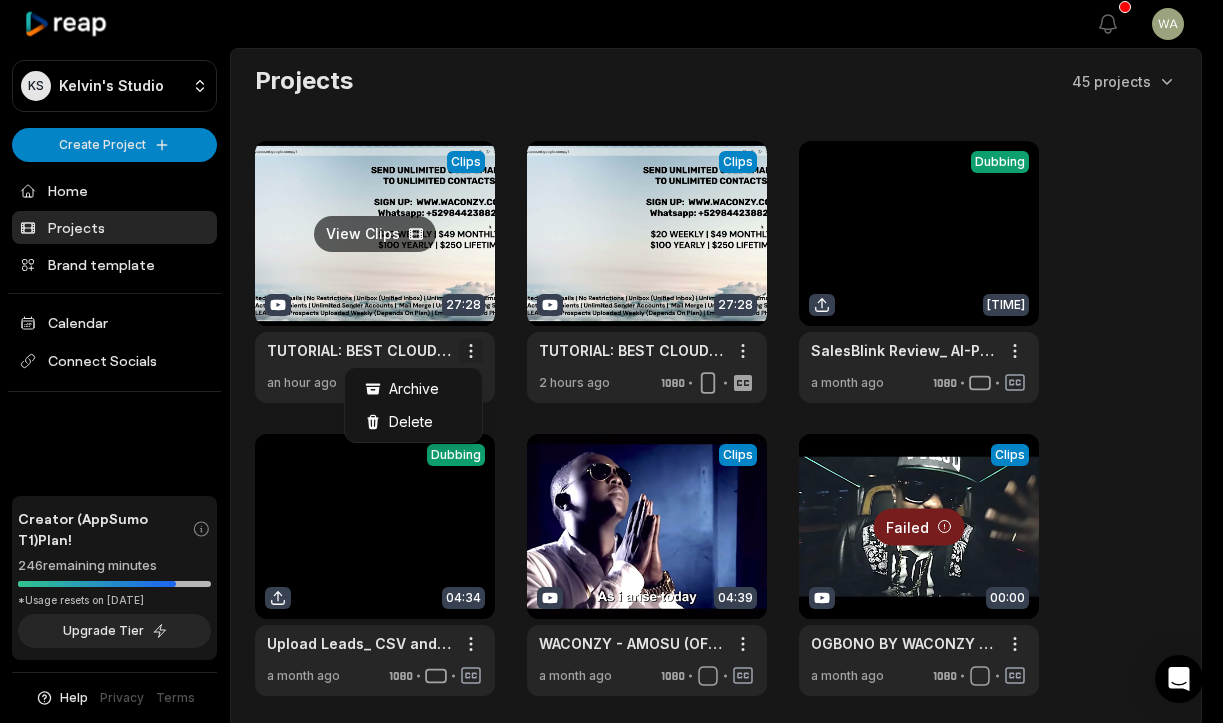 click on "KS Kelvin's Studio Create Project Home Projects Brand template Calendar Connect Socials Creator (AppSumo T1)  Plan! 246  remaining minutes *Usage resets on August 19, 2025 Upgrade Tier Help Privacy Terms Open sidebar View notifications Open user menu Projects   45 projects   View Clips Clips 27:28 TUTORIAL: BEST CLOUD BASED BULK EMAIL MARKETING SOFTWARE WWW.WACONZY.COM | UNLIMITED EMAILS INBOX Open options an hour ago View Clips Clips 27:28 TUTORIAL: BEST CLOUD BASED BULK EMAIL MARKETING SOFTWARE WWW.WACONZY.COM | UNLIMITED EMAILS INBOX Open options 2 hours ago View Clips Dubbing 08:58 SalesBlink Review_ AI-Powered Cold Email Automation (1) Open options a month ago View Clips Dubbing 04:34 Upload Leads_ CSV and Google Sheets Tutorial Open options a month ago View Clips Clips 04:39 WACONZY - AMOSU (OFFICIAL VIDEO) ENGLISH POP HITS 2020 | POPULAR SONG| TOP HITS 2020| BEST POP HITS Open options a month ago Failed Clips 00:00 Open options a month ago View Clips Clips 02:10 Open options a month ago Failed Clips 1" at bounding box center (611, 361) 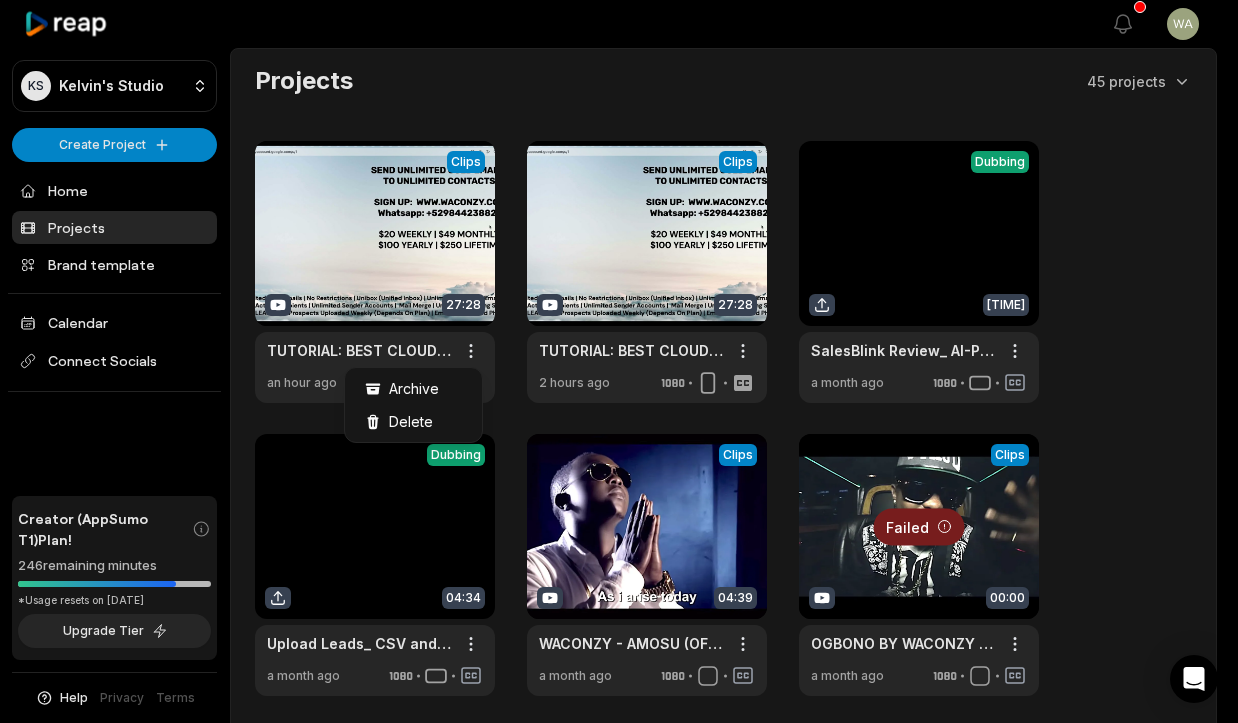 click on "KS Kelvin's Studio Create Project Home Projects Brand template Calendar Connect Socials Creator (AppSumo T1)  Plan! 246  remaining minutes *Usage resets on August 19, 2025 Upgrade Tier Help Privacy Terms Open sidebar View notifications Open user menu Projects   45 projects   View Clips Clips 27:28 TUTORIAL: BEST CLOUD BASED BULK EMAIL MARKETING SOFTWARE WWW.WACONZY.COM | UNLIMITED EMAILS INBOX Open options an hour ago View Clips Clips 27:28 TUTORIAL: BEST CLOUD BASED BULK EMAIL MARKETING SOFTWARE WWW.WACONZY.COM | UNLIMITED EMAILS INBOX Open options 2 hours ago View Clips Dubbing 08:58 SalesBlink Review_ AI-Powered Cold Email Automation (1) Open options a month ago View Clips Dubbing 04:34 Upload Leads_ CSV and Google Sheets Tutorial Open options a month ago View Clips Clips 04:39 WACONZY - AMOSU (OFFICIAL VIDEO) ENGLISH POP HITS 2020 | POPULAR SONG| TOP HITS 2020| BEST POP HITS Open options a month ago Failed Clips 00:00 Open options a month ago View Clips Clips 02:10 Open options a month ago Failed Clips 1" at bounding box center [619, 361] 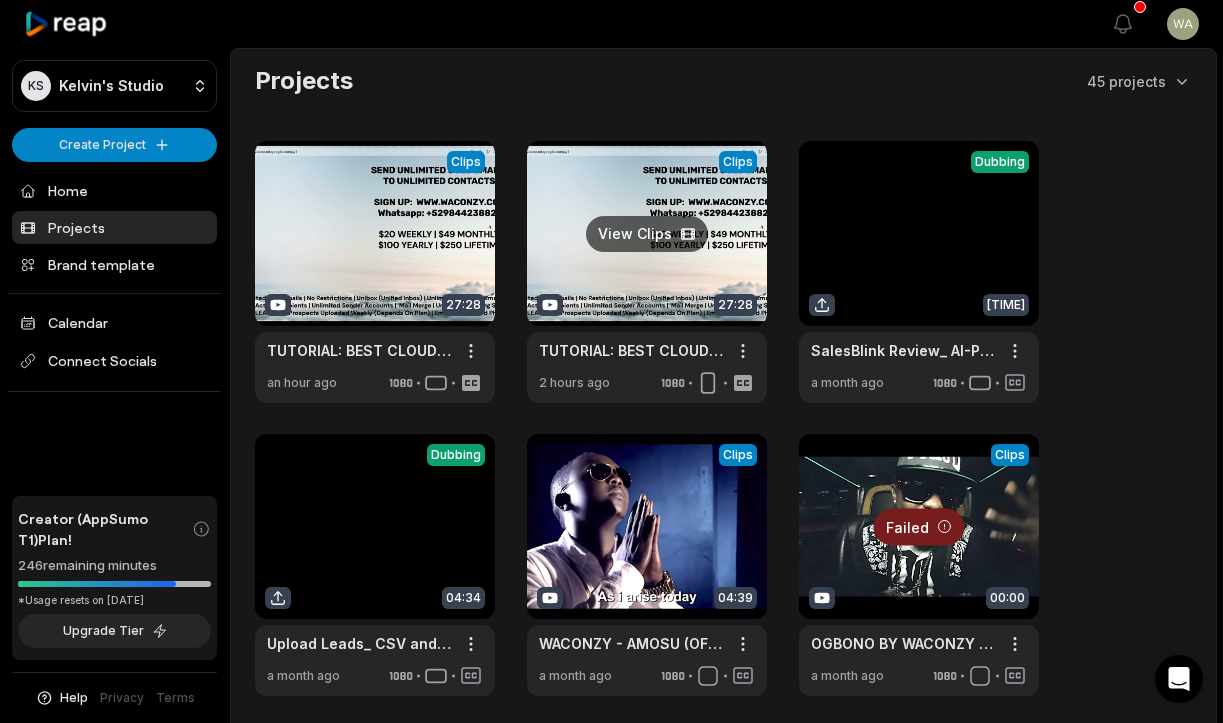click at bounding box center [647, 272] 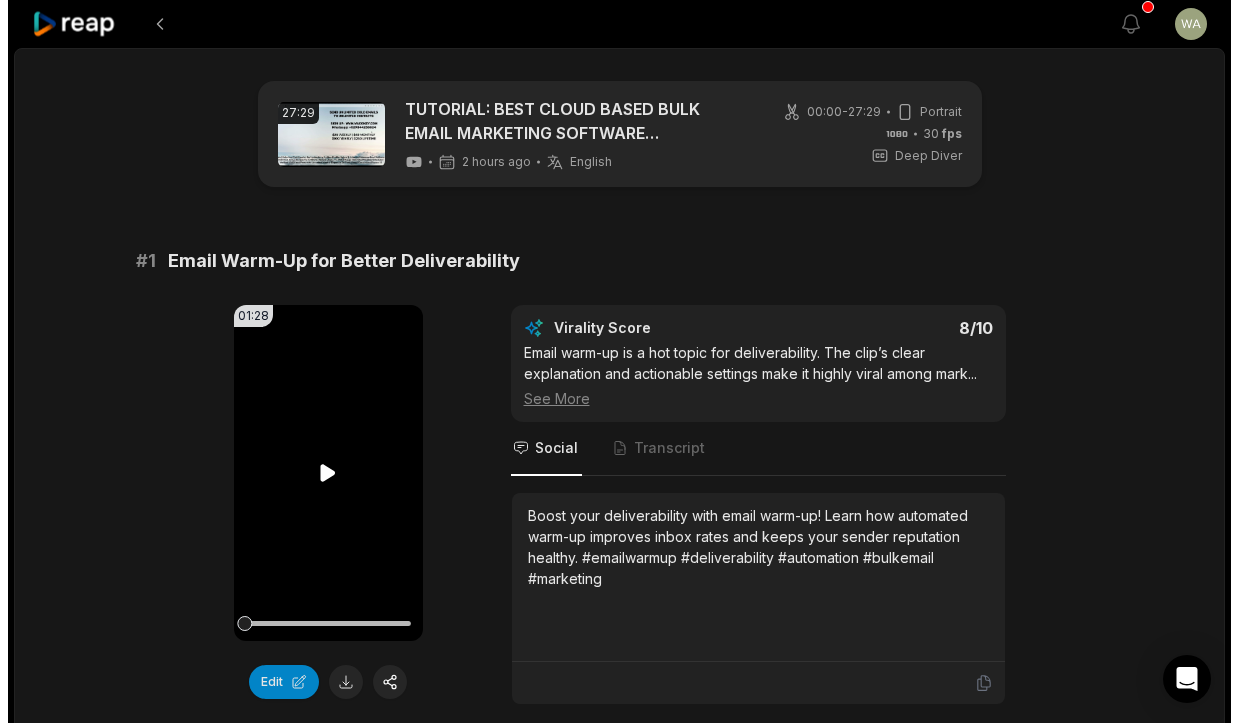 scroll, scrollTop: 103, scrollLeft: 0, axis: vertical 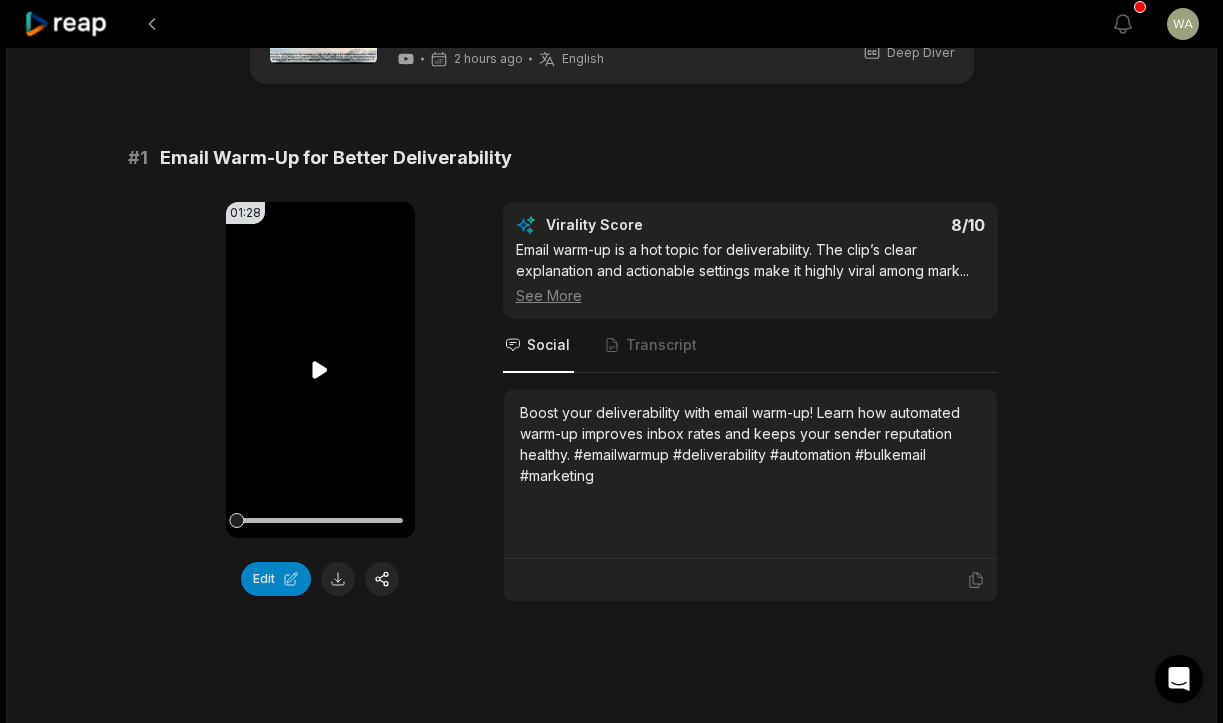 click 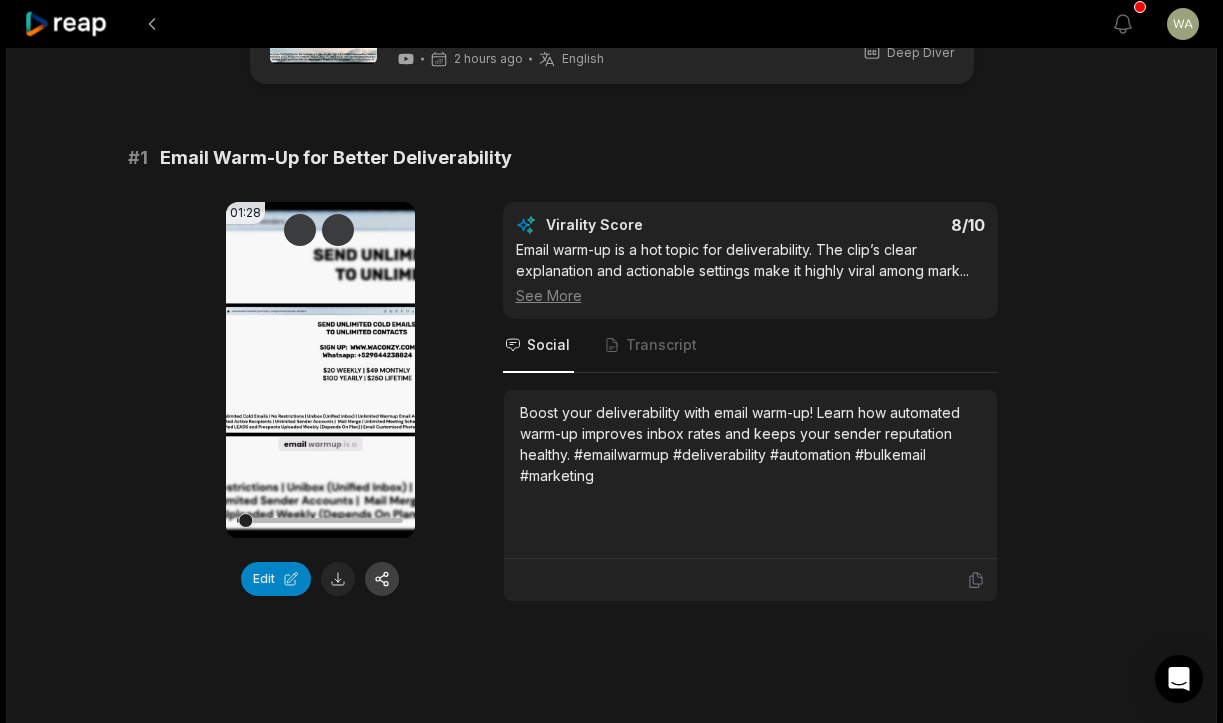 click at bounding box center (382, 579) 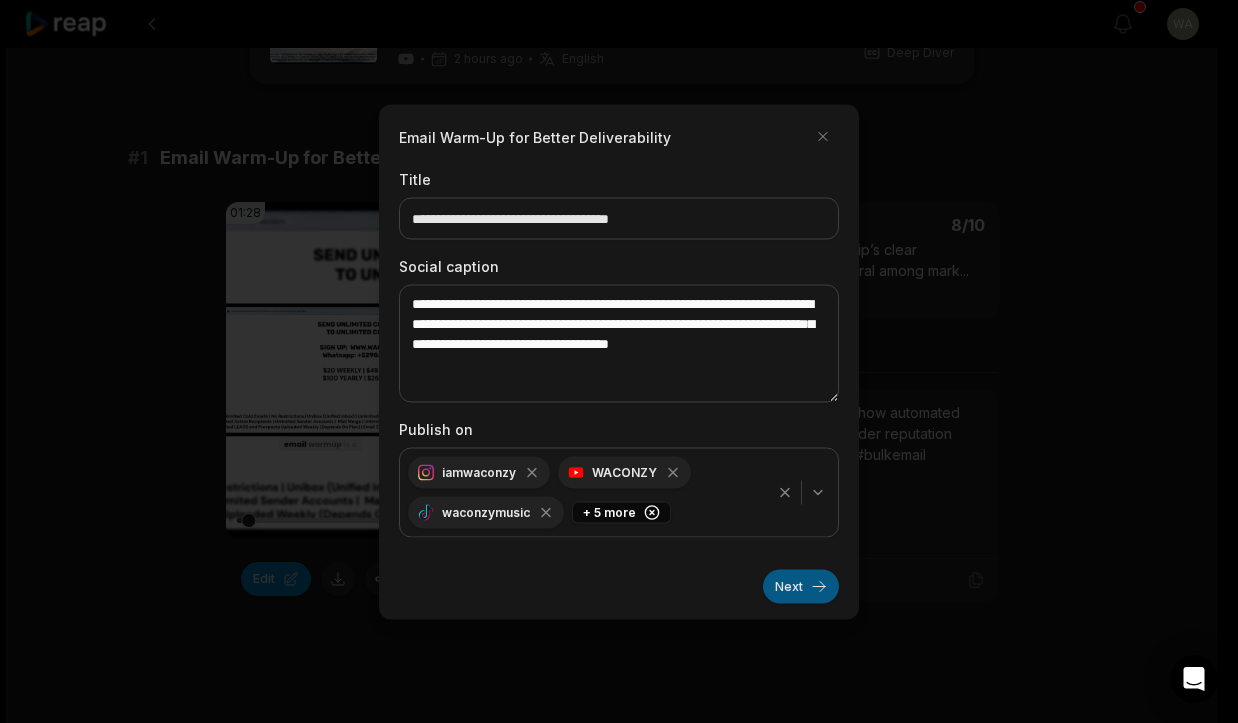click on "Next" at bounding box center (801, 586) 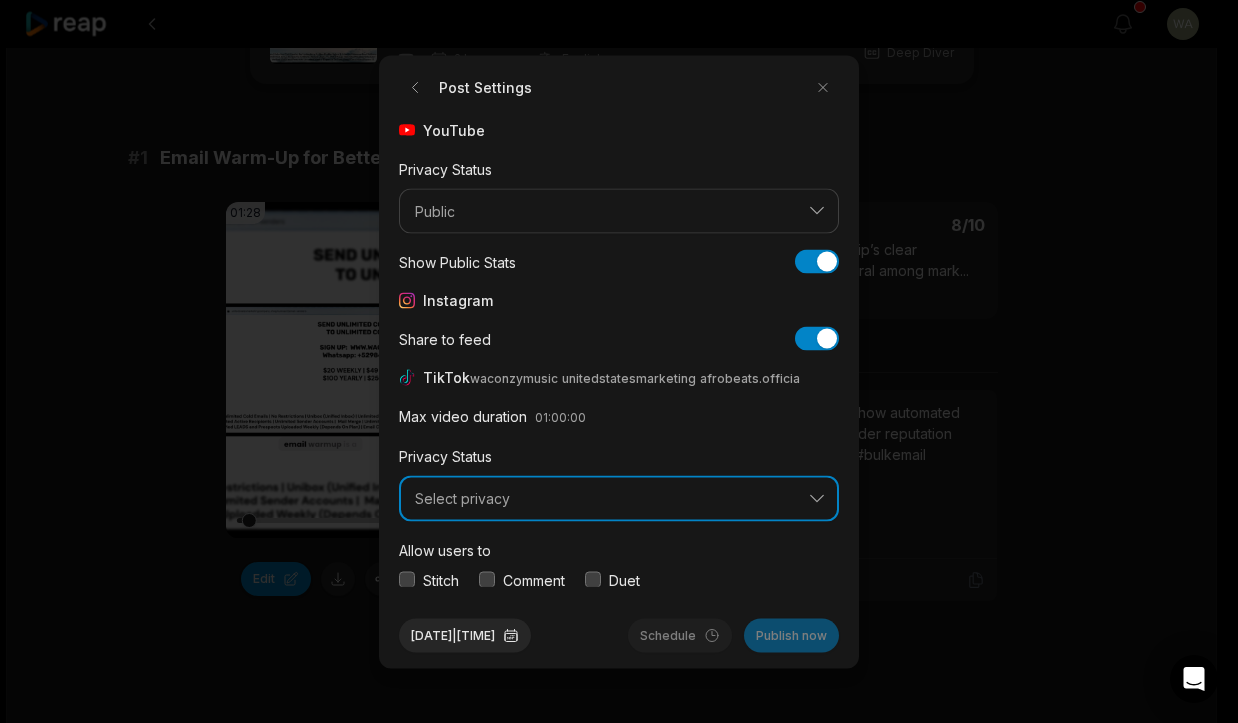 click on "YouTube Privacy Status Public Show Public Stats Show Public Stats Instagram Share to feed Share to feed TikTok   waconzymusic   unitedstatesmarketing   afrobeats.officia   Max video duration 01:00:00 Privacy Status Select privacy Allow users to Stitch Comment Duet Disclose video content I accept TikTok’s  Music Usage Confirmation." at bounding box center [619, 352] 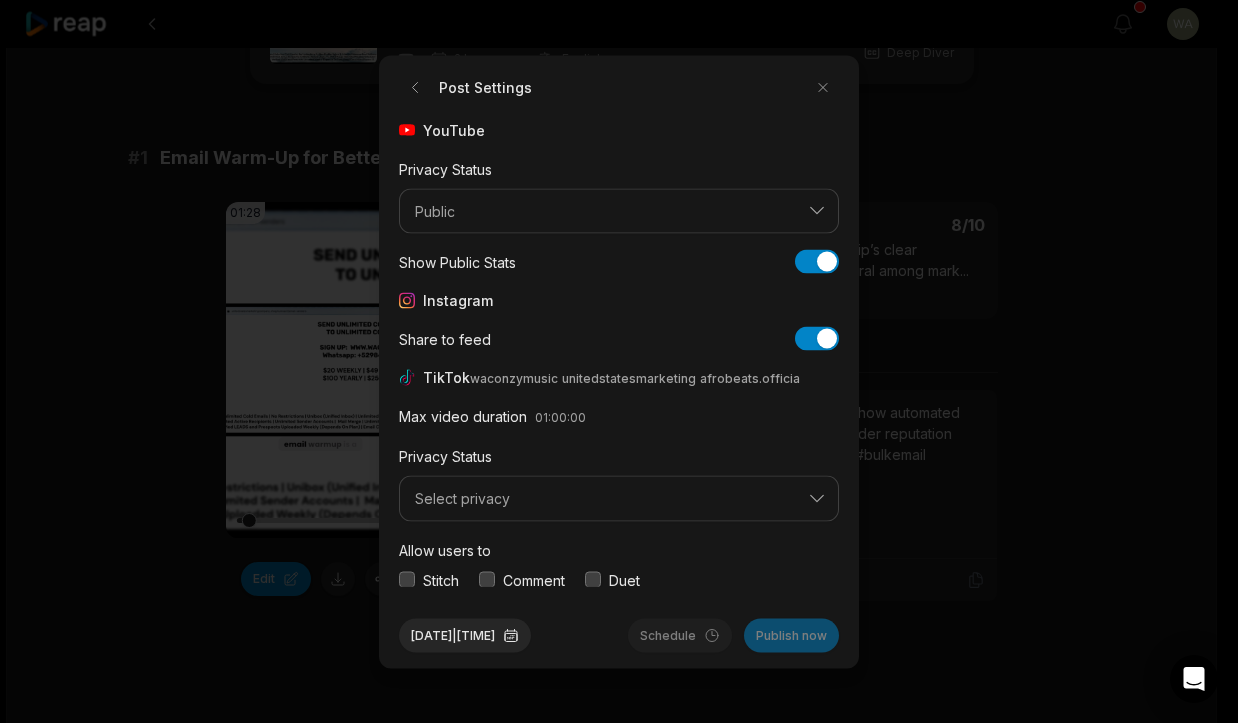 click on "Allow users to Stitch Comment Duet" at bounding box center (619, 563) 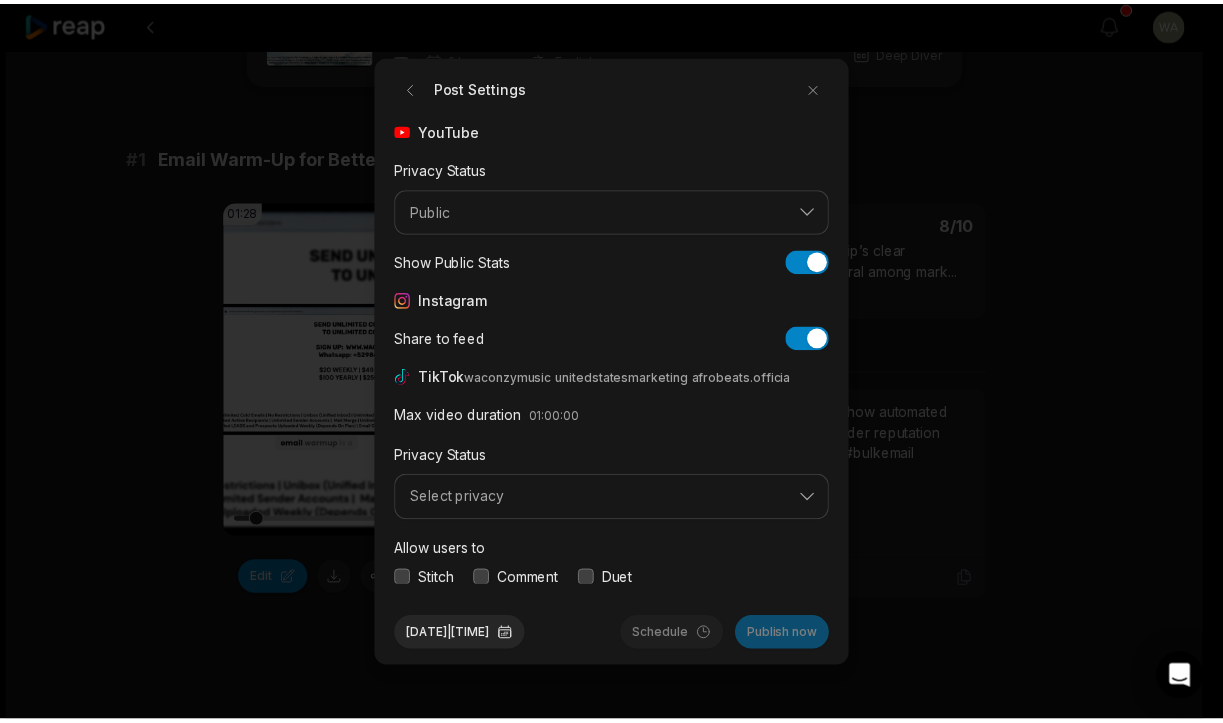 scroll, scrollTop: 75, scrollLeft: 0, axis: vertical 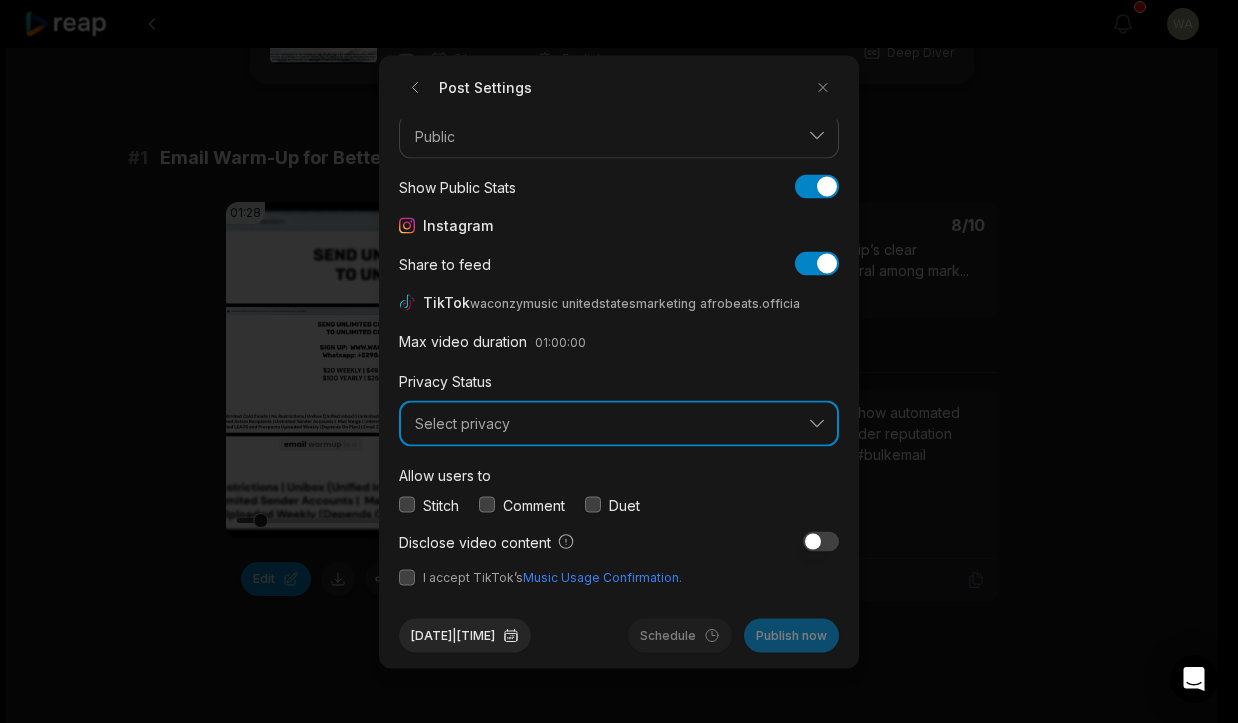 click on "Select privacy" at bounding box center (605, 424) 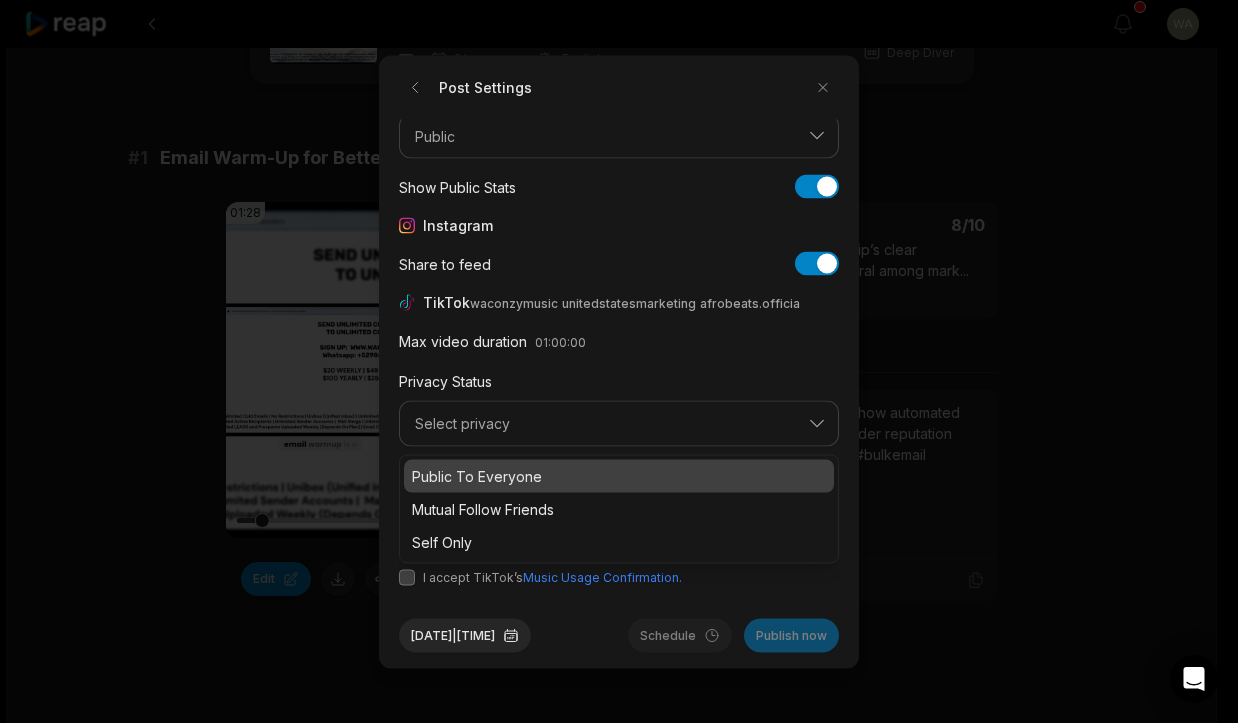 click on "Public To Everyone" at bounding box center [619, 475] 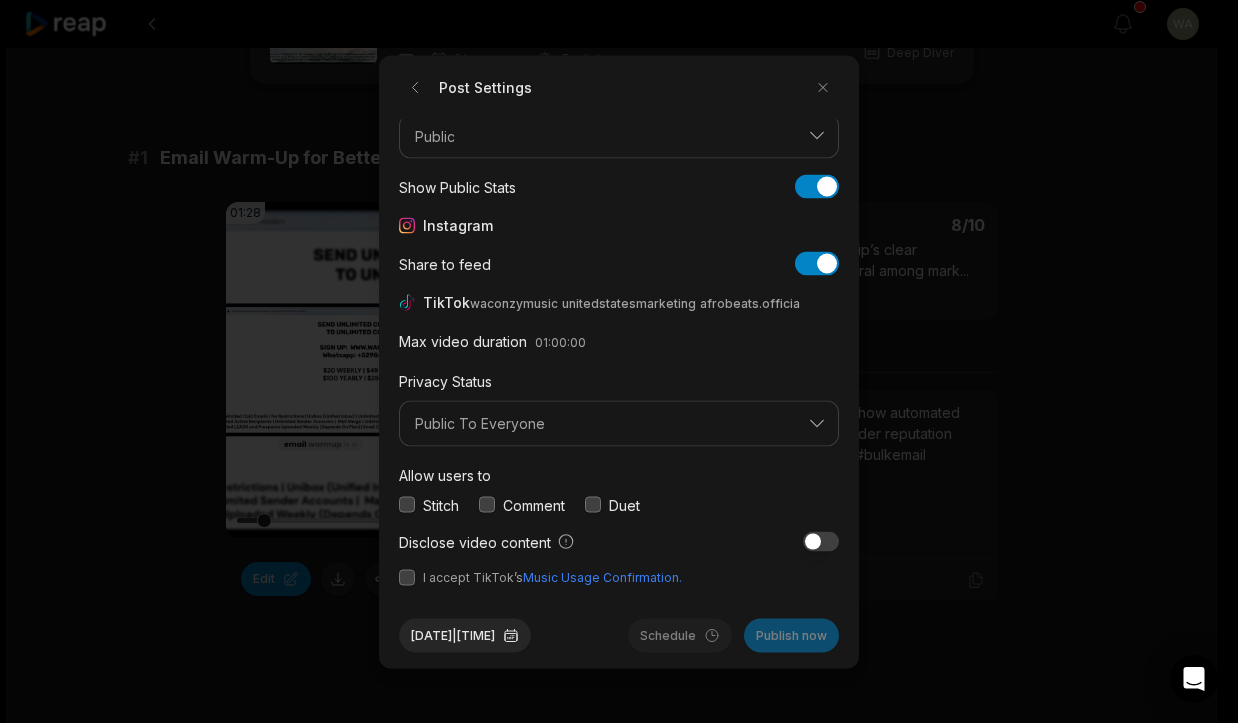 click at bounding box center [407, 577] 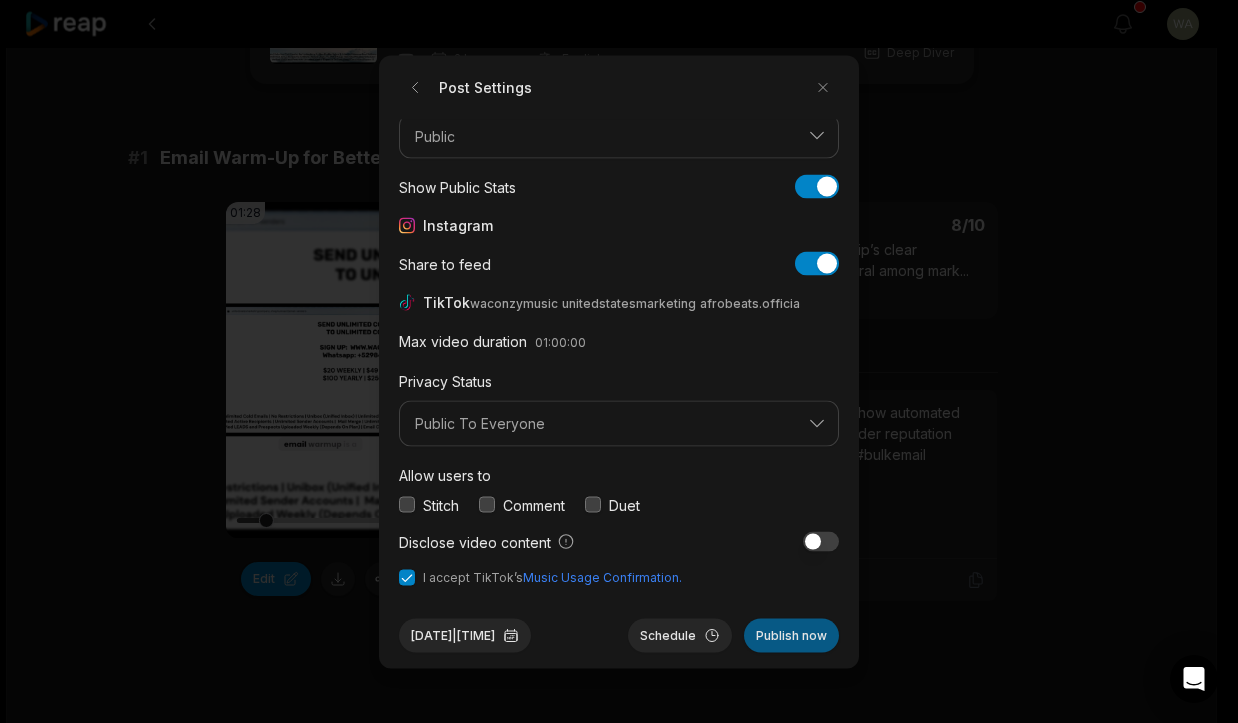 click on "Publish now" at bounding box center (791, 635) 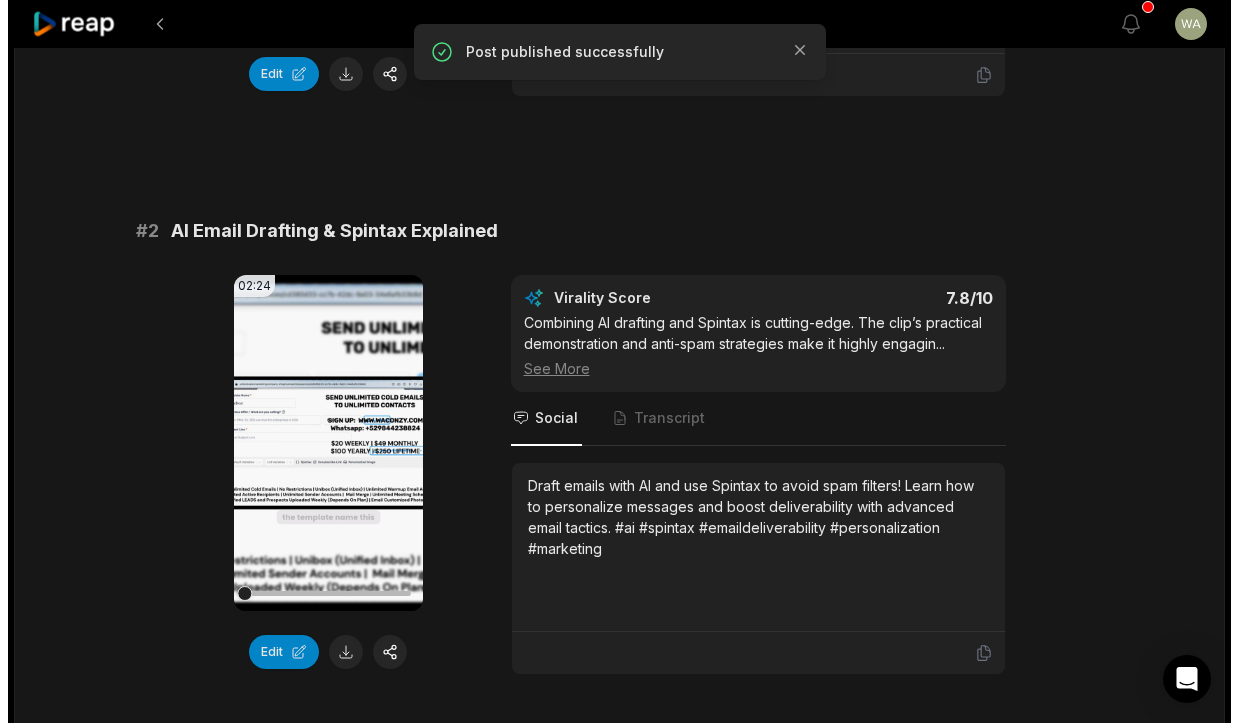 scroll, scrollTop: 701, scrollLeft: 0, axis: vertical 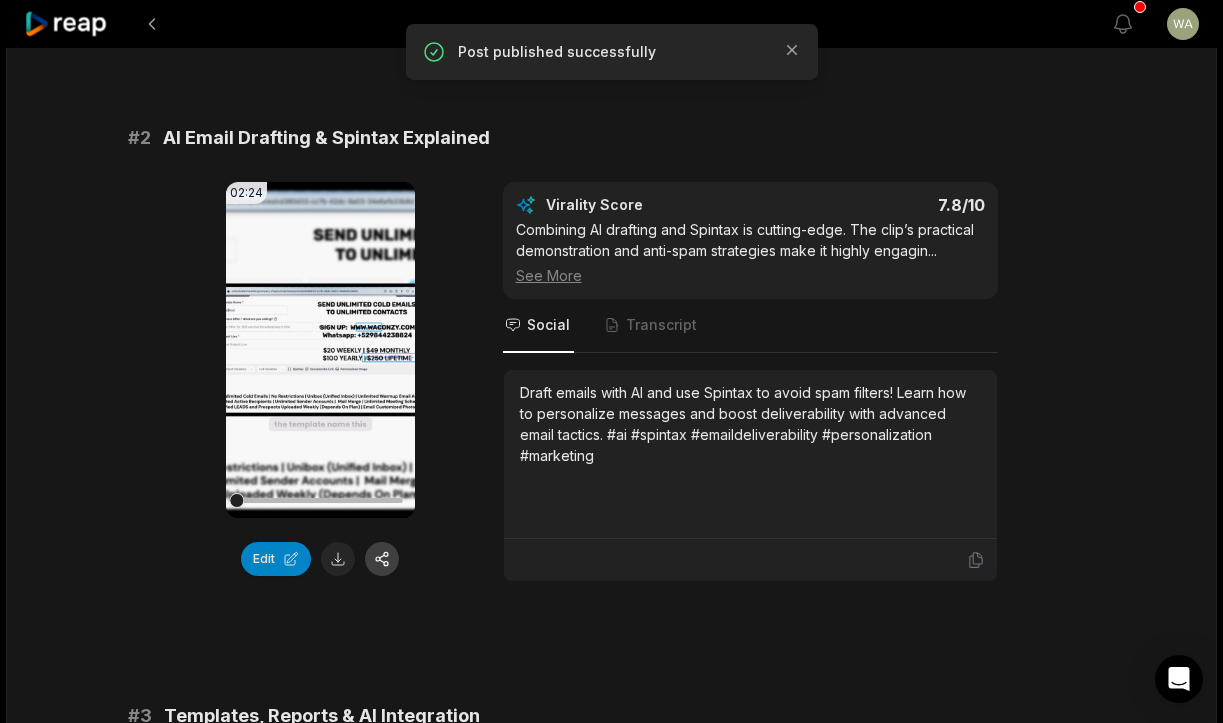 click at bounding box center [382, 559] 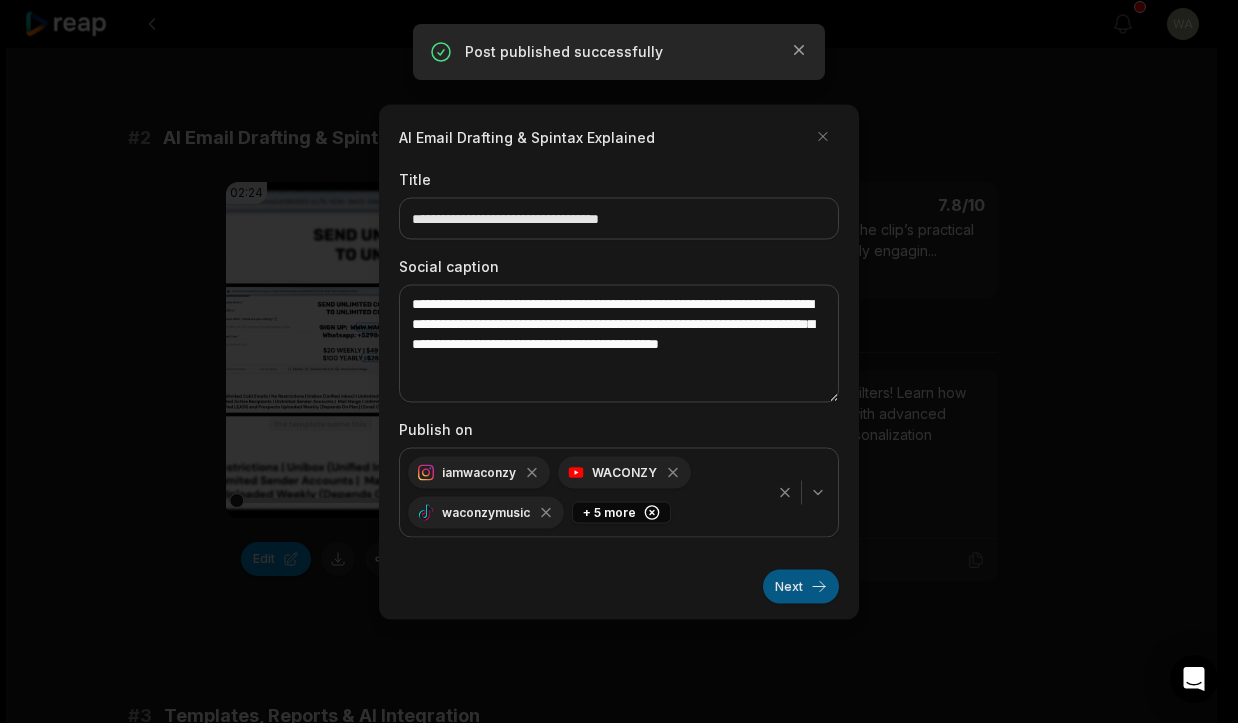 click on "Next" at bounding box center (801, 586) 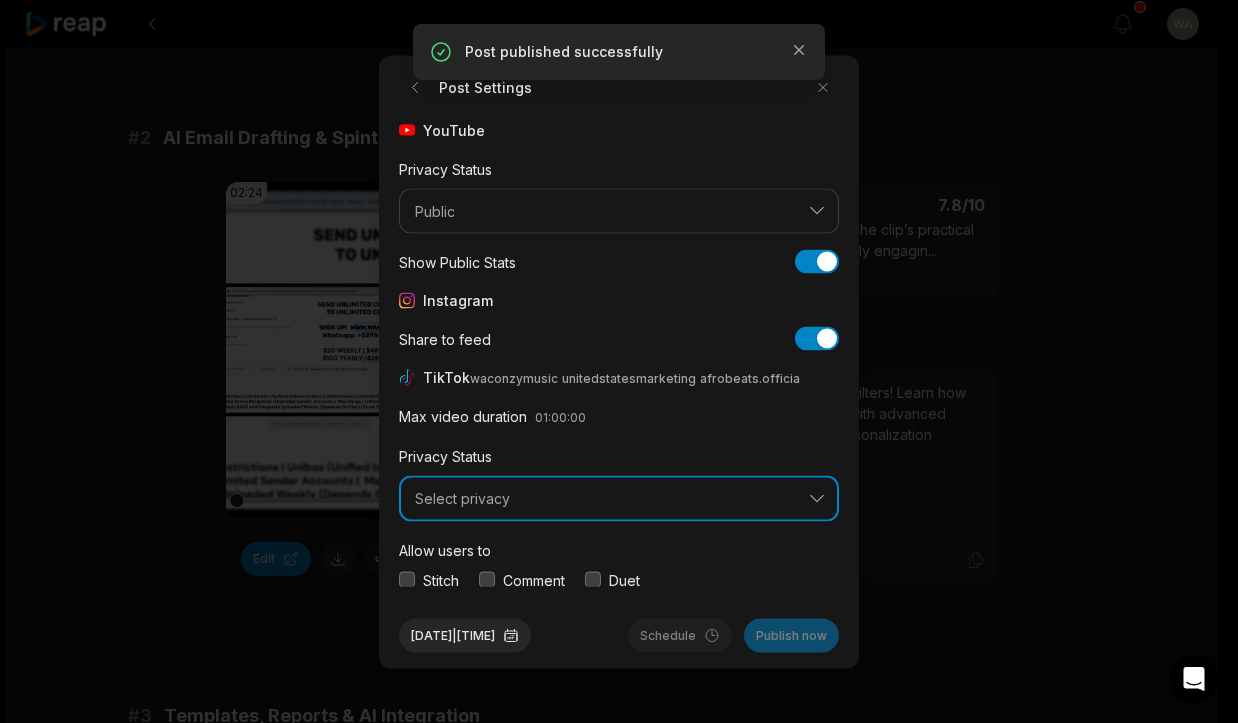 click on "Select privacy" at bounding box center [605, 499] 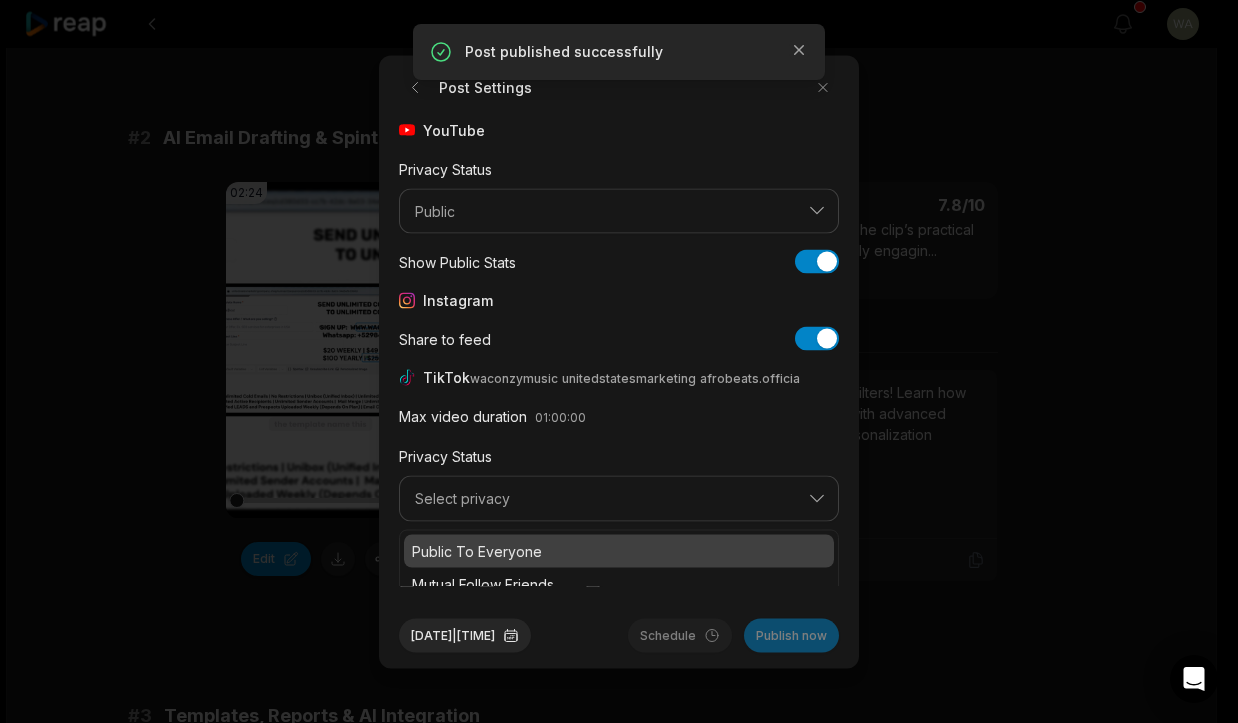 click on "Public To Everyone" at bounding box center (619, 550) 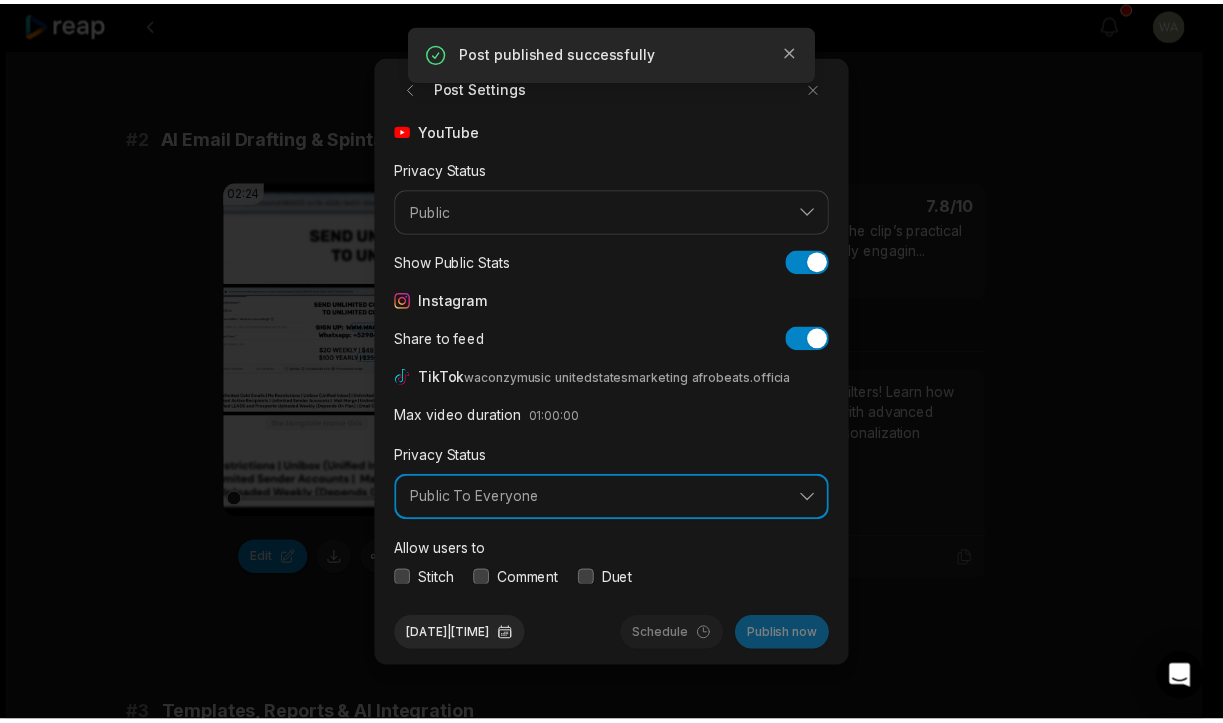 scroll, scrollTop: 75, scrollLeft: 0, axis: vertical 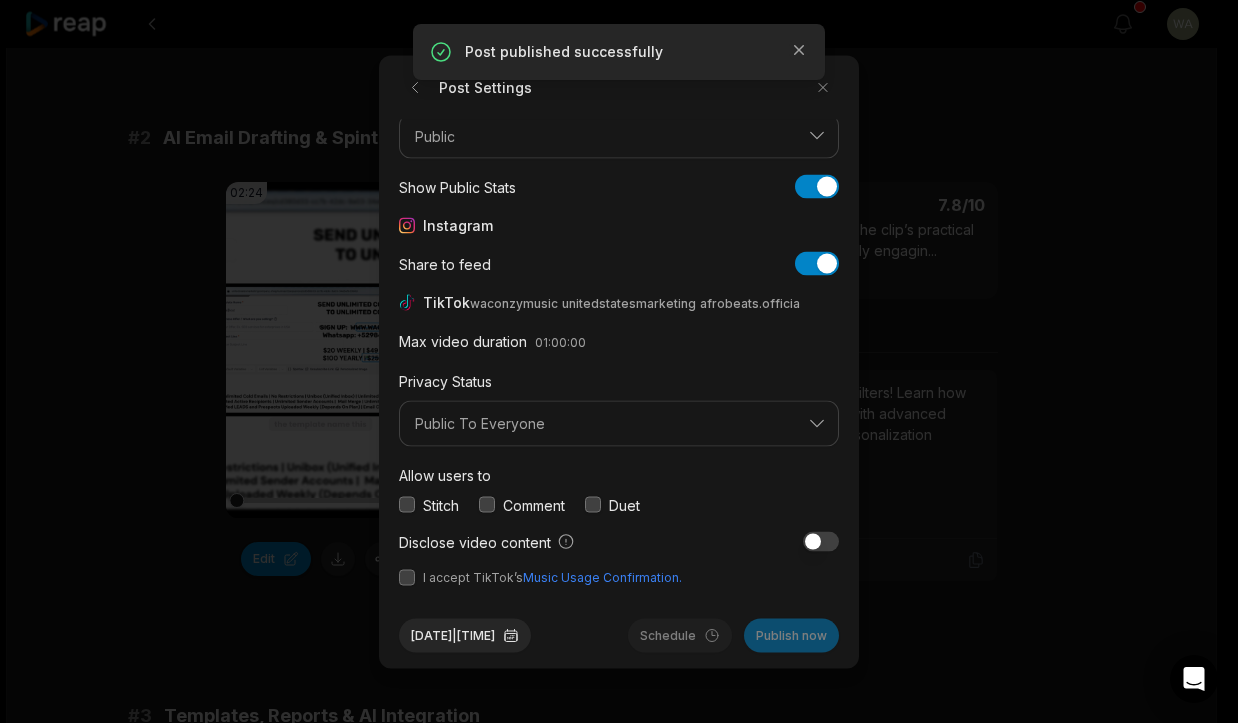 click at bounding box center [407, 577] 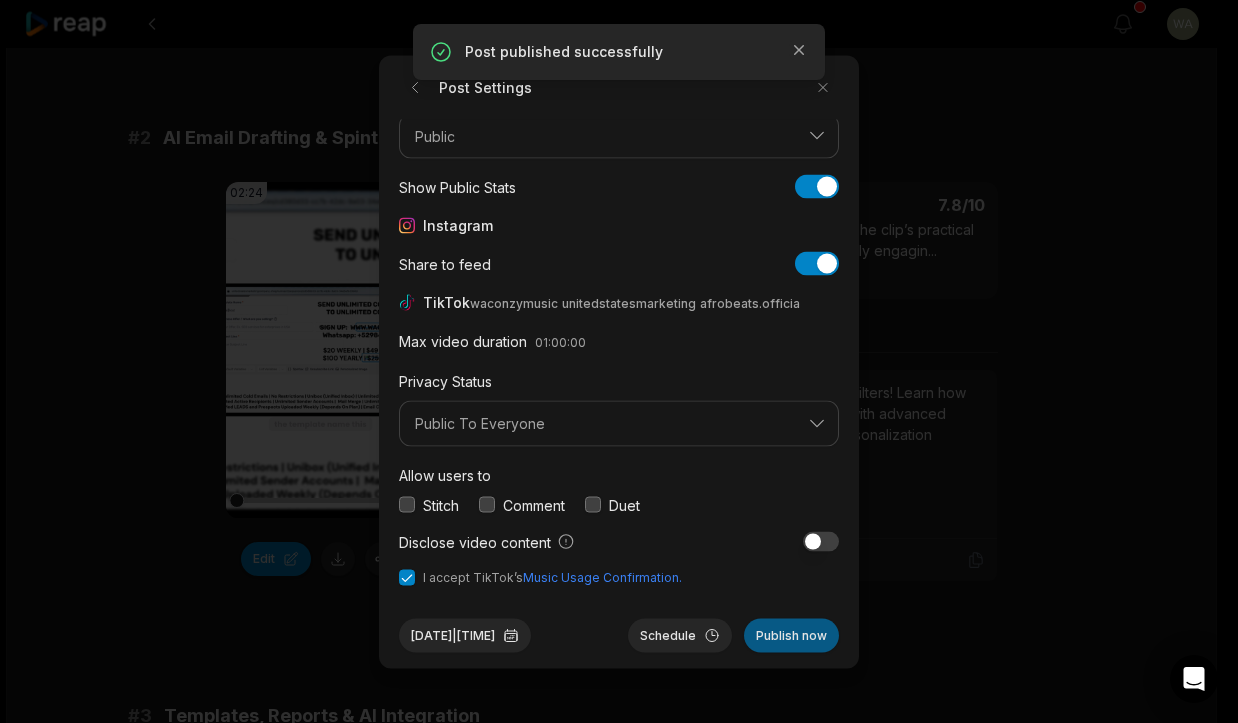 click on "Publish now" at bounding box center [791, 635] 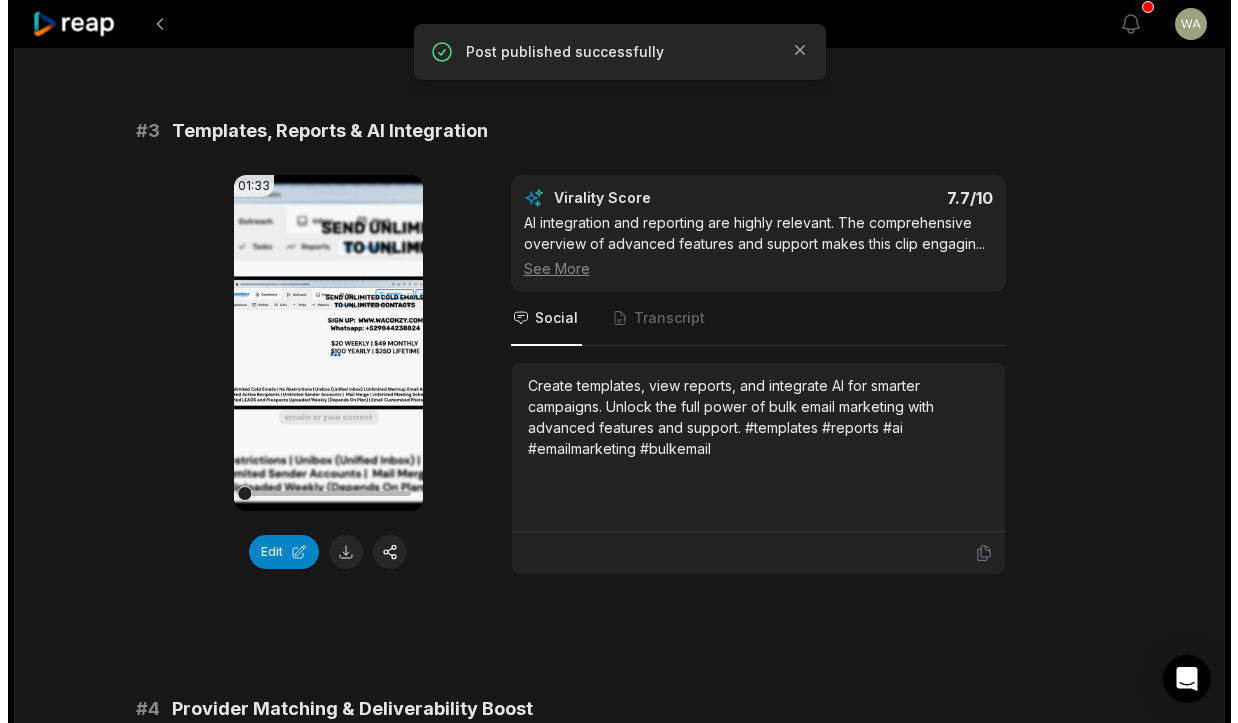 scroll, scrollTop: 1294, scrollLeft: 0, axis: vertical 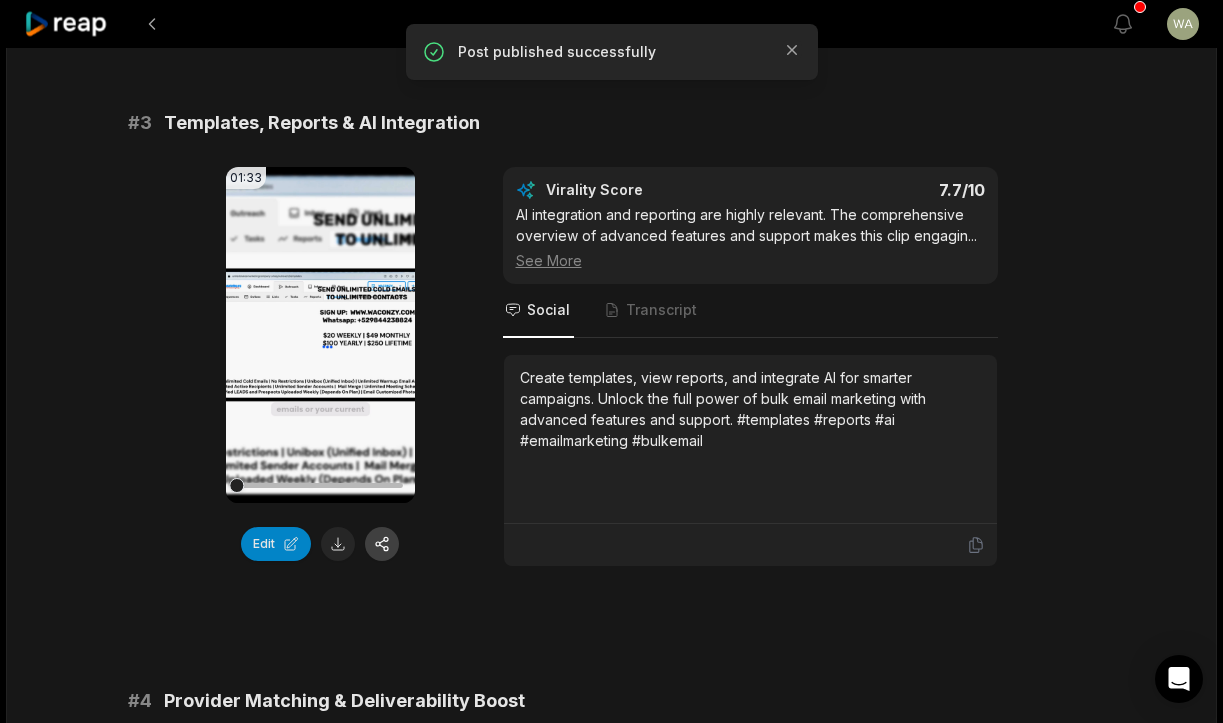 click at bounding box center (382, 544) 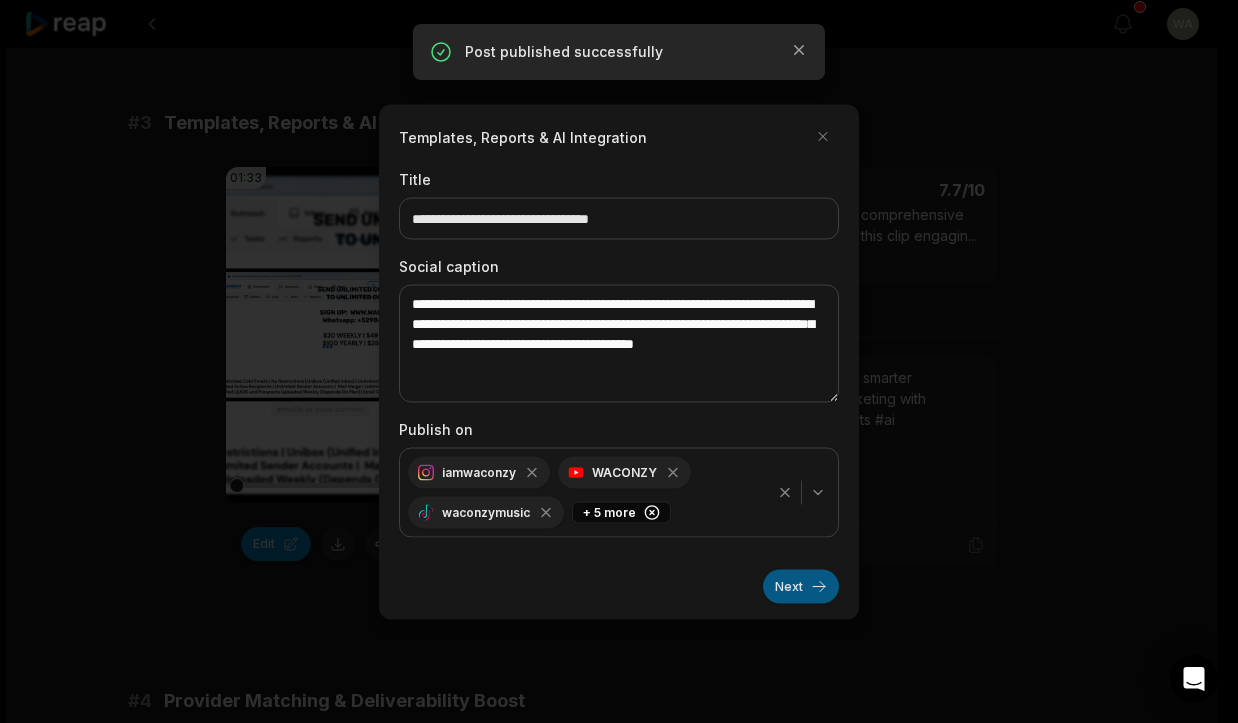 click on "Next" at bounding box center [801, 586] 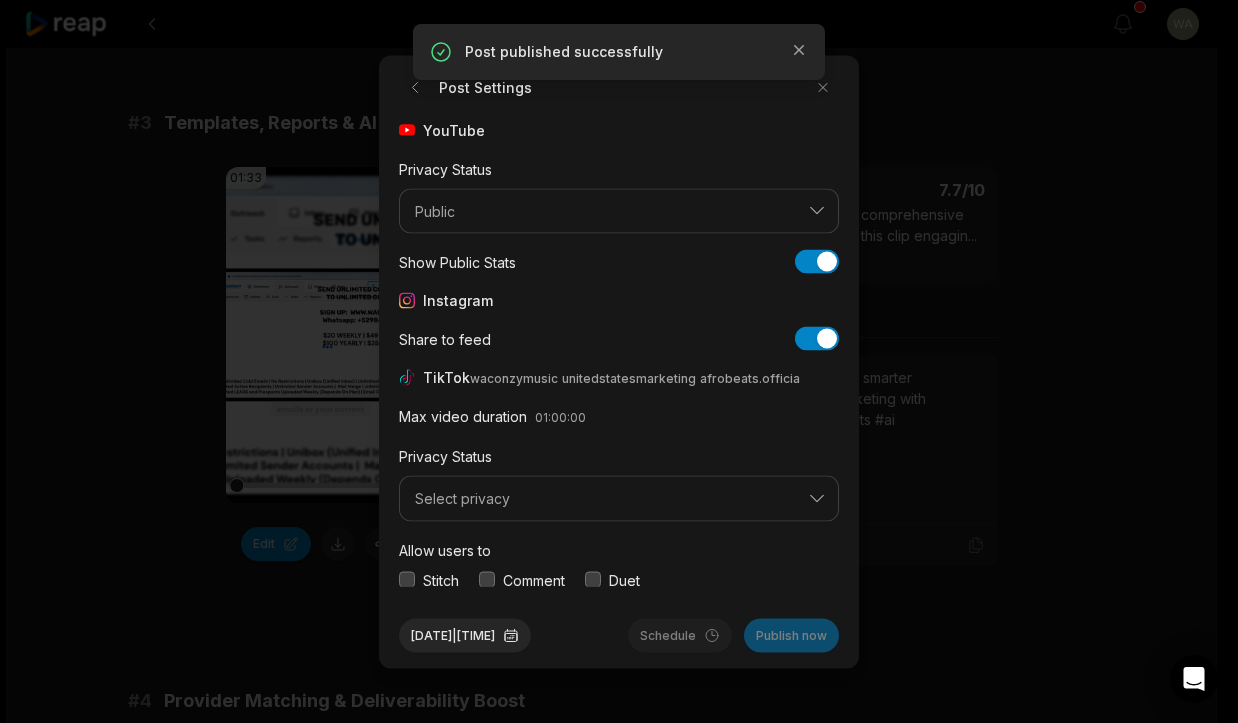 scroll, scrollTop: 45, scrollLeft: 0, axis: vertical 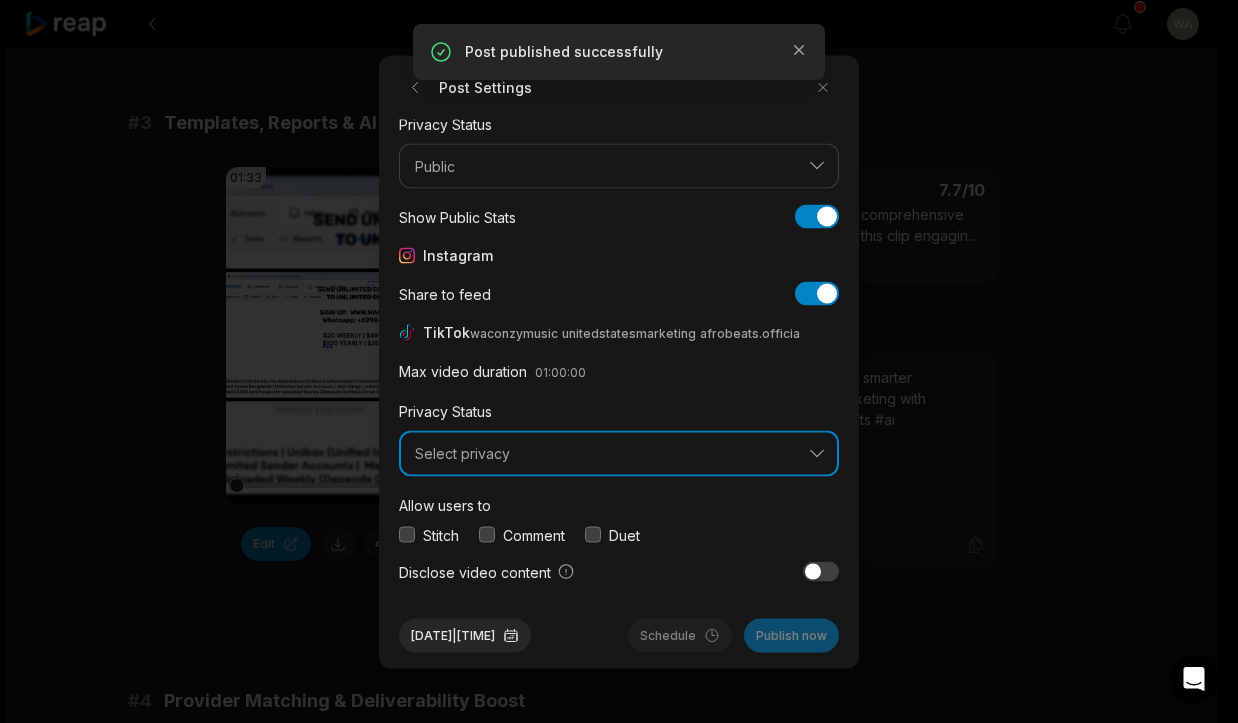 click on "Select privacy" at bounding box center (619, 454) 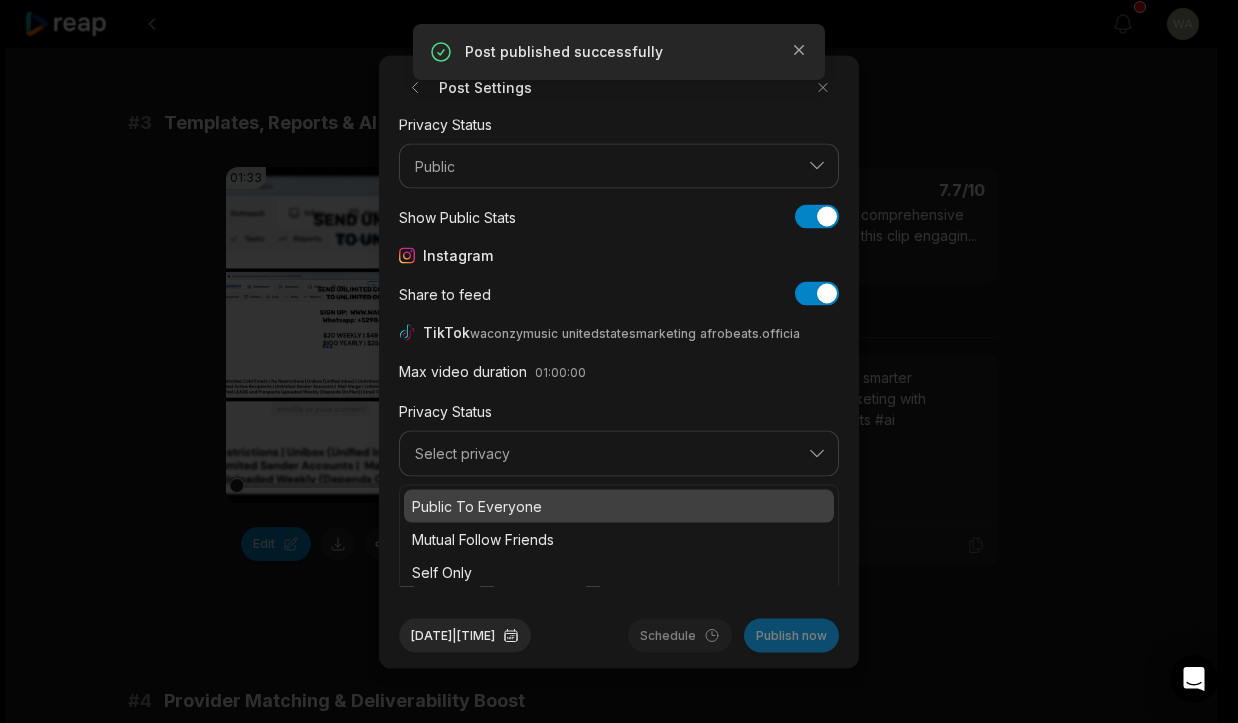 click on "Public To Everyone" at bounding box center [619, 505] 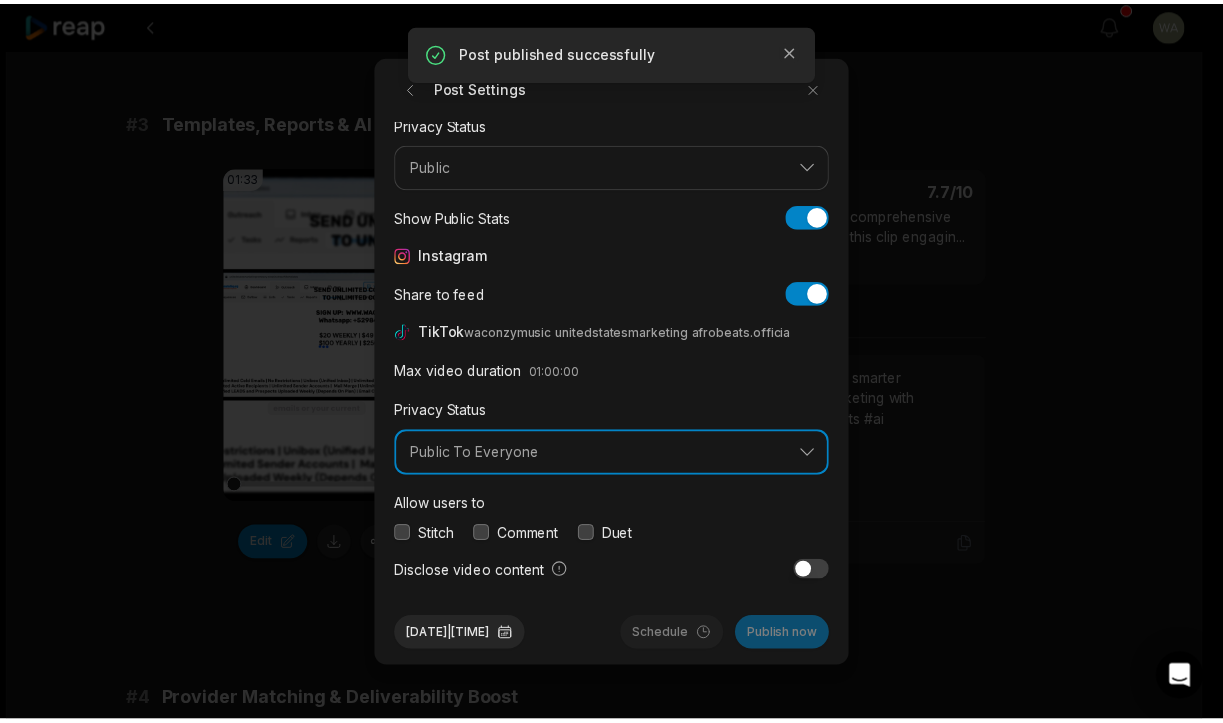 scroll, scrollTop: 75, scrollLeft: 0, axis: vertical 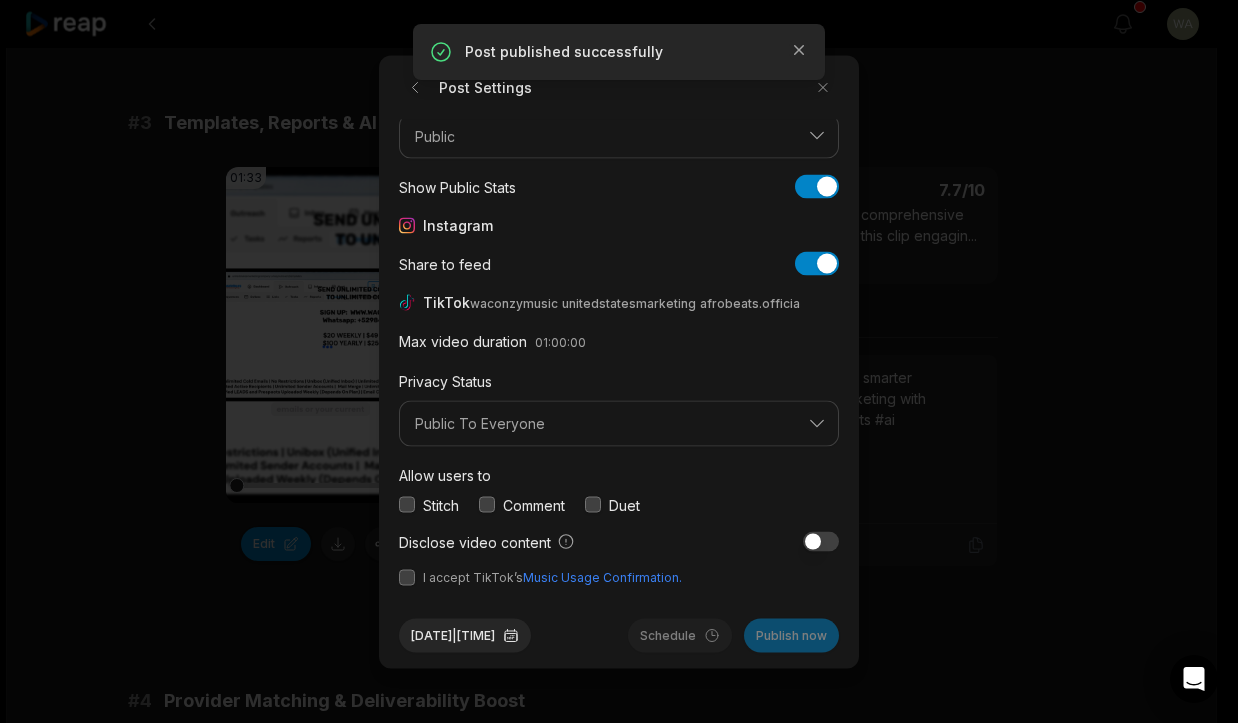 click at bounding box center (407, 577) 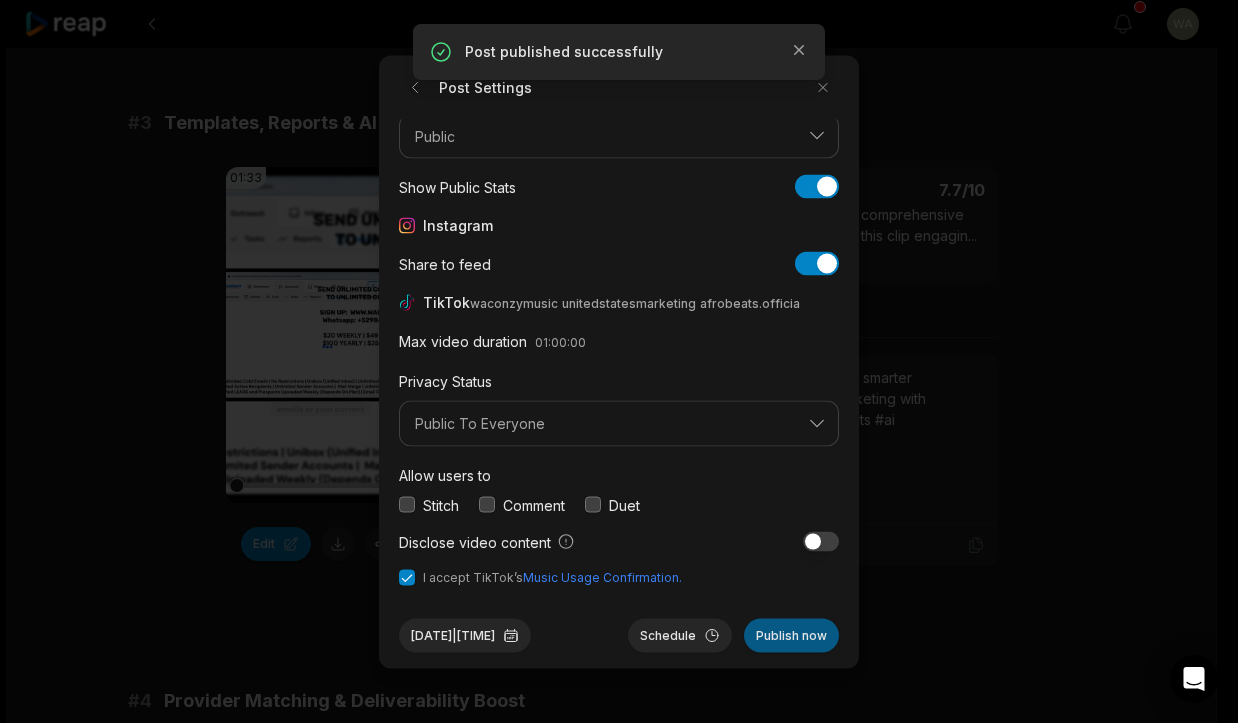 click on "Publish now" at bounding box center (791, 635) 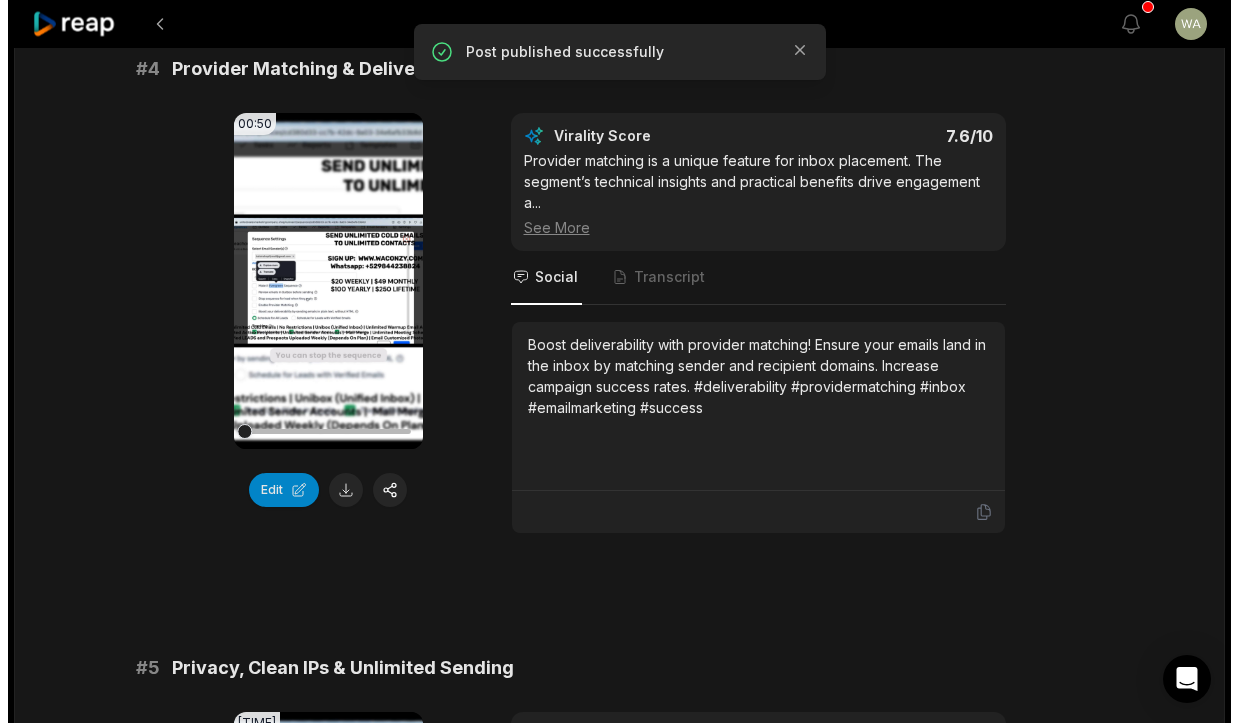 scroll, scrollTop: 1945, scrollLeft: 0, axis: vertical 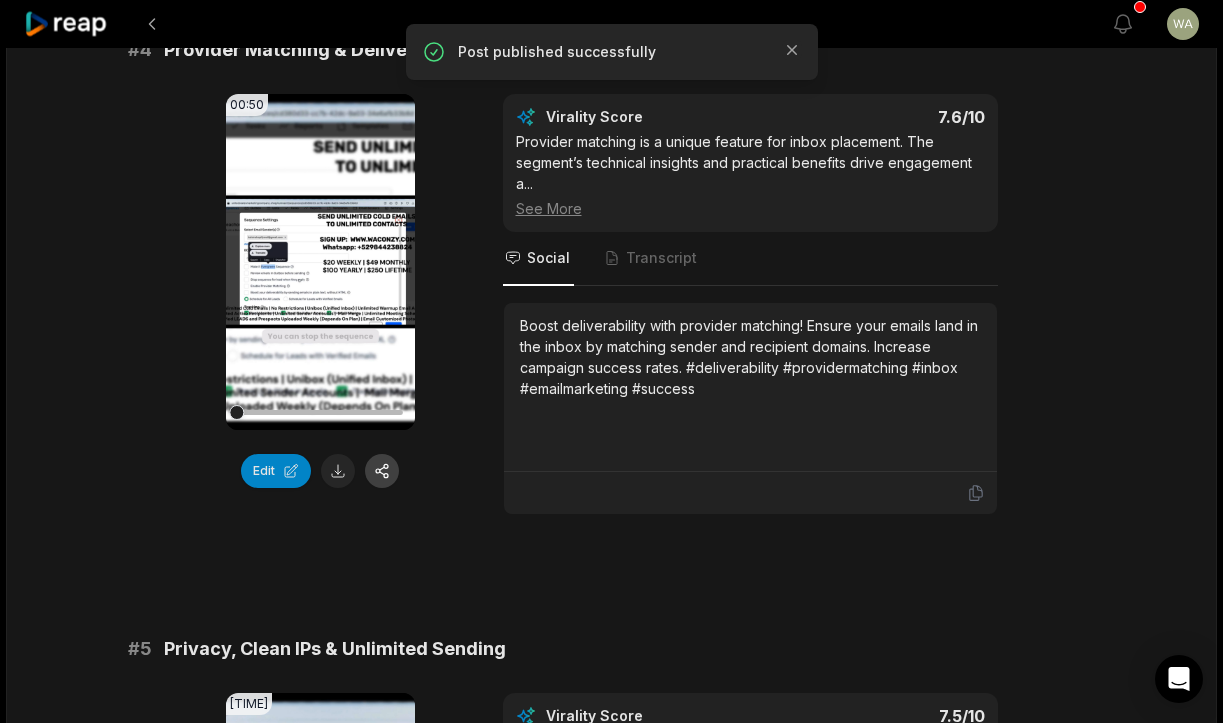 click at bounding box center (382, 471) 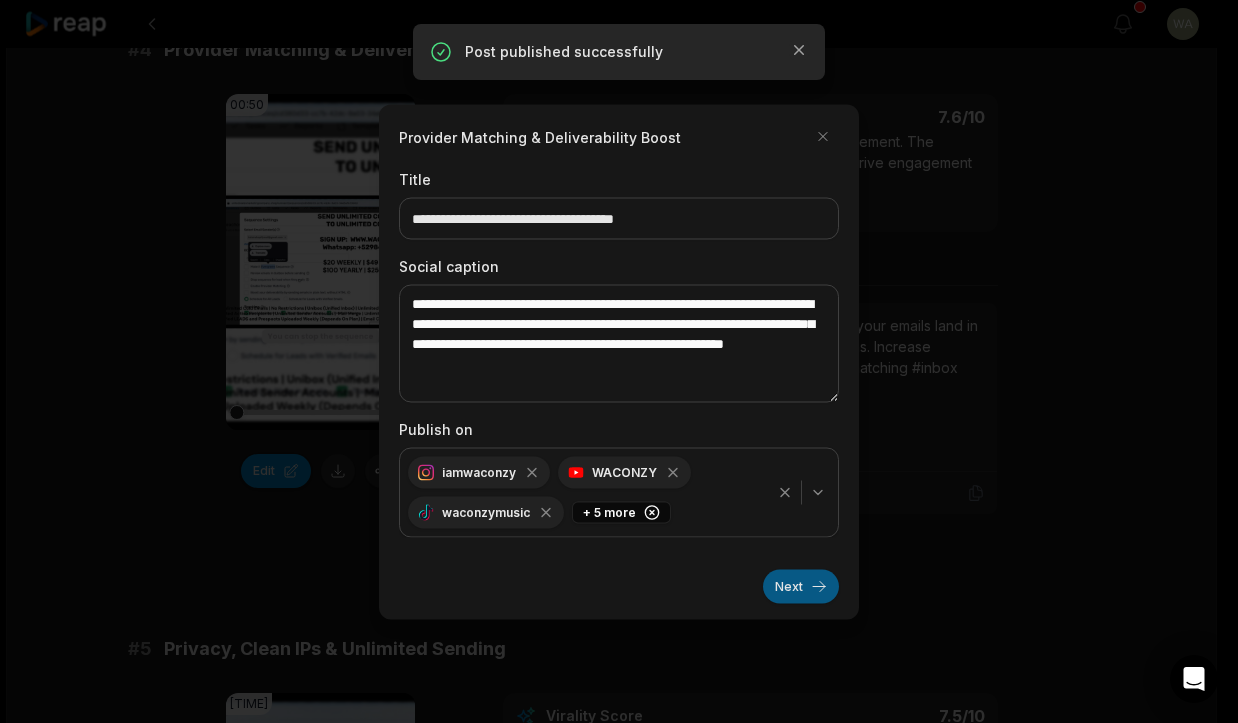 click on "Next" at bounding box center (801, 586) 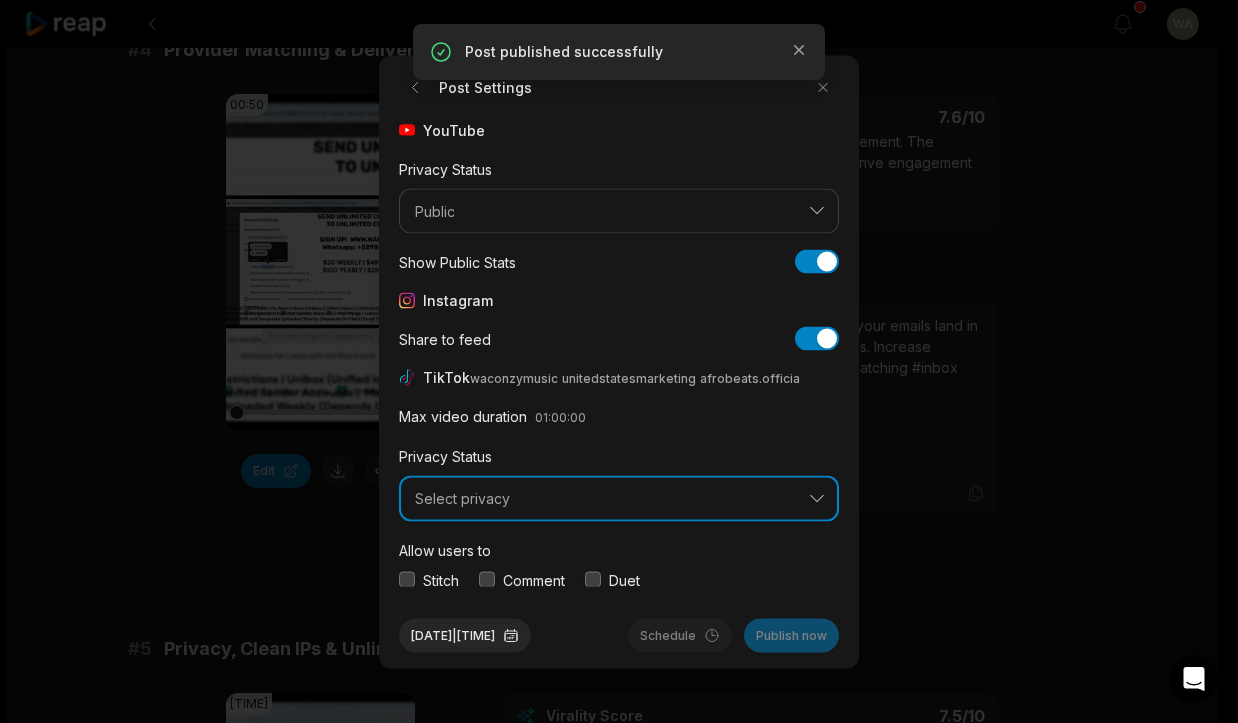 click on "Select privacy" at bounding box center (605, 499) 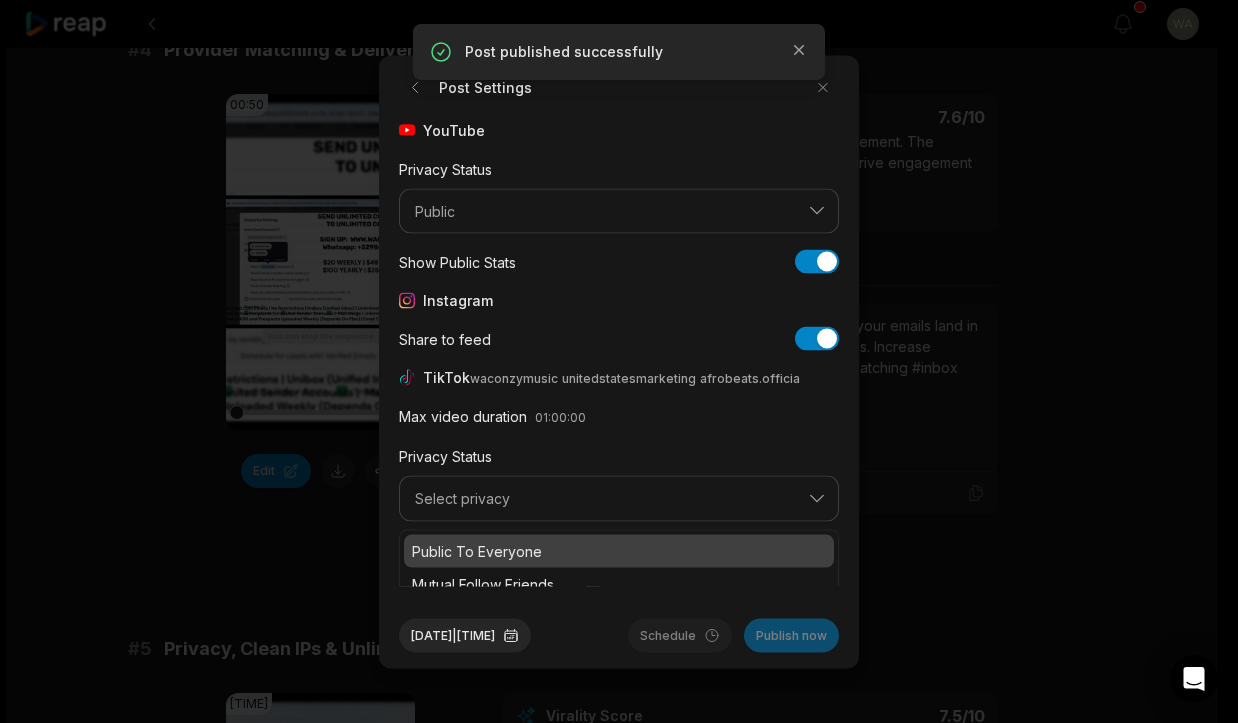 click on "Public To Everyone" at bounding box center (619, 550) 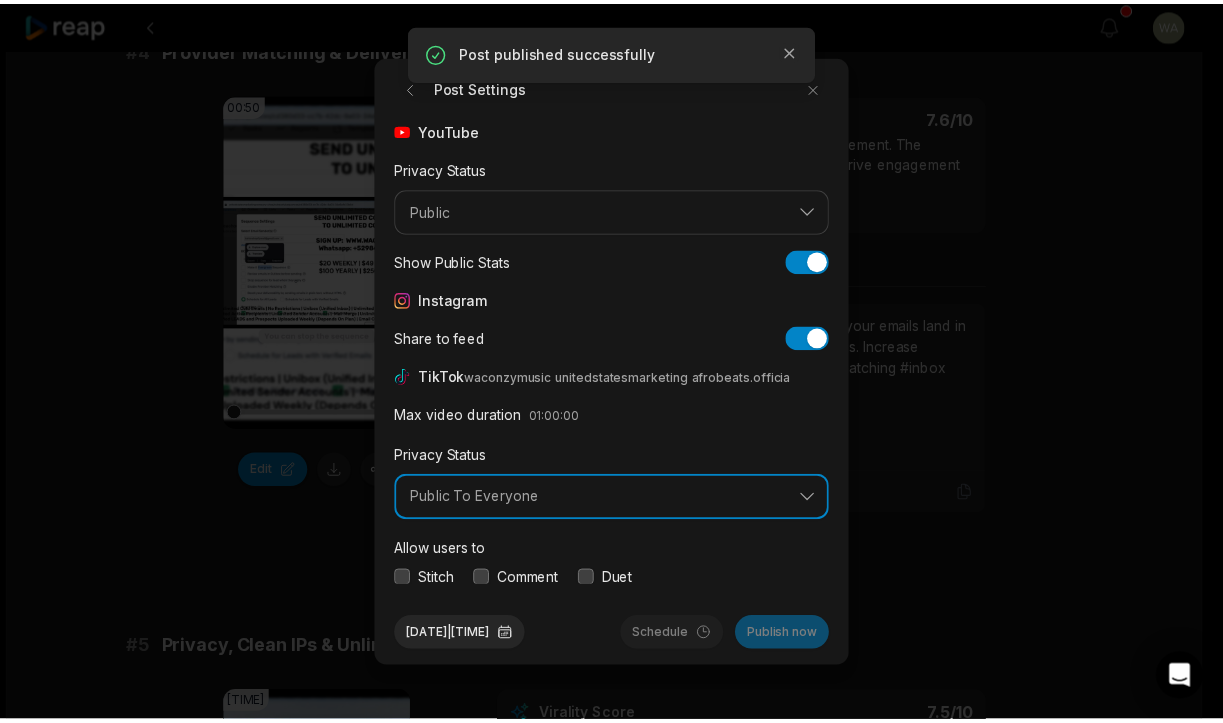 scroll, scrollTop: 75, scrollLeft: 0, axis: vertical 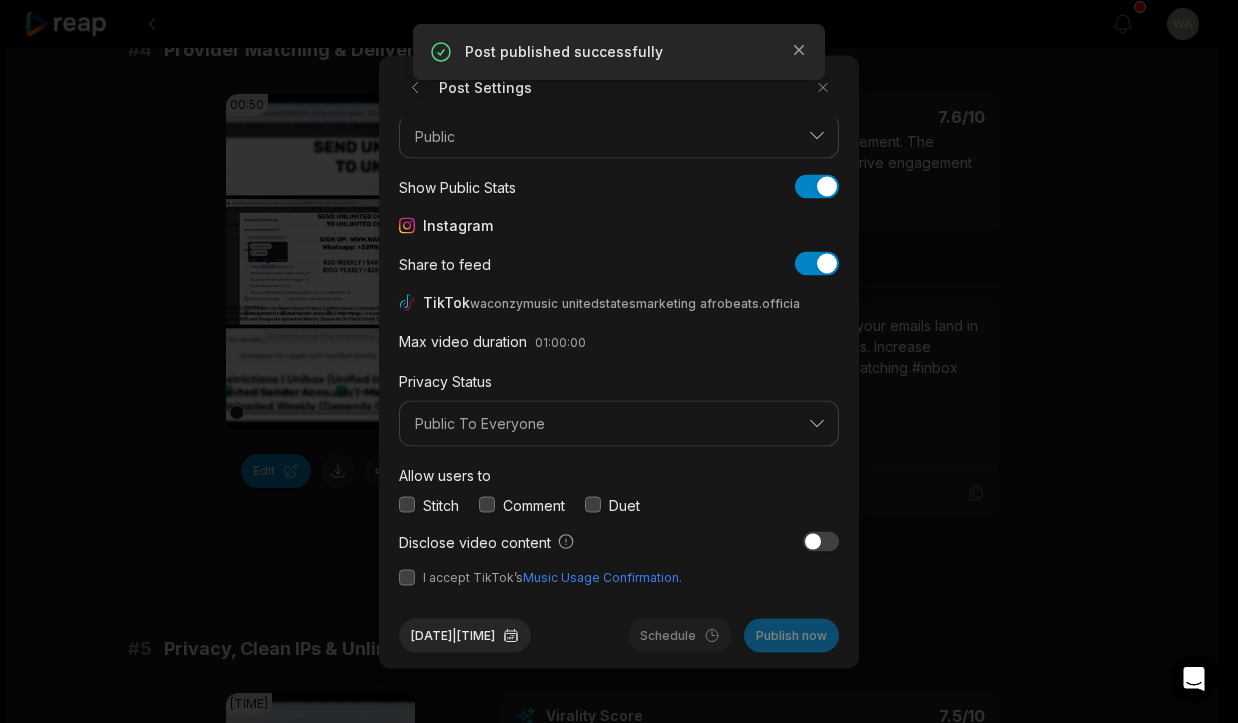 click at bounding box center [407, 577] 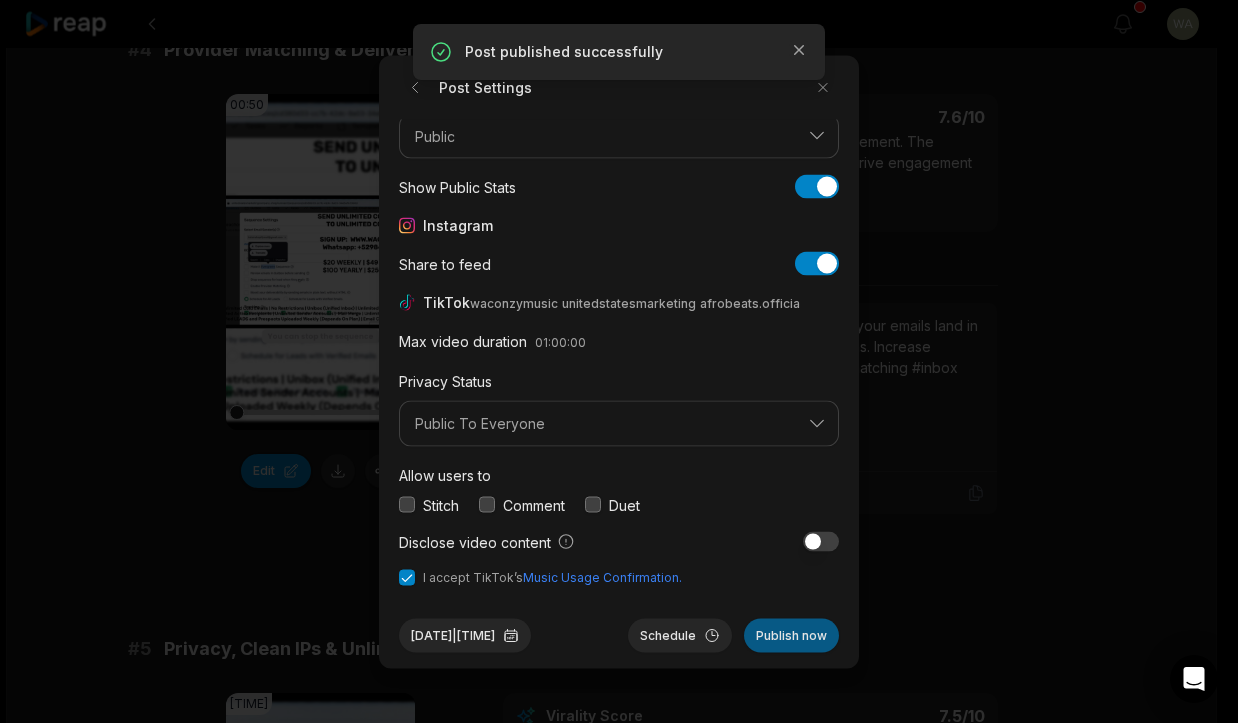 click on "Publish now" at bounding box center (791, 635) 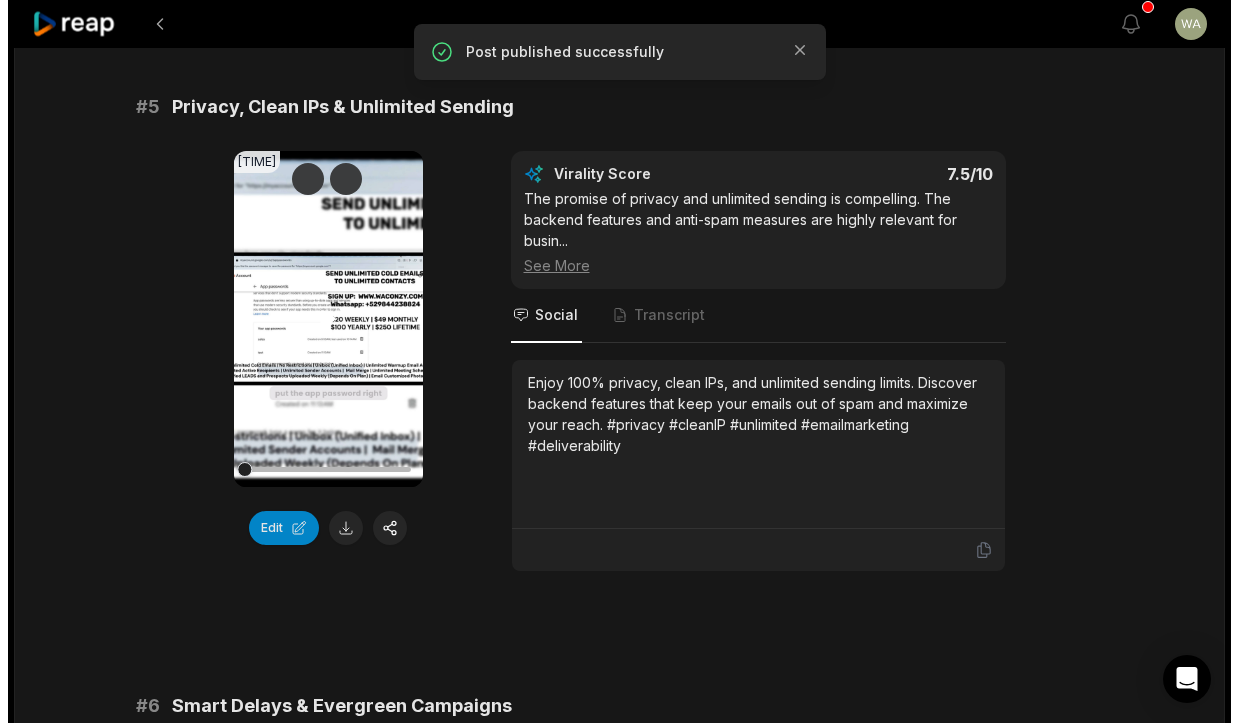 scroll, scrollTop: 2776, scrollLeft: 0, axis: vertical 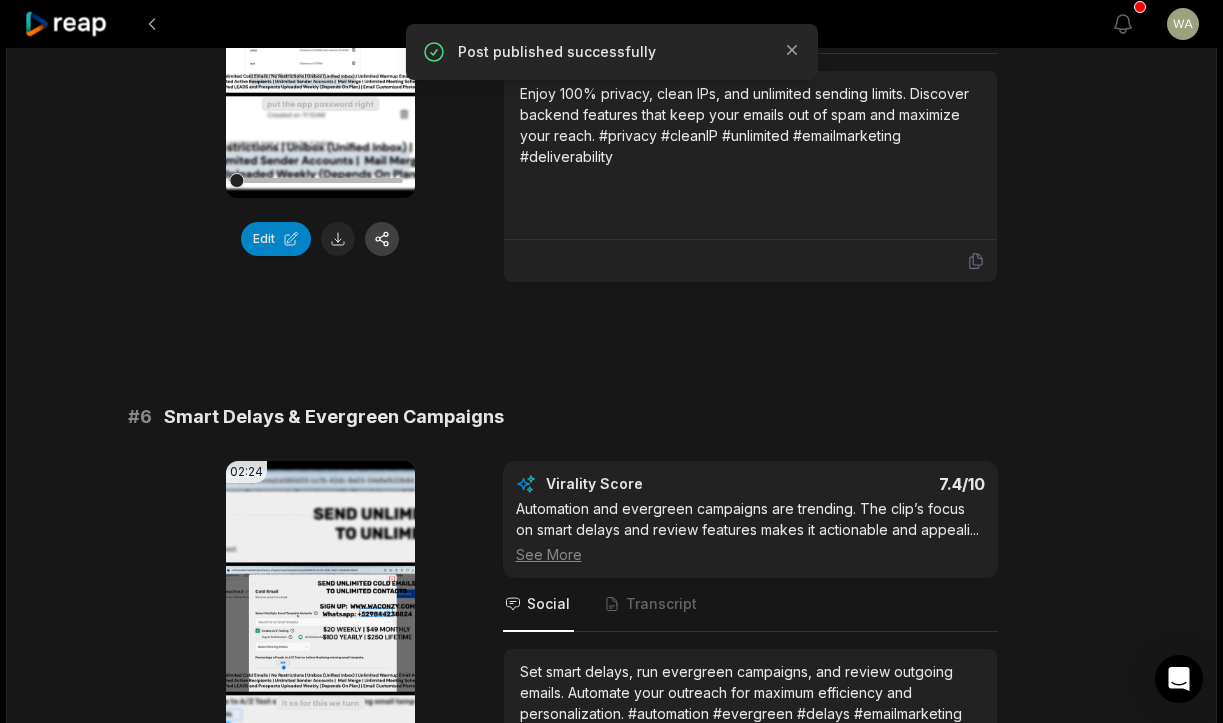 click at bounding box center [382, 239] 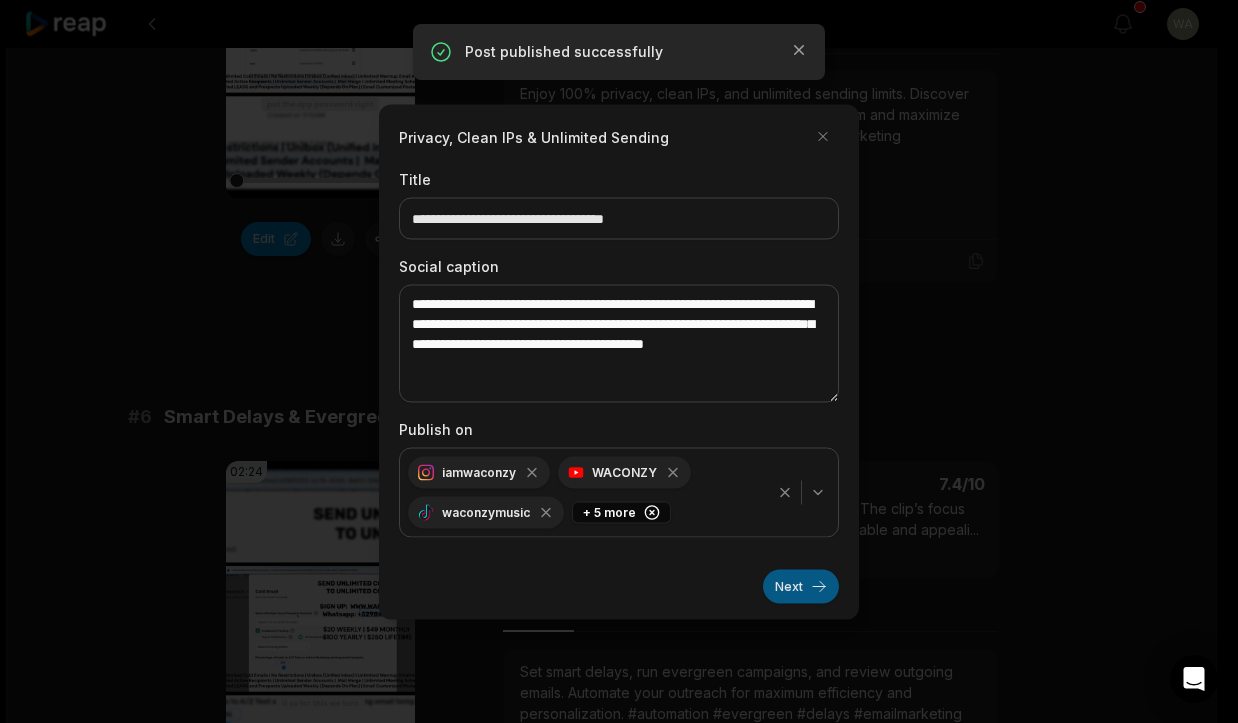 click on "Next" at bounding box center [801, 586] 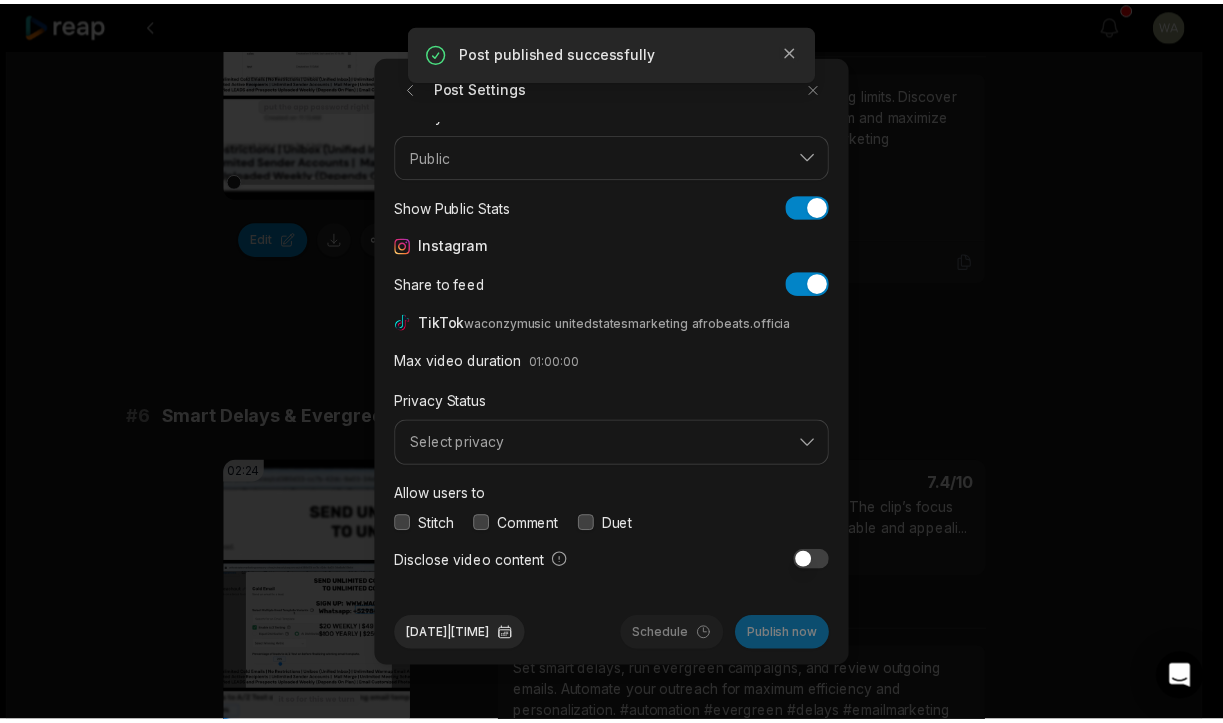 scroll, scrollTop: 75, scrollLeft: 0, axis: vertical 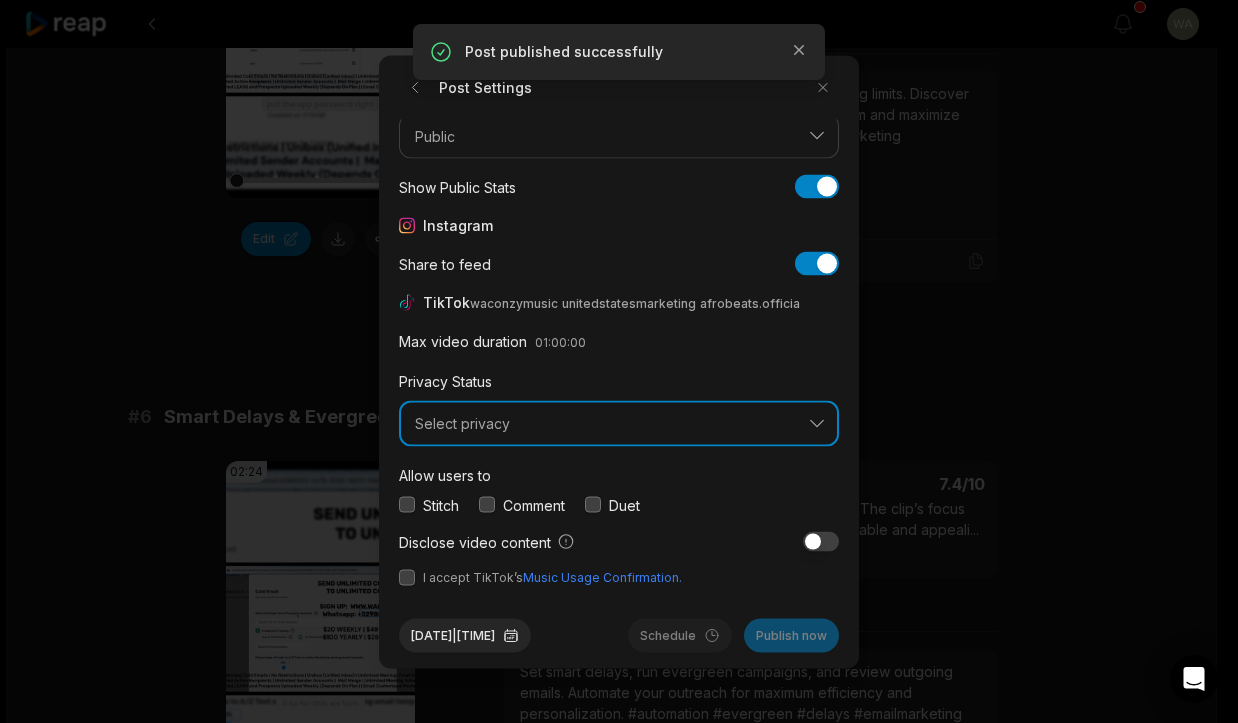 click on "Select privacy" at bounding box center (605, 424) 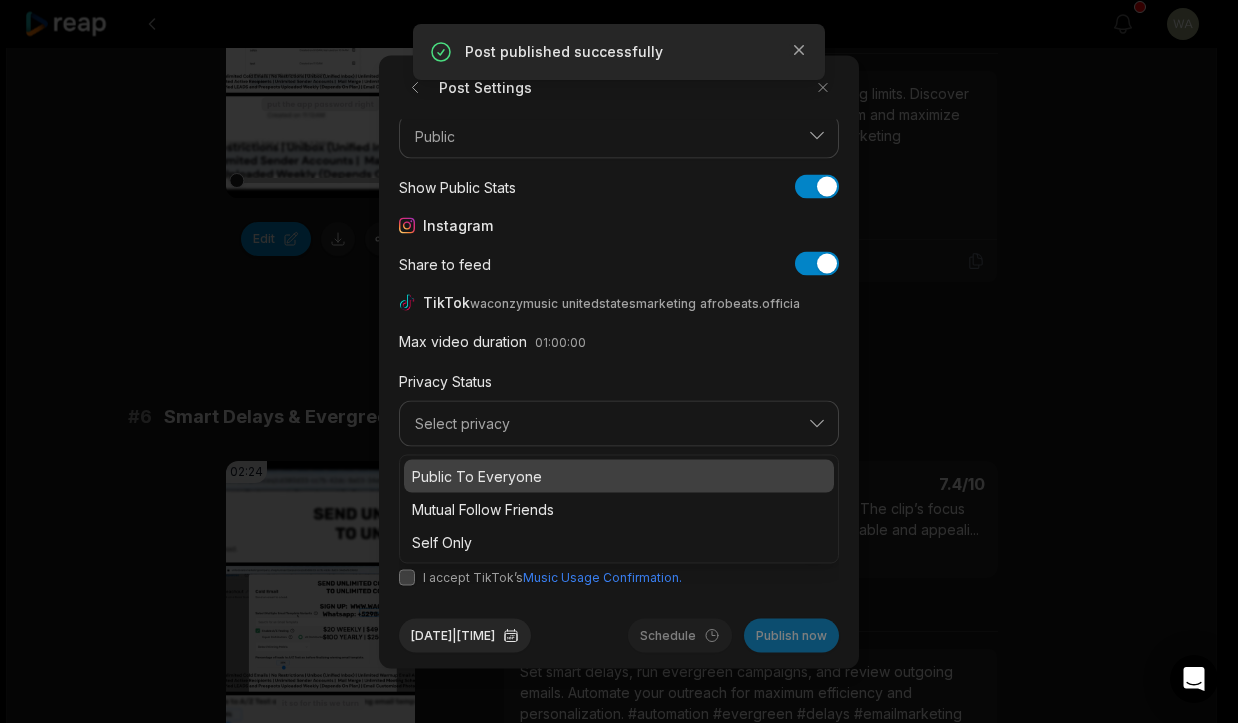 click on "Public To Everyone" at bounding box center [619, 475] 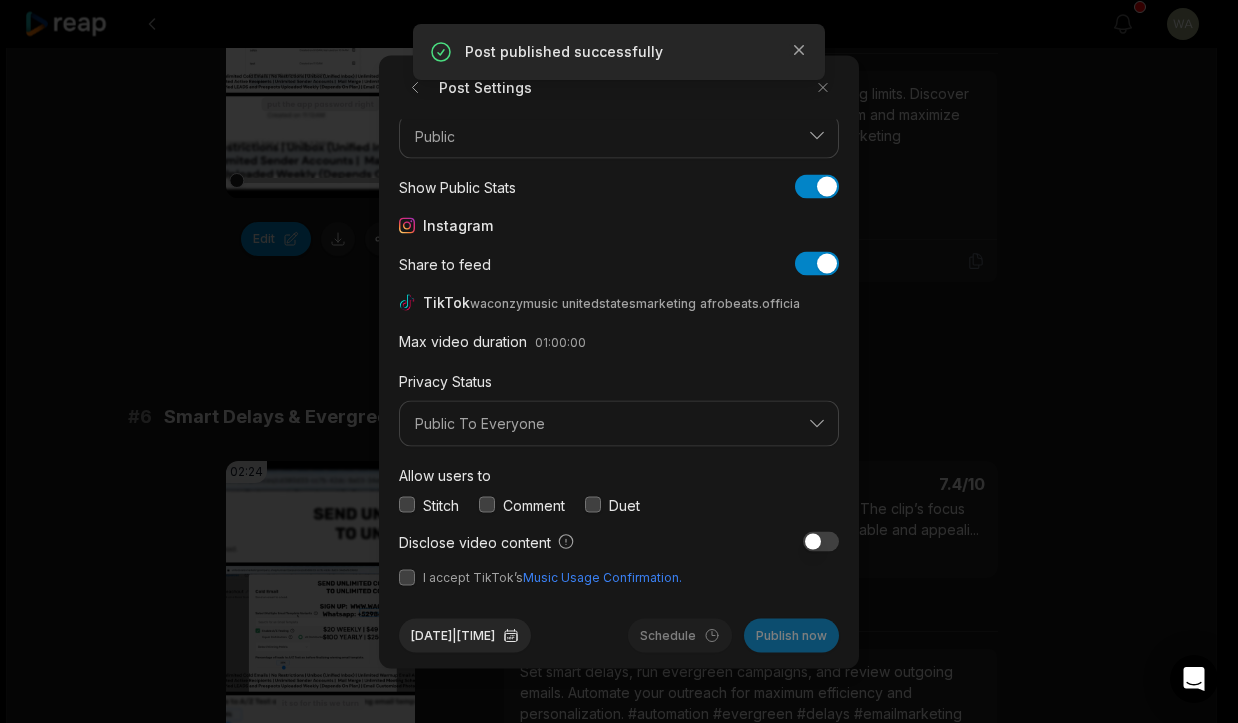 click at bounding box center [407, 577] 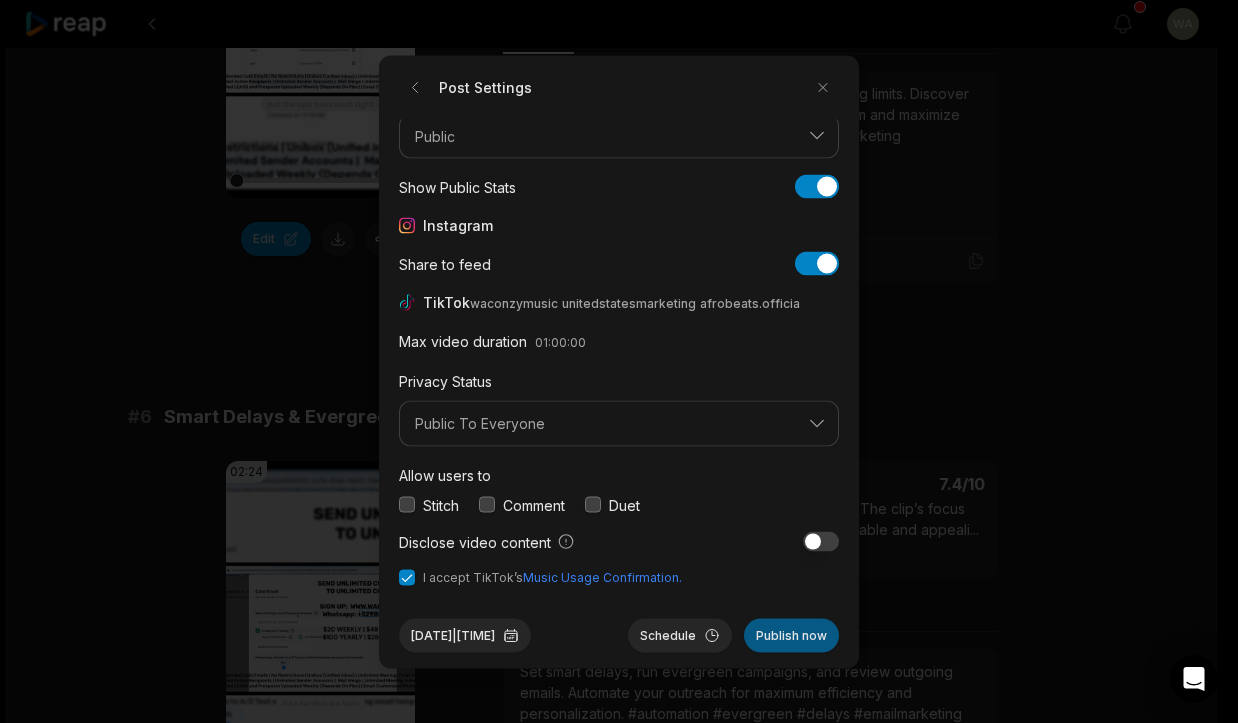 click on "Publish now" at bounding box center (791, 635) 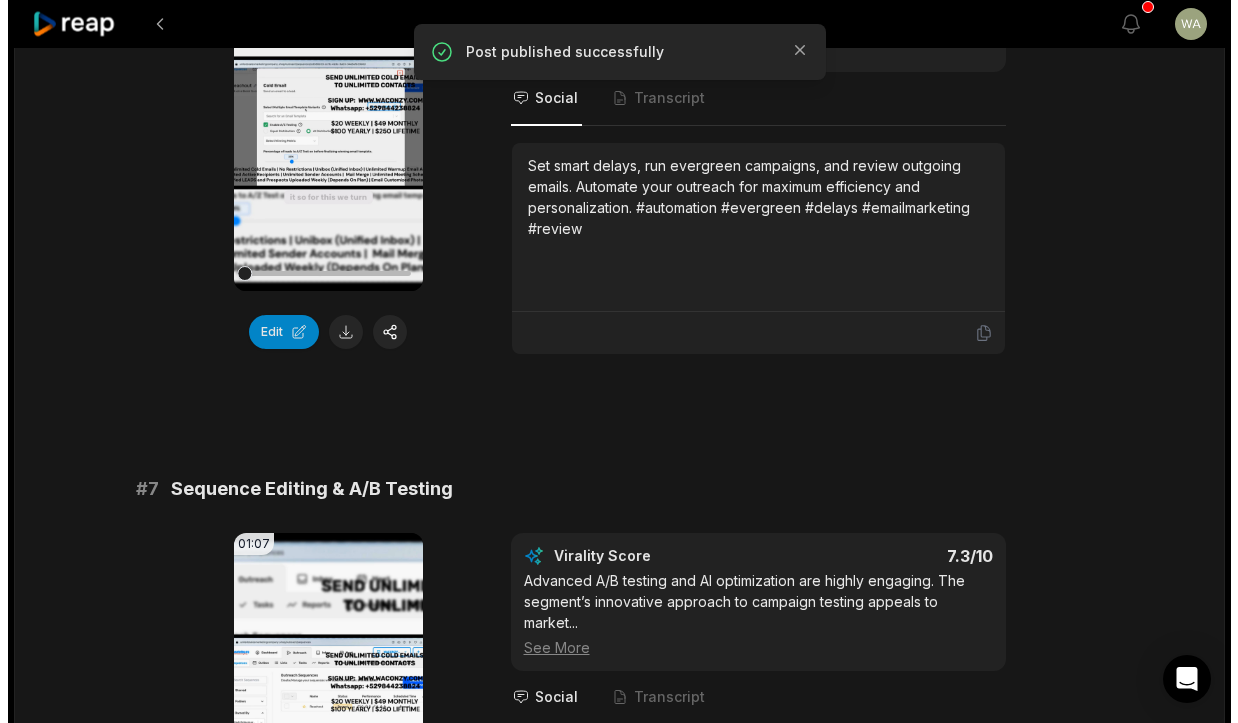 scroll, scrollTop: 3287, scrollLeft: 0, axis: vertical 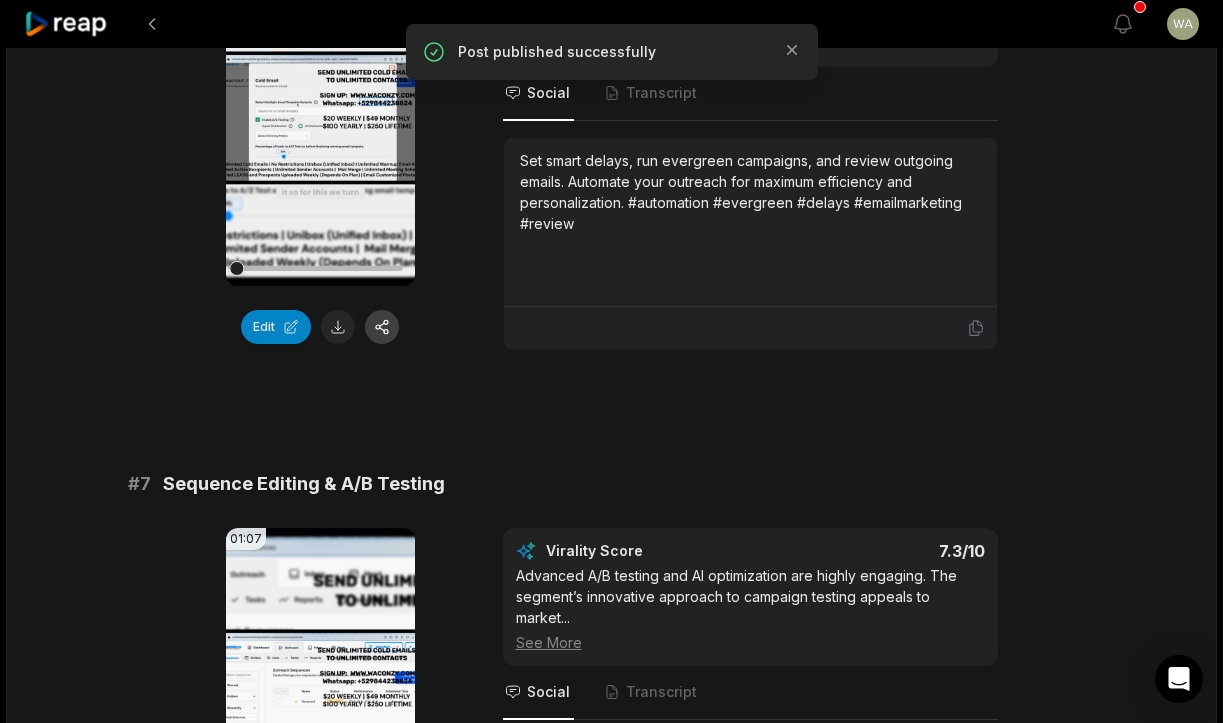 click at bounding box center (382, 327) 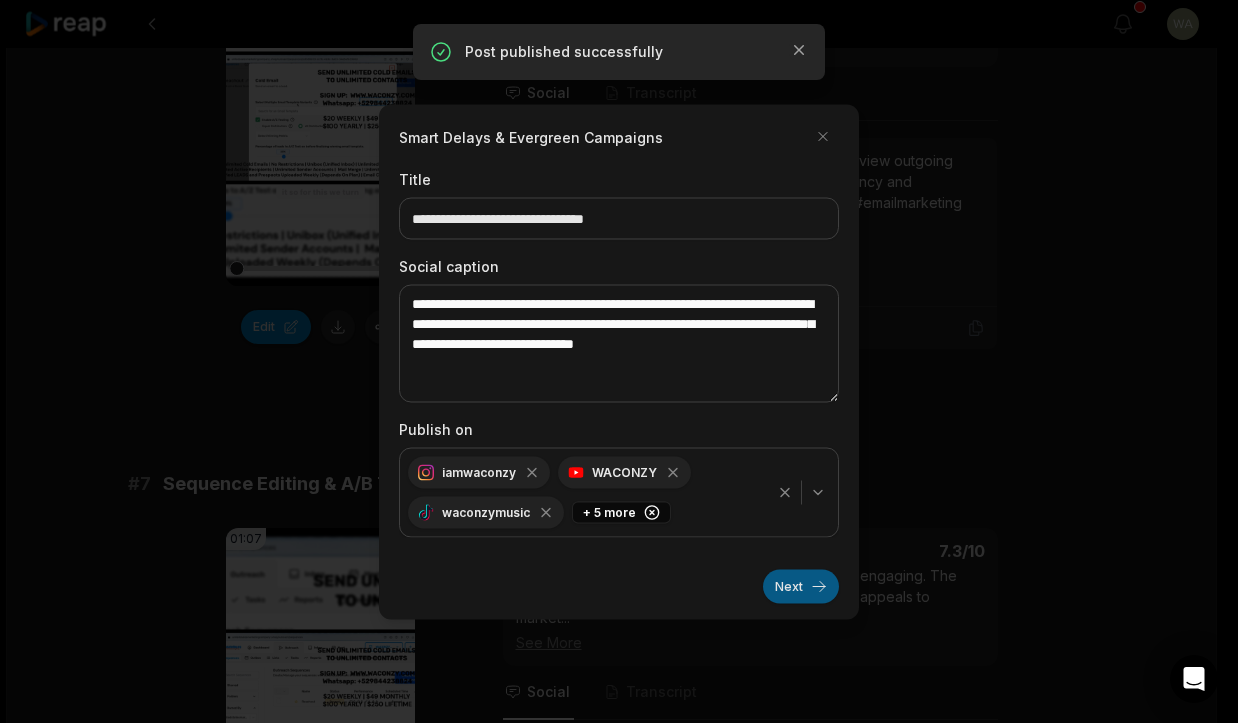 click on "Next" at bounding box center (801, 586) 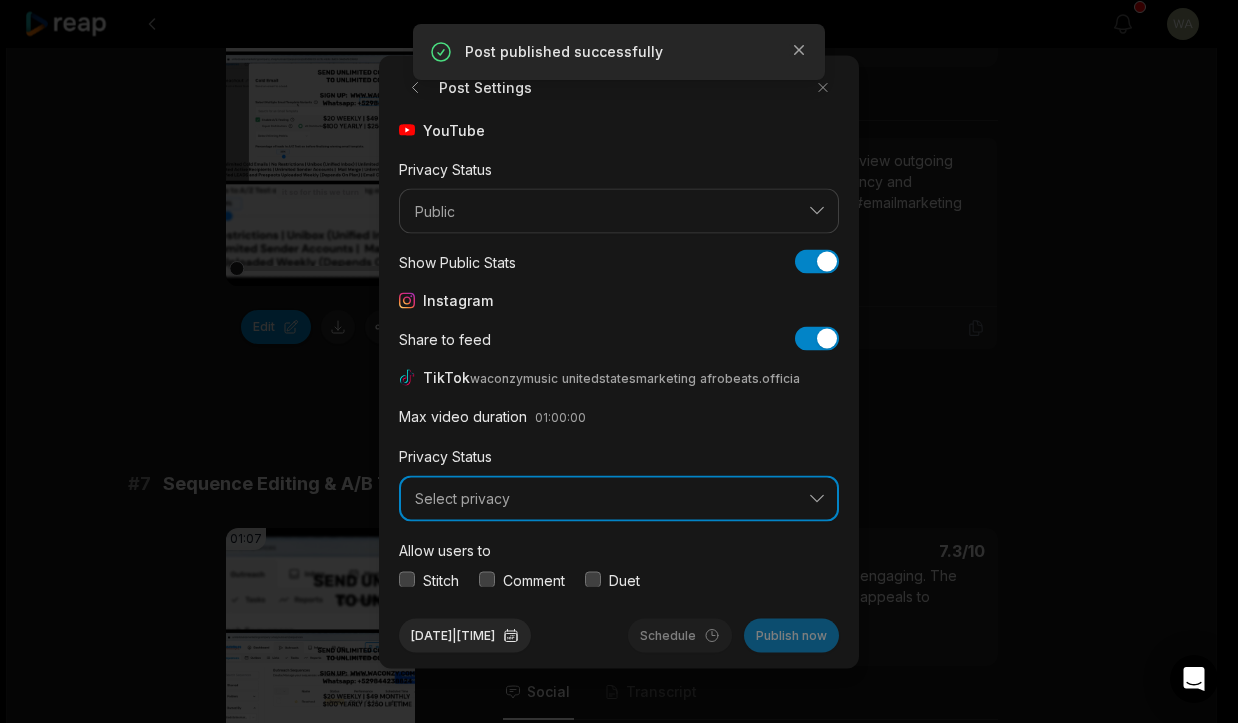 click on "Select privacy" at bounding box center [605, 499] 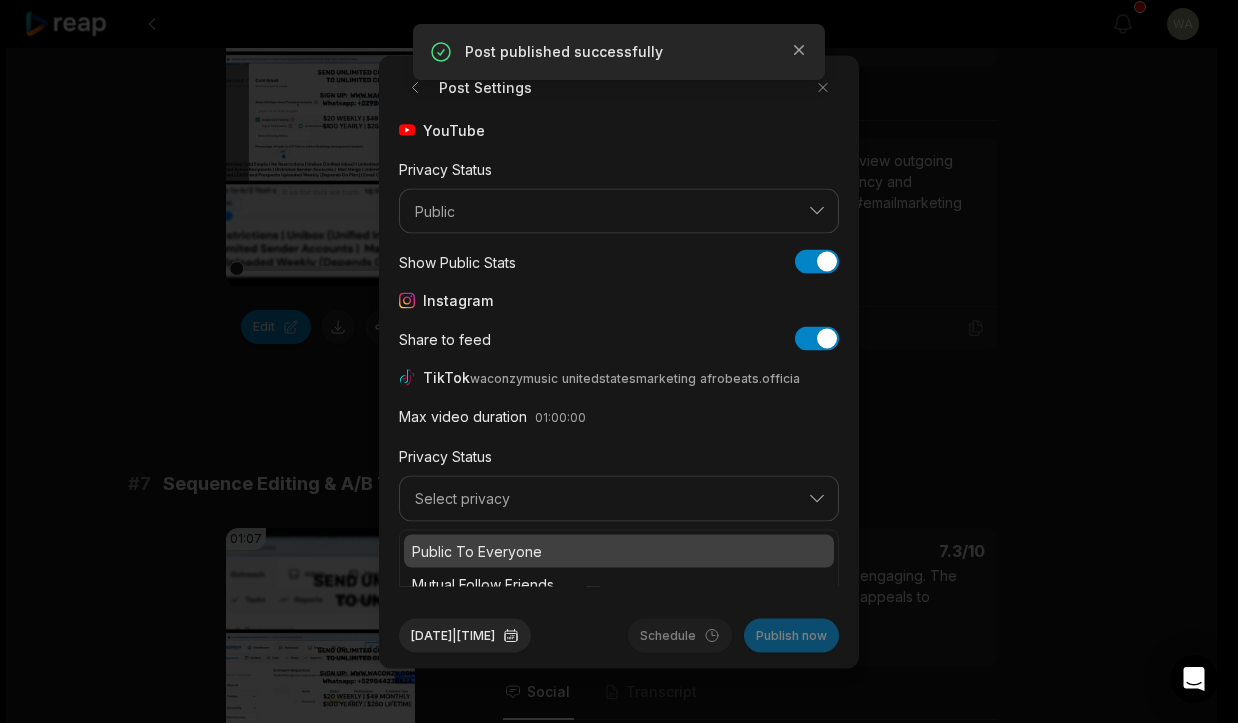click on "Public To Everyone" at bounding box center [619, 550] 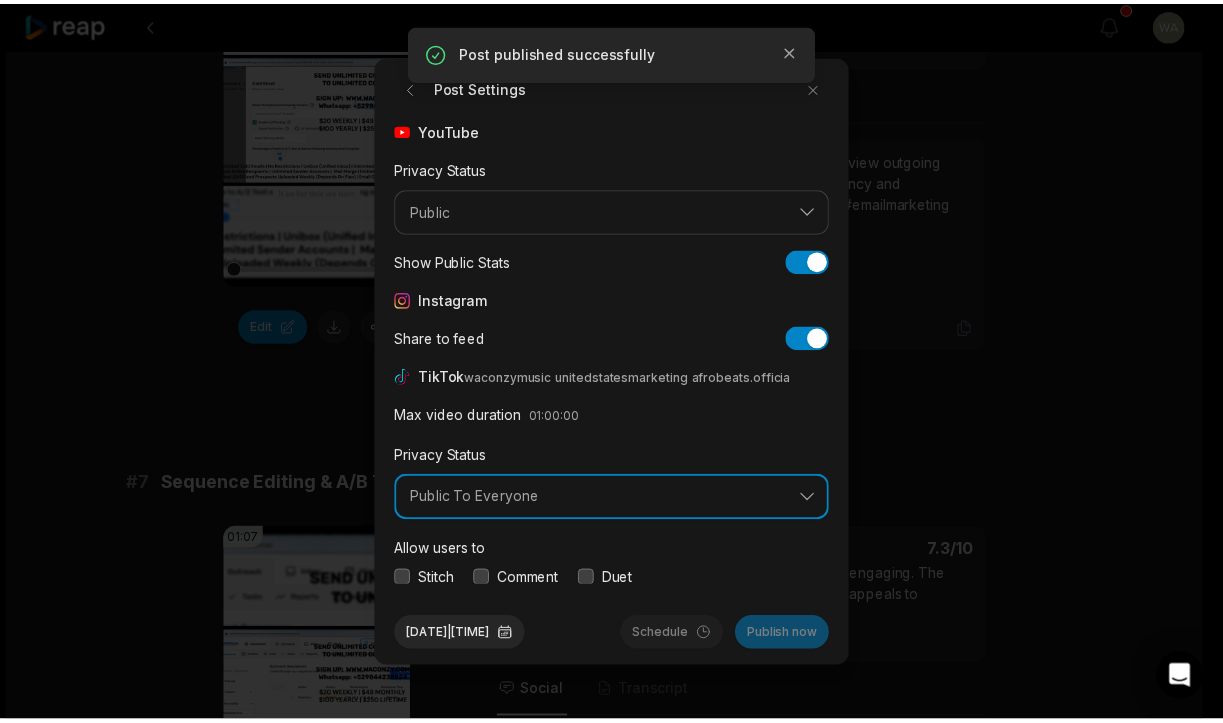 scroll, scrollTop: 75, scrollLeft: 0, axis: vertical 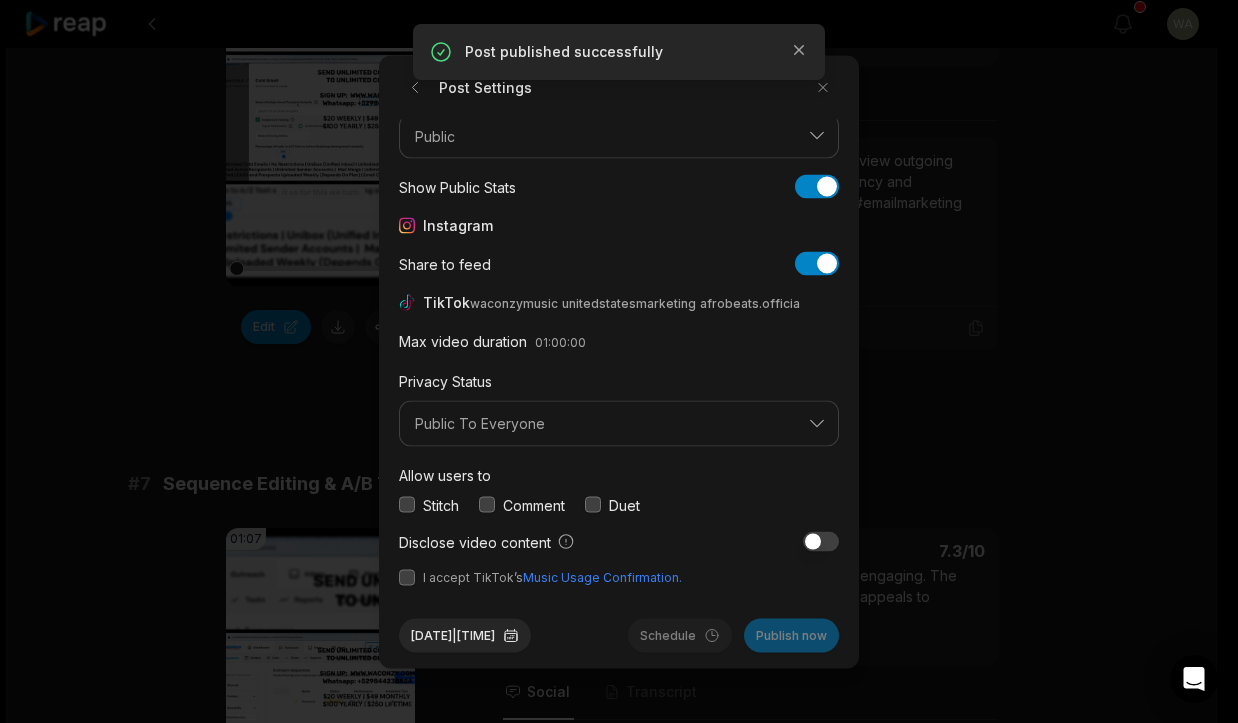 click at bounding box center [407, 577] 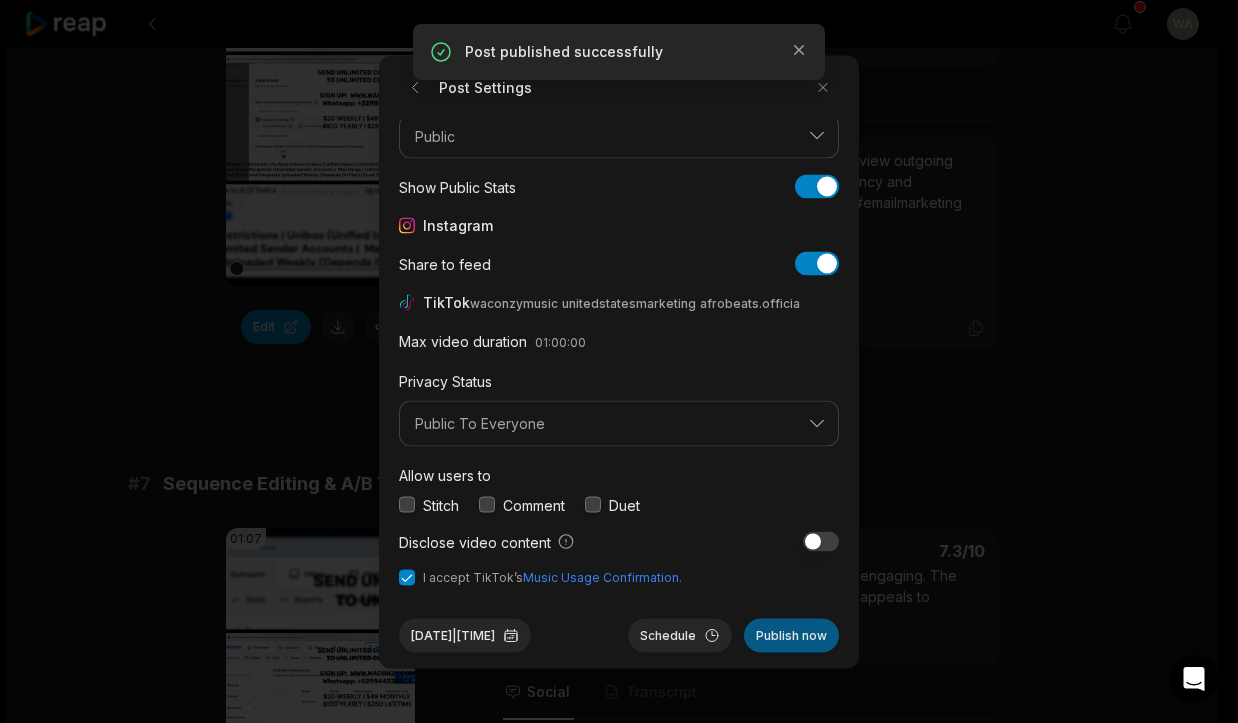 click on "Publish now" at bounding box center (791, 635) 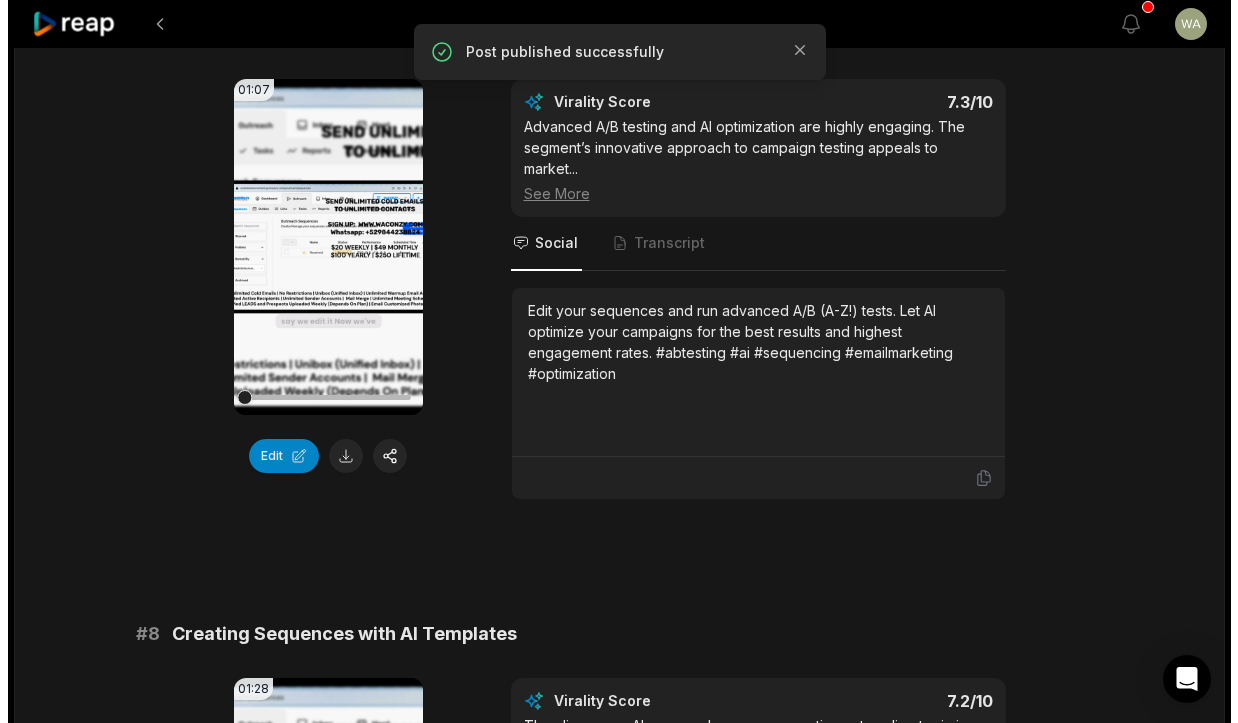 scroll, scrollTop: 3837, scrollLeft: 0, axis: vertical 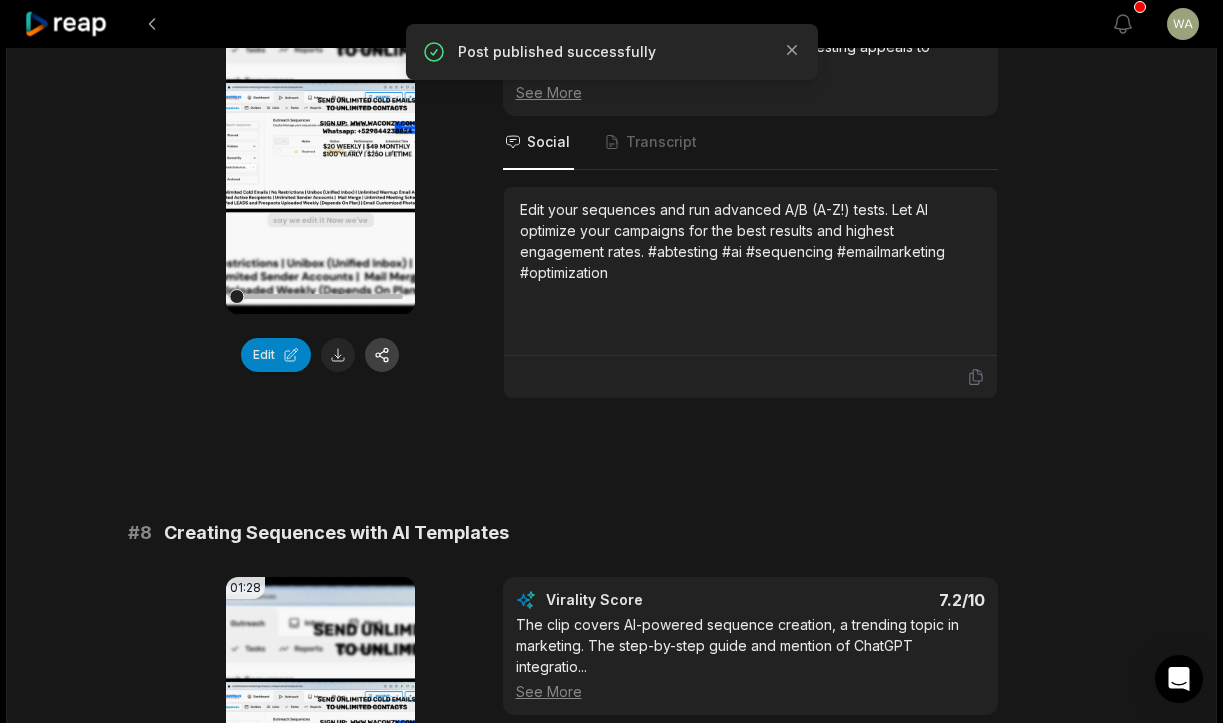 click at bounding box center (382, 355) 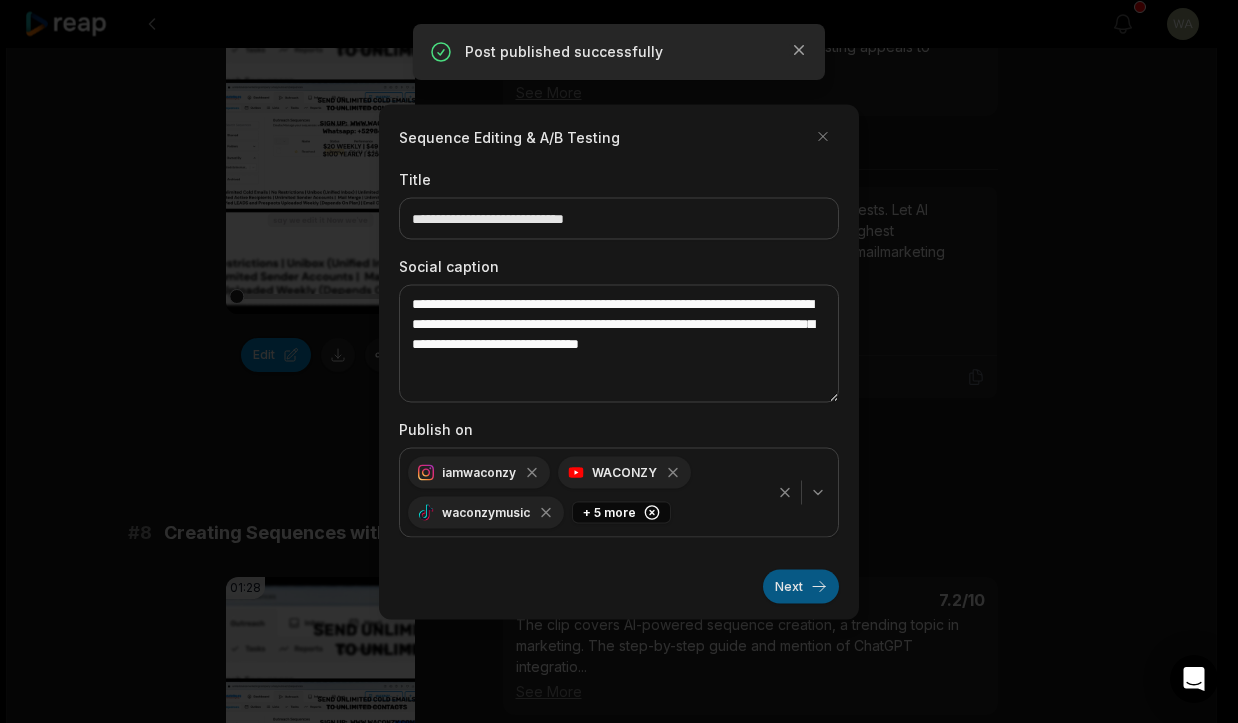 click on "Next" at bounding box center [801, 586] 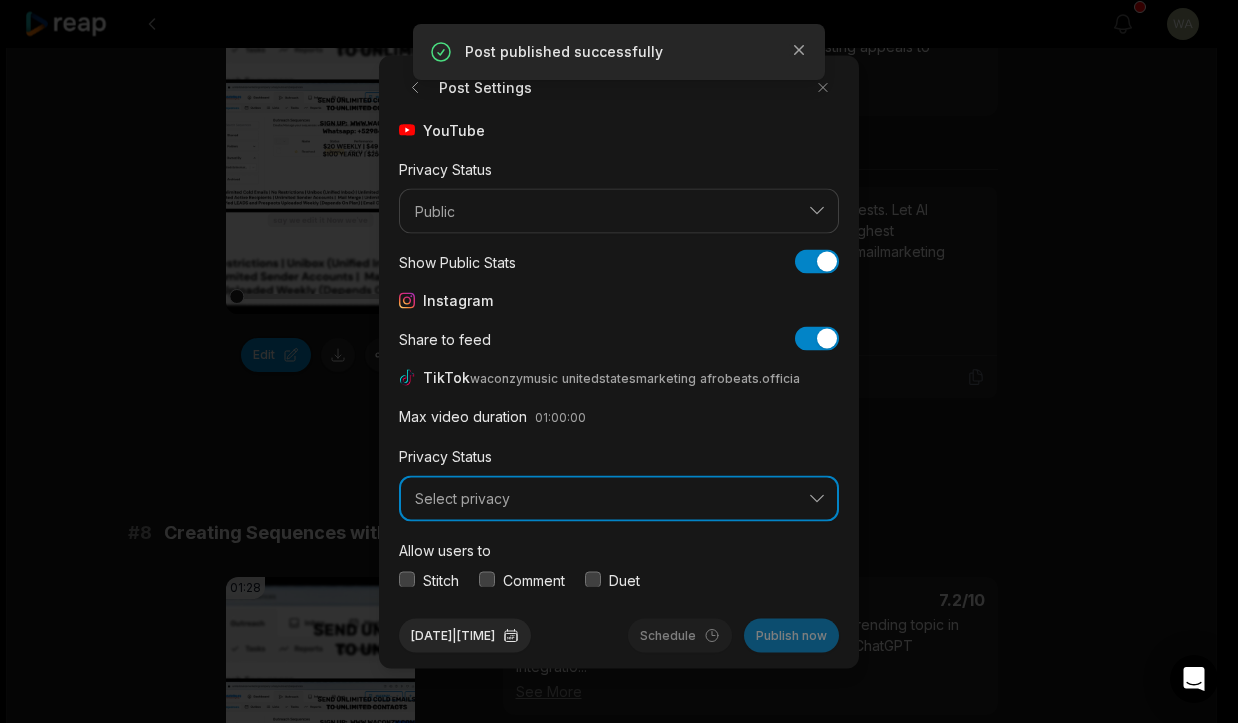 click on "Select privacy" at bounding box center (619, 499) 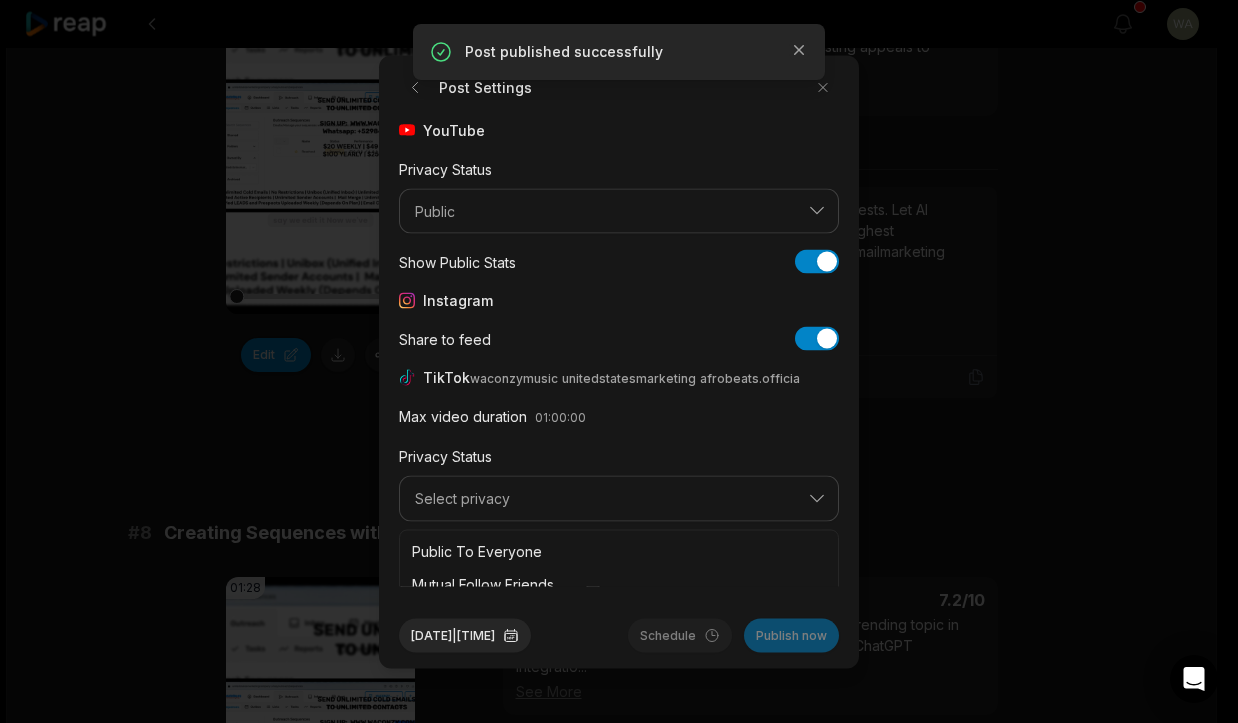 click on "Public To Everyone" at bounding box center (619, 550) 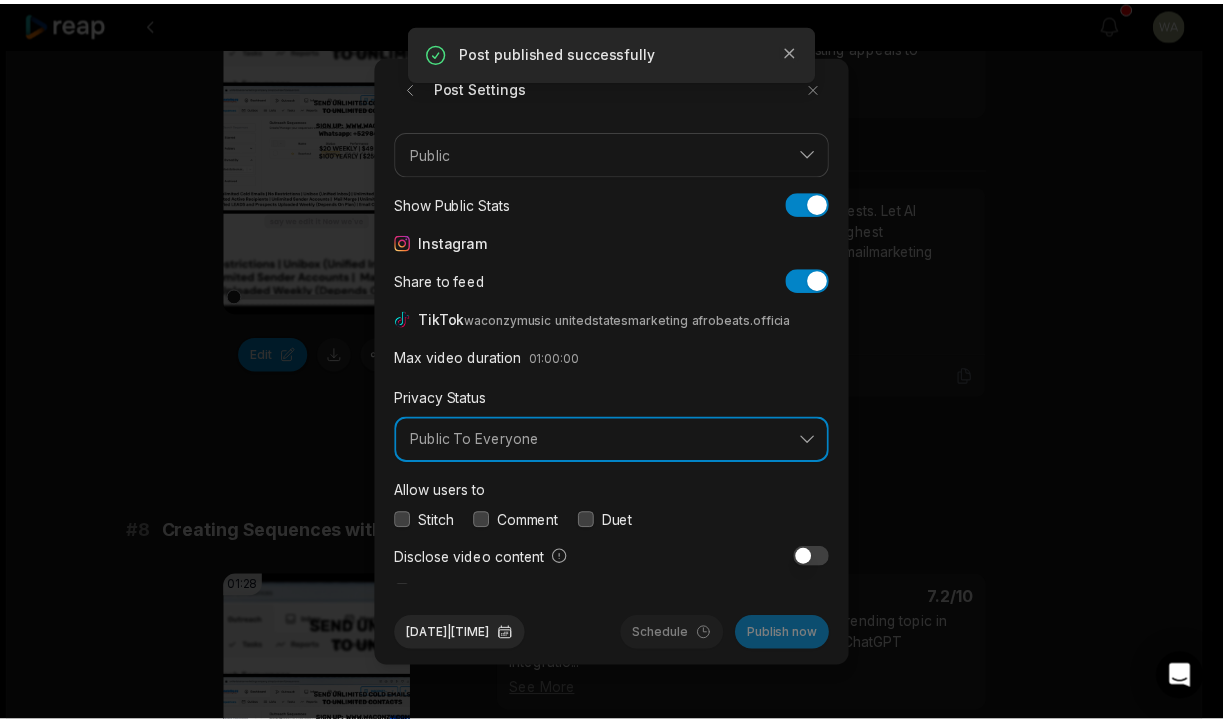 scroll, scrollTop: 75, scrollLeft: 0, axis: vertical 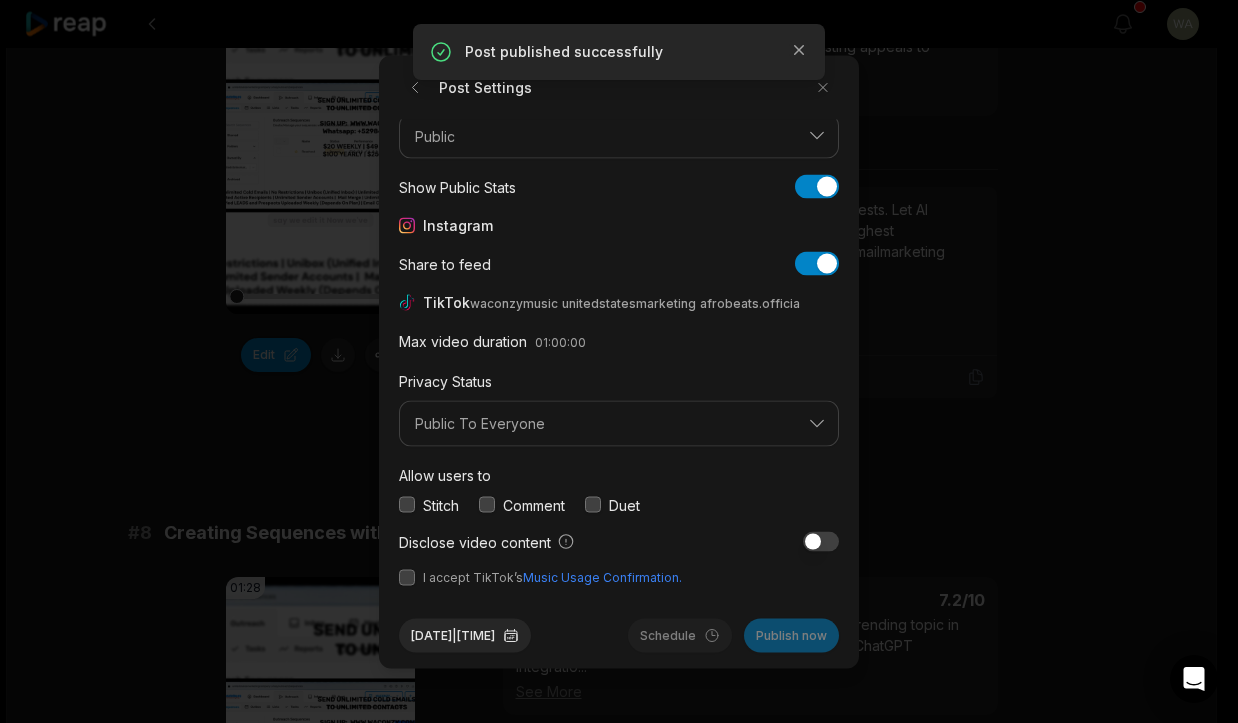click at bounding box center (407, 577) 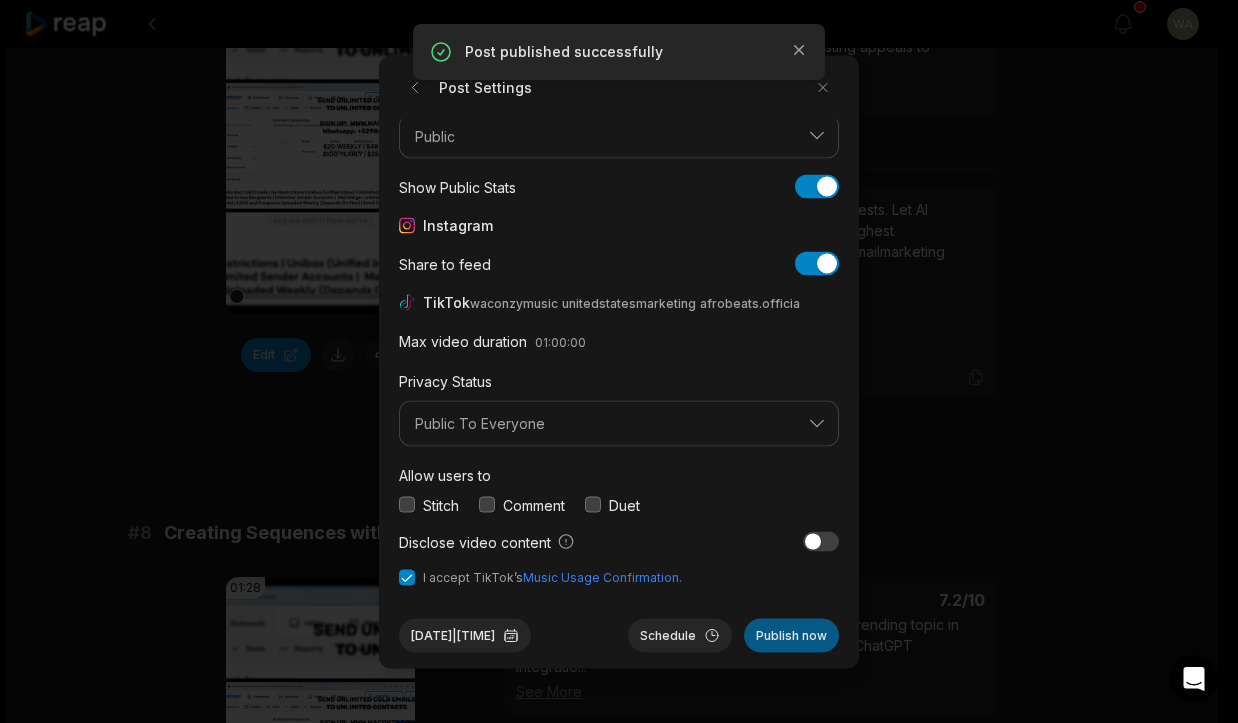 click on "Publish now" at bounding box center [791, 635] 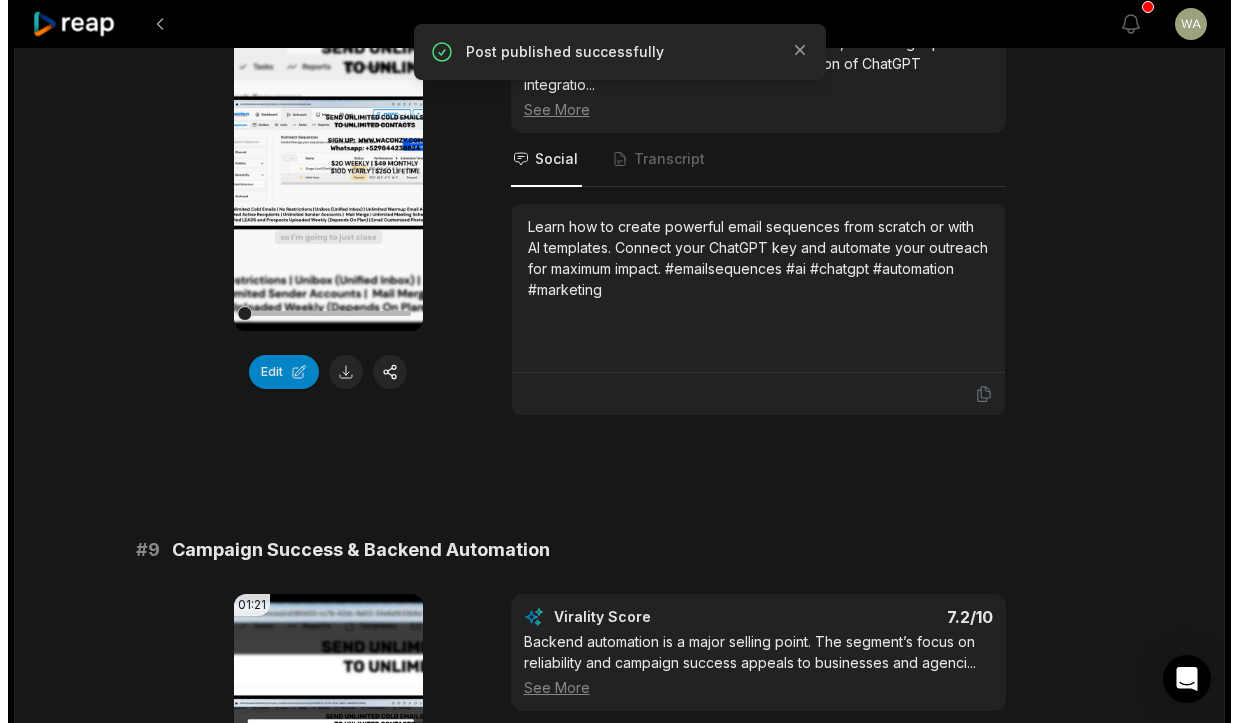 scroll, scrollTop: 4433, scrollLeft: 0, axis: vertical 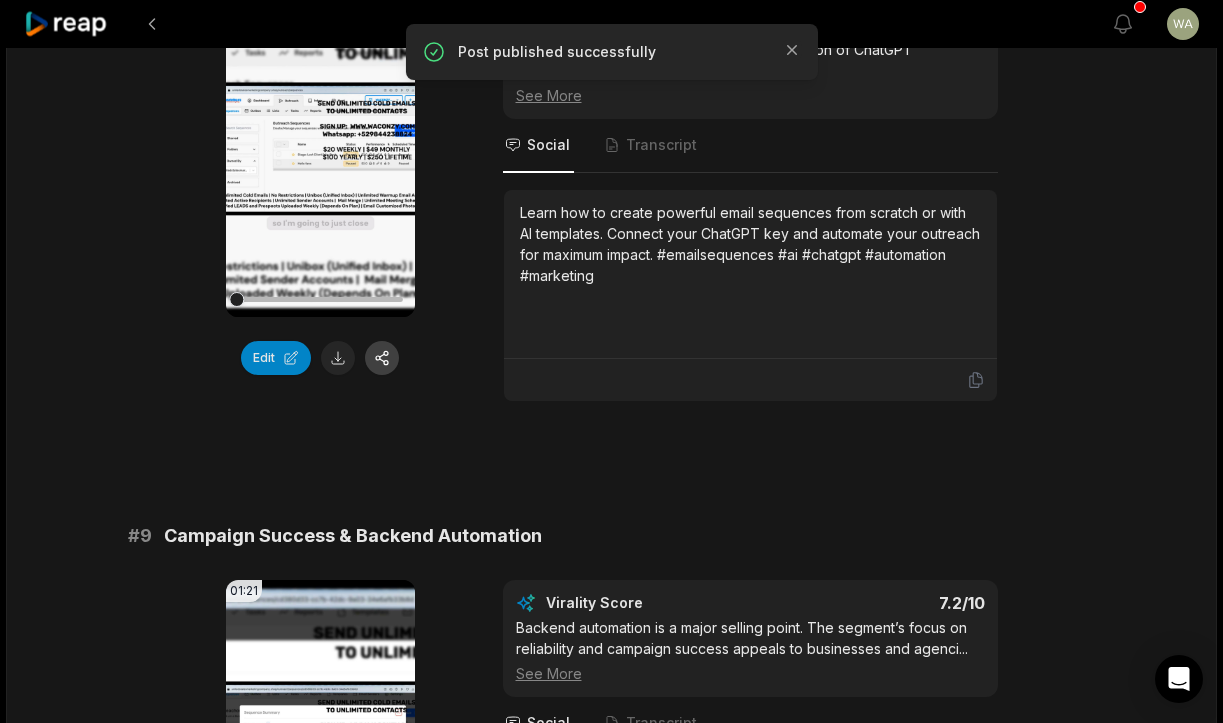 click at bounding box center [382, 358] 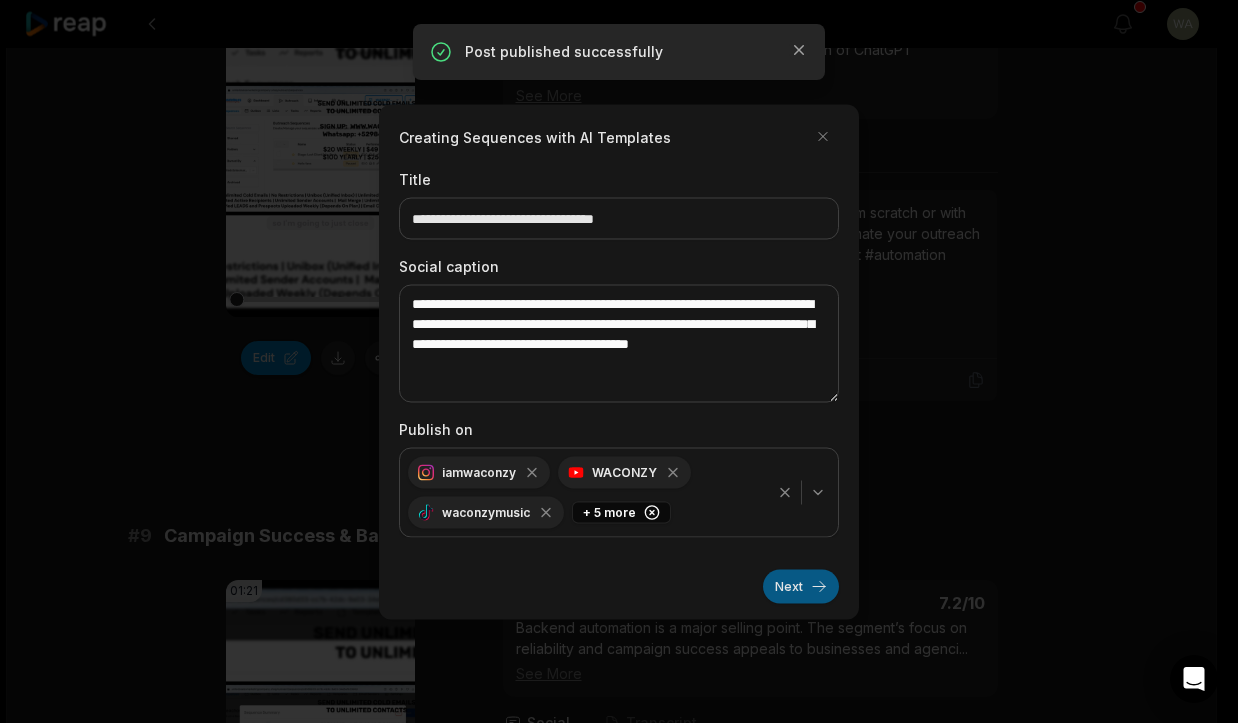 click on "Next" at bounding box center [801, 586] 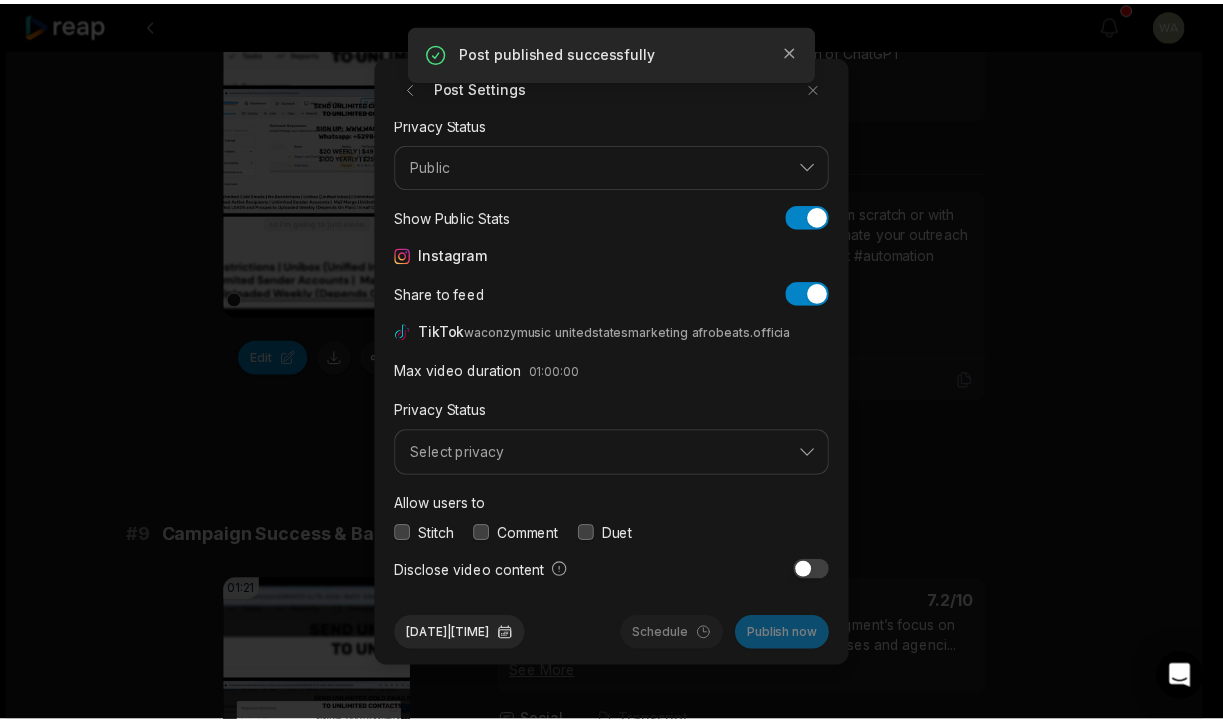 scroll, scrollTop: 75, scrollLeft: 0, axis: vertical 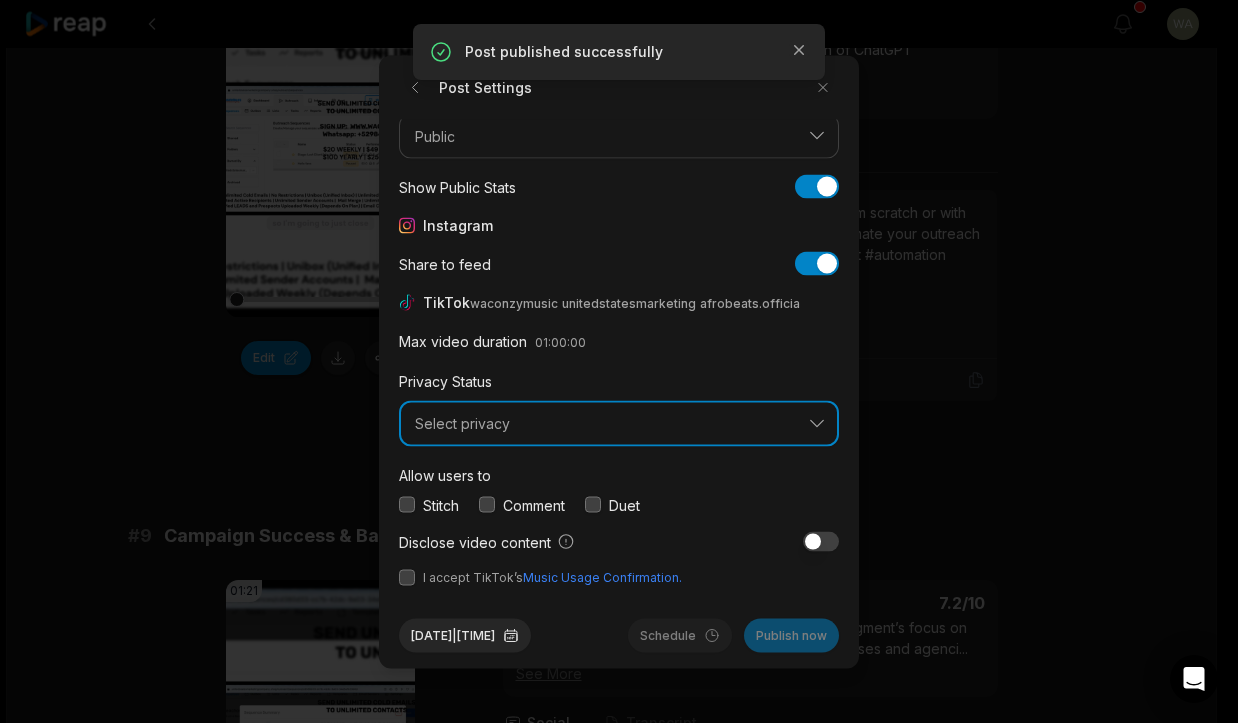 click on "Select privacy" at bounding box center [605, 424] 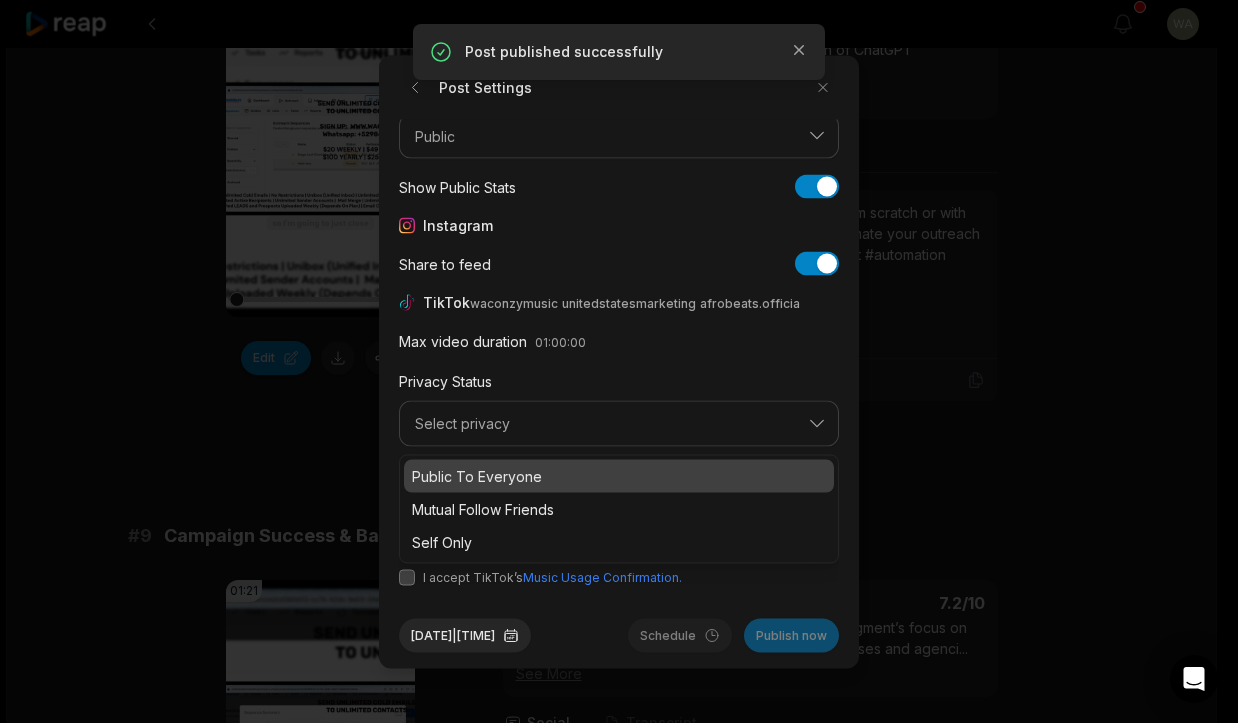 click on "Public To Everyone" at bounding box center [619, 475] 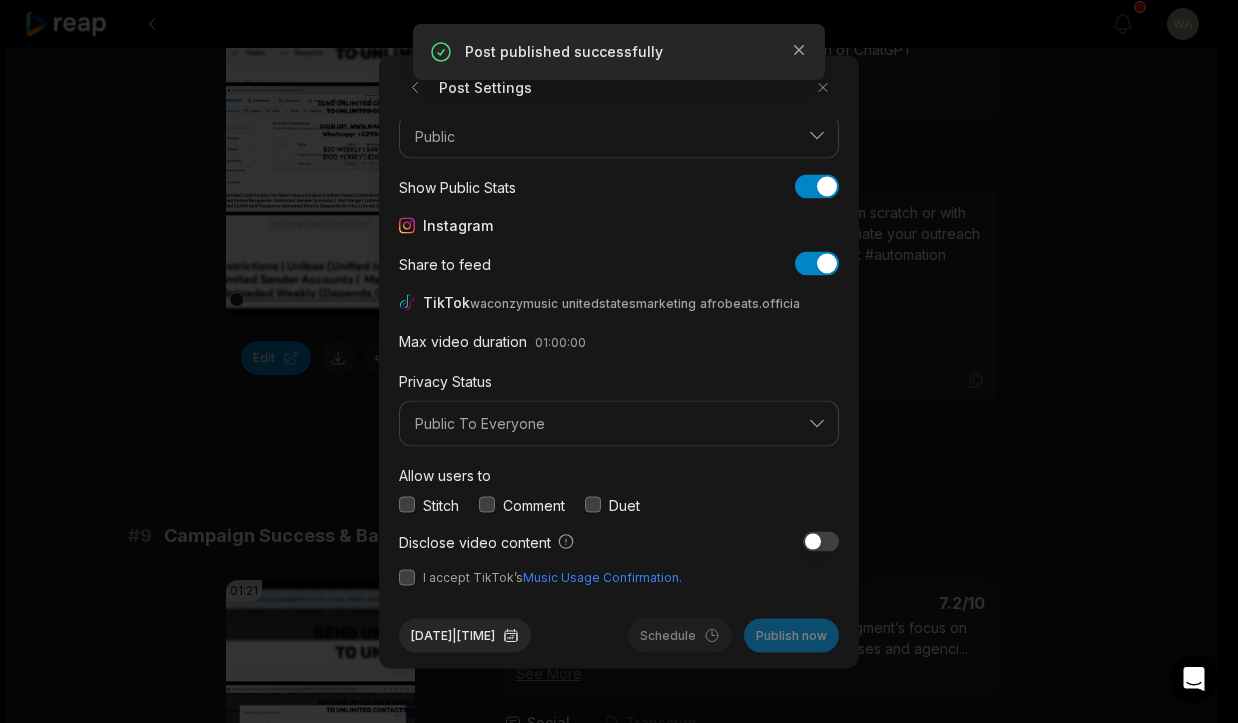 click at bounding box center [407, 577] 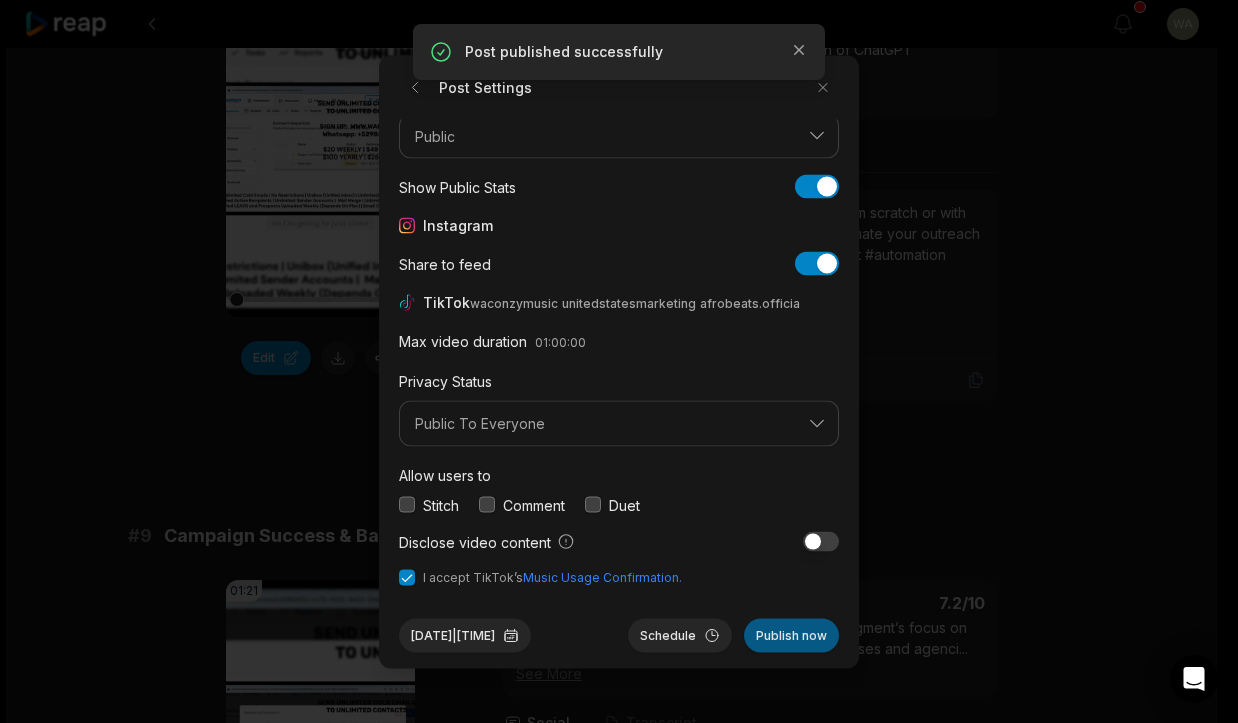 click on "Publish now" at bounding box center [791, 635] 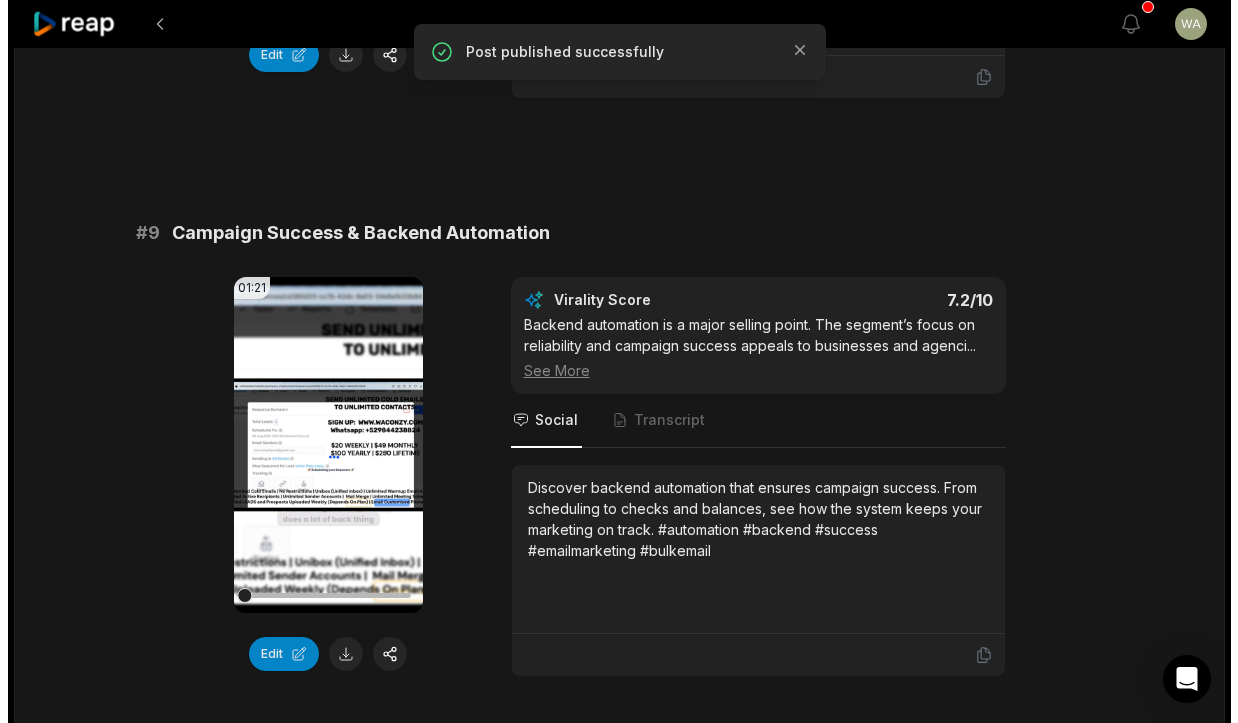 scroll, scrollTop: 4895, scrollLeft: 0, axis: vertical 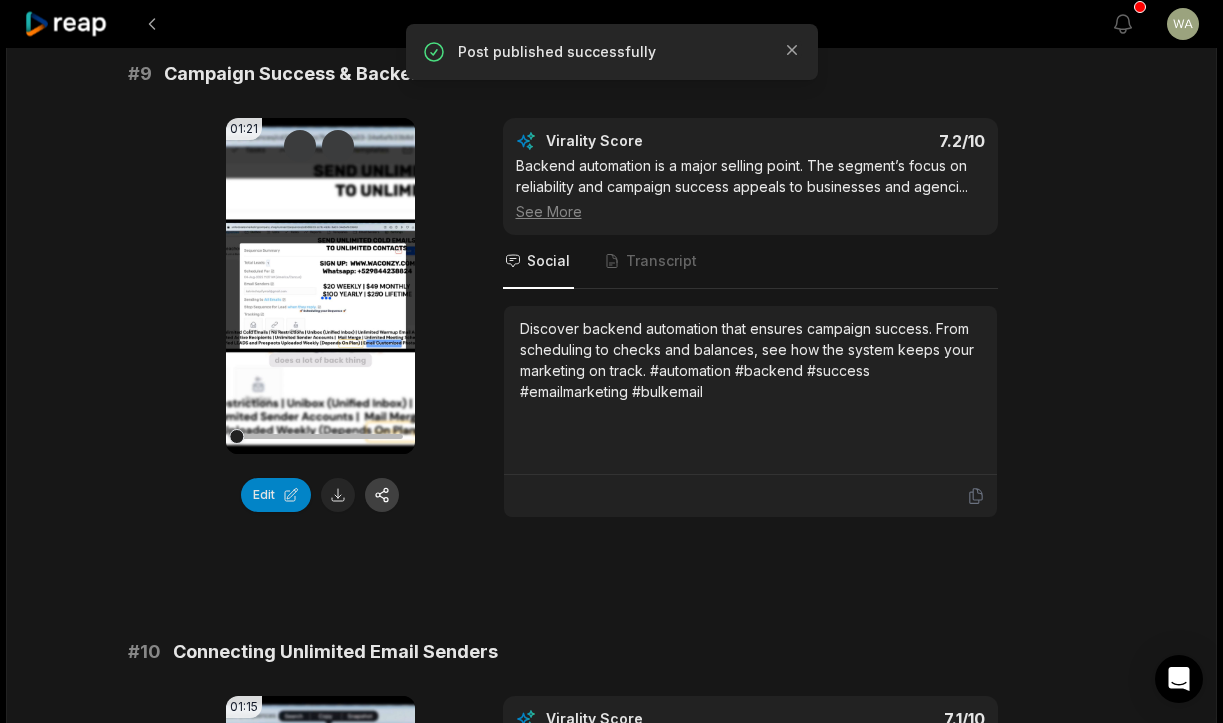 click at bounding box center [382, 495] 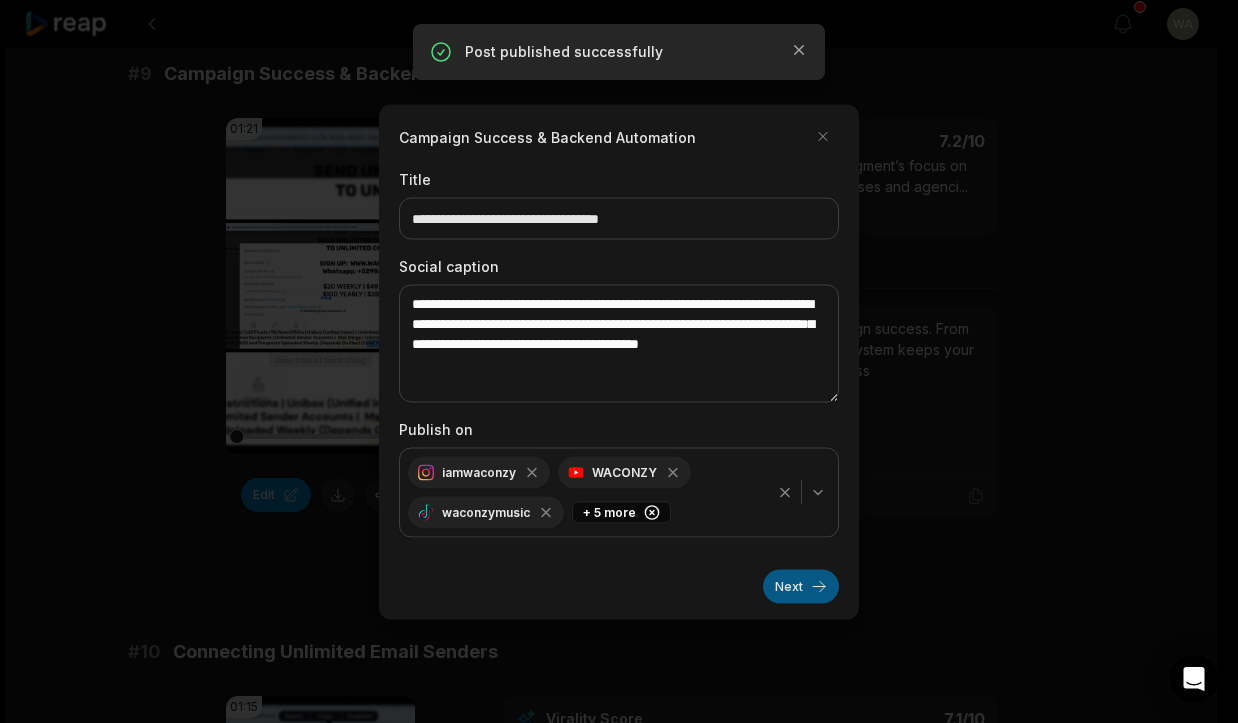 click on "Next" at bounding box center [801, 586] 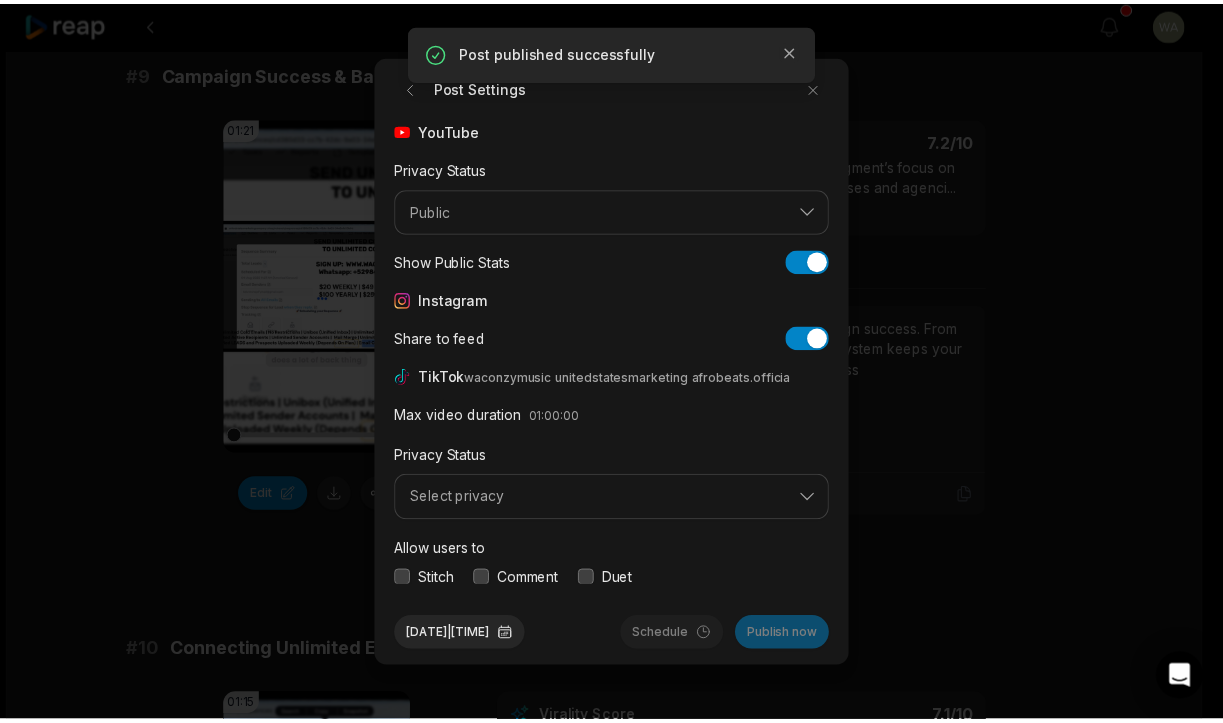 scroll, scrollTop: 75, scrollLeft: 0, axis: vertical 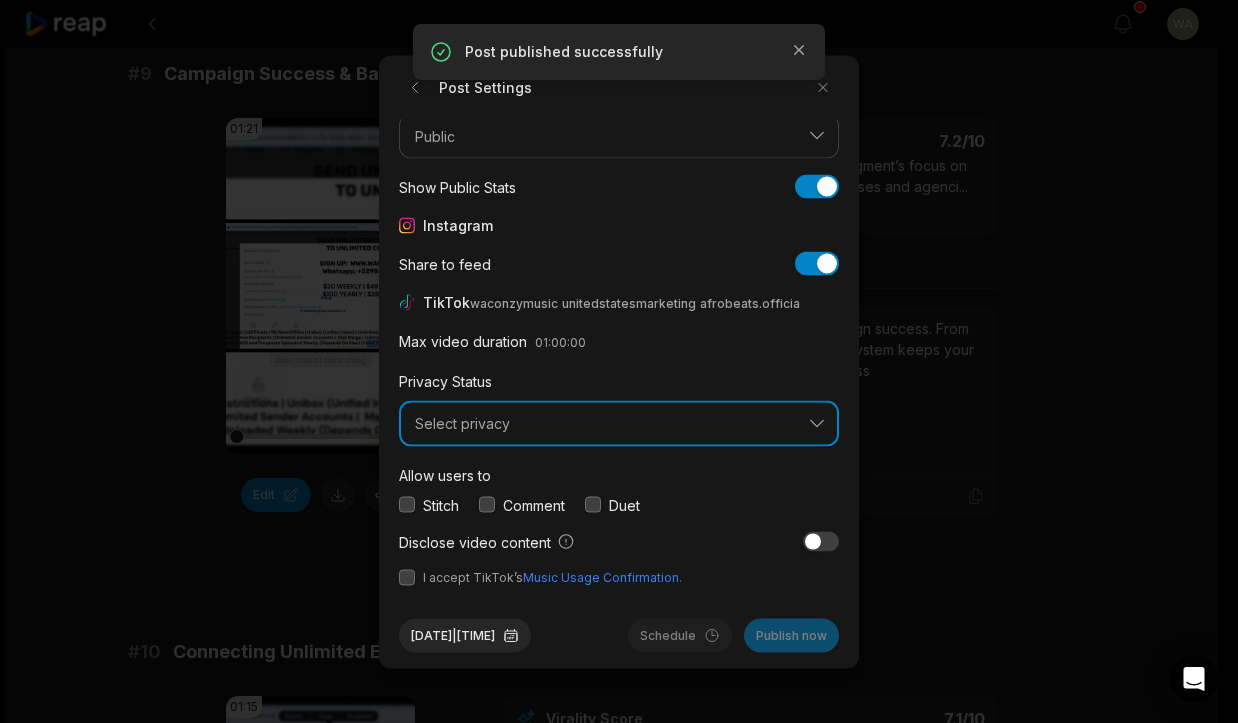 click on "Select privacy" at bounding box center [605, 424] 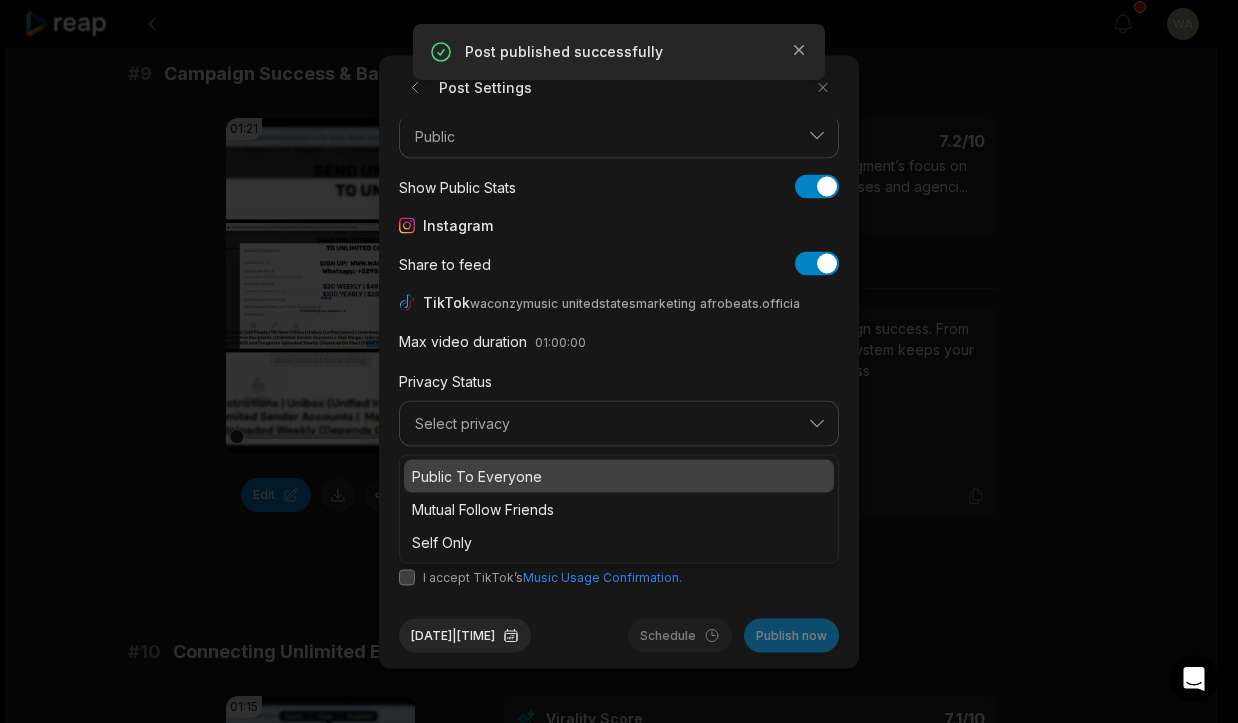 click on "Public To Everyone" at bounding box center [619, 475] 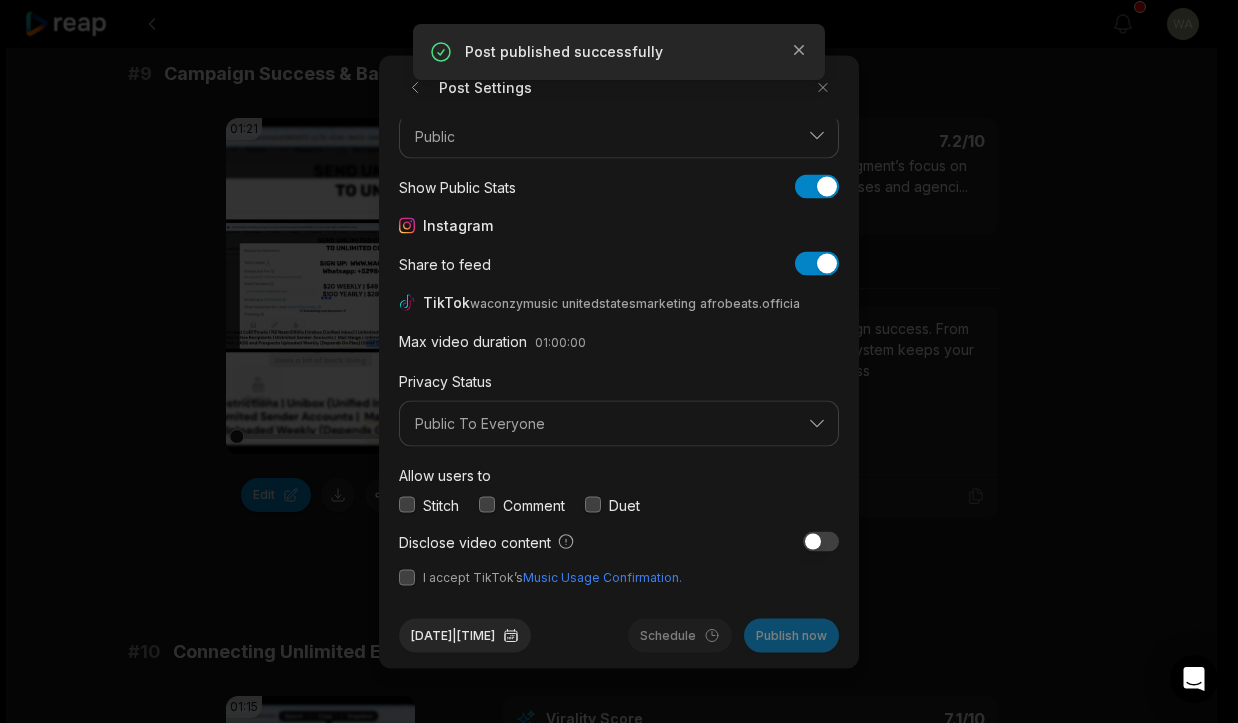 click at bounding box center (407, 577) 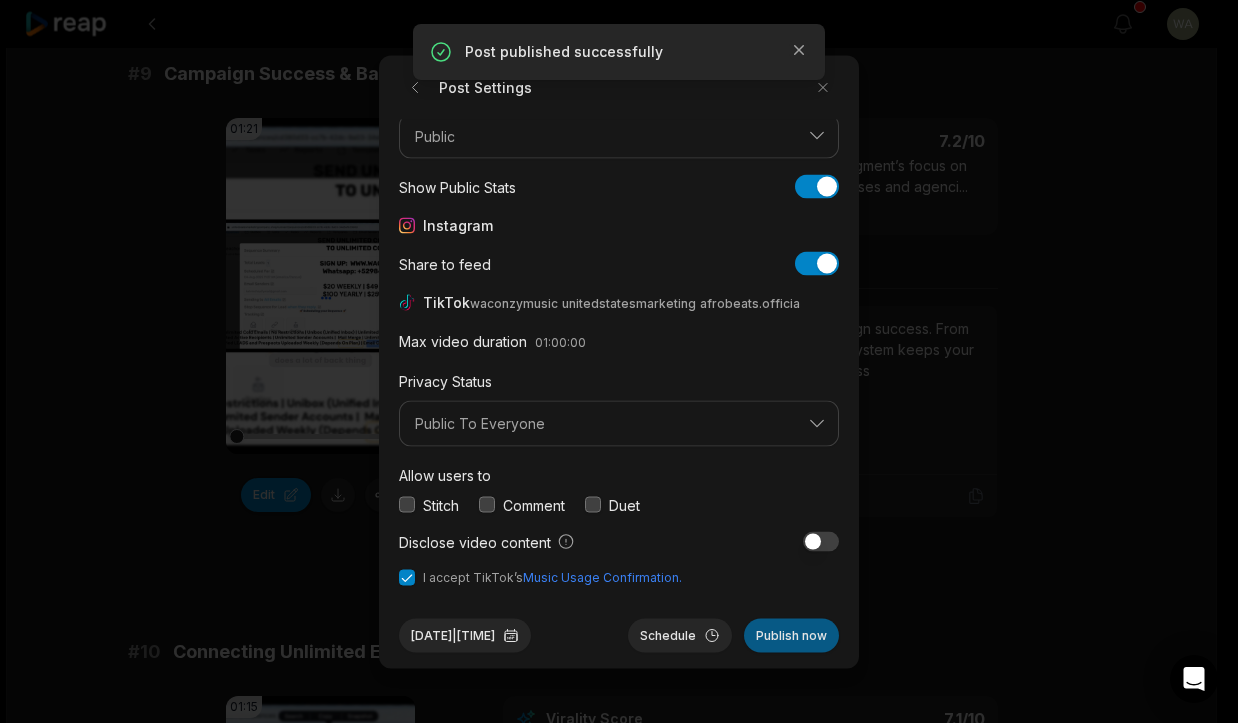 click on "Publish now" at bounding box center (791, 635) 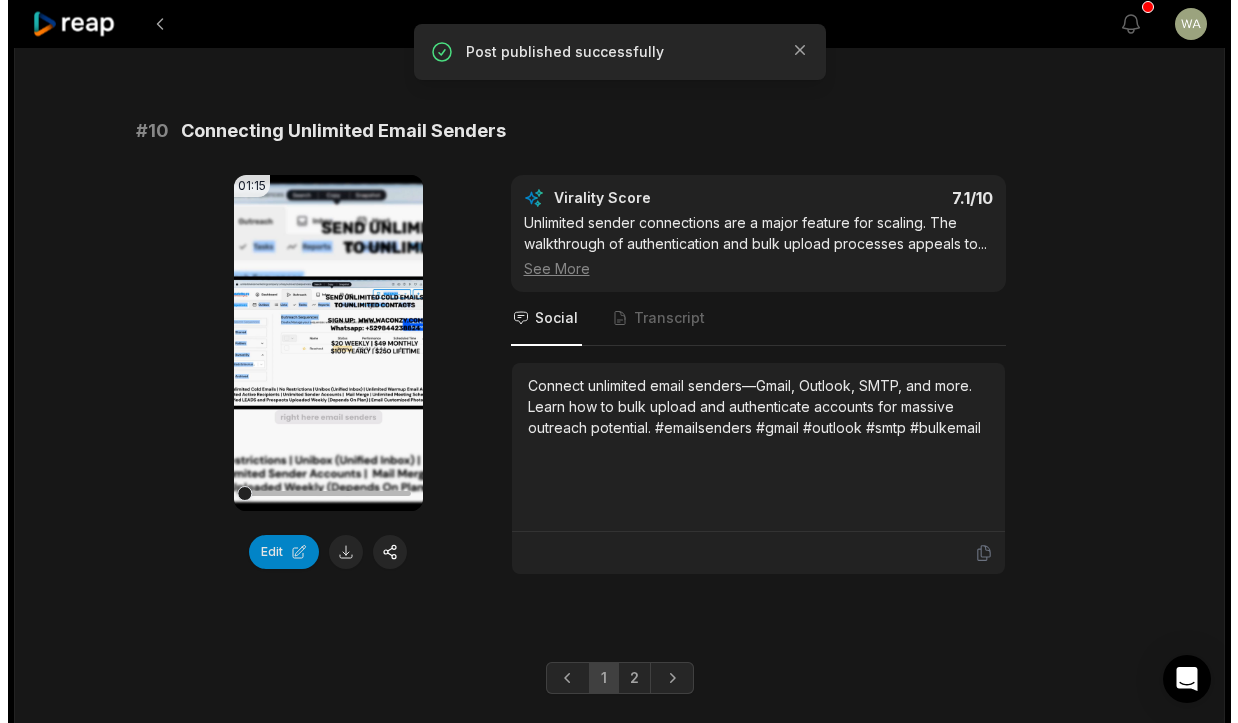 scroll, scrollTop: 5420, scrollLeft: 0, axis: vertical 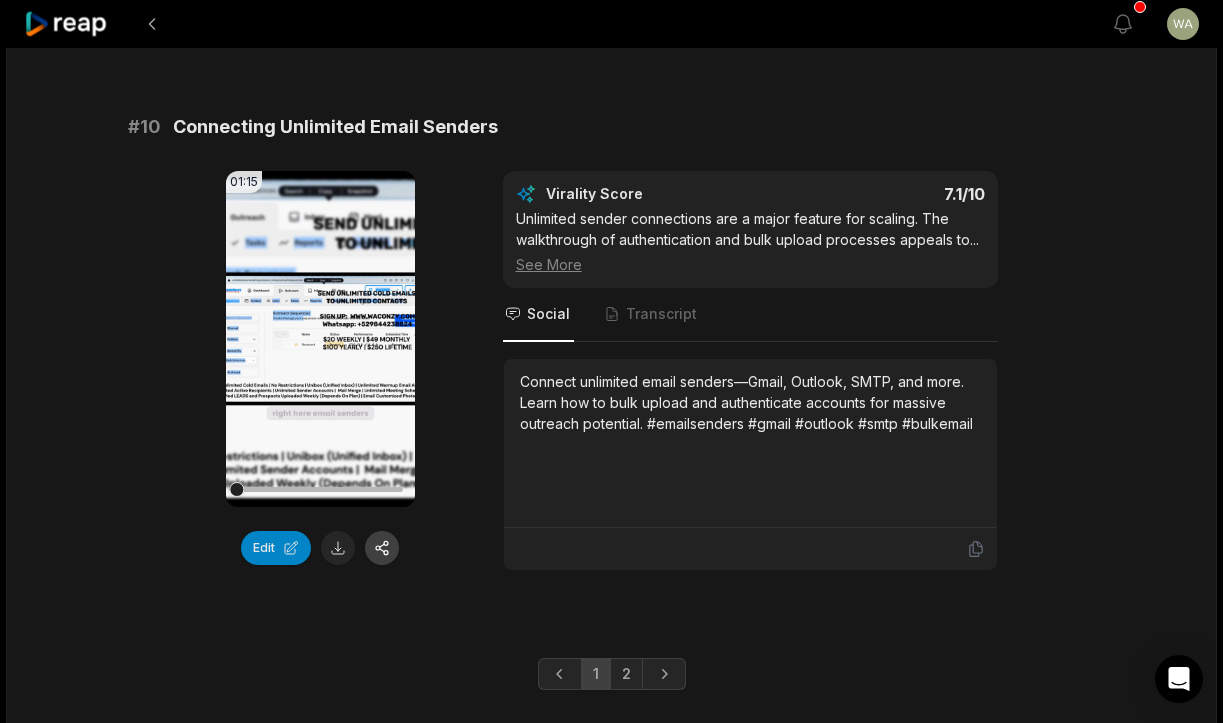 click at bounding box center (382, 548) 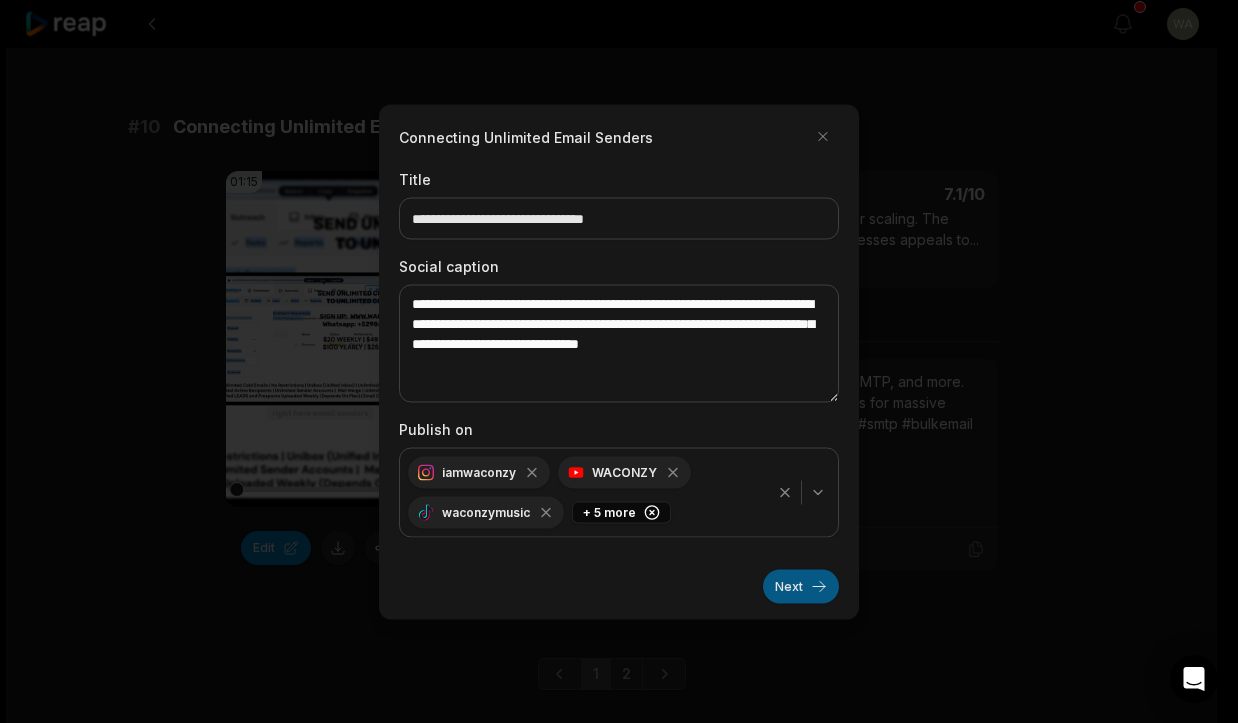 click on "Next" at bounding box center [801, 586] 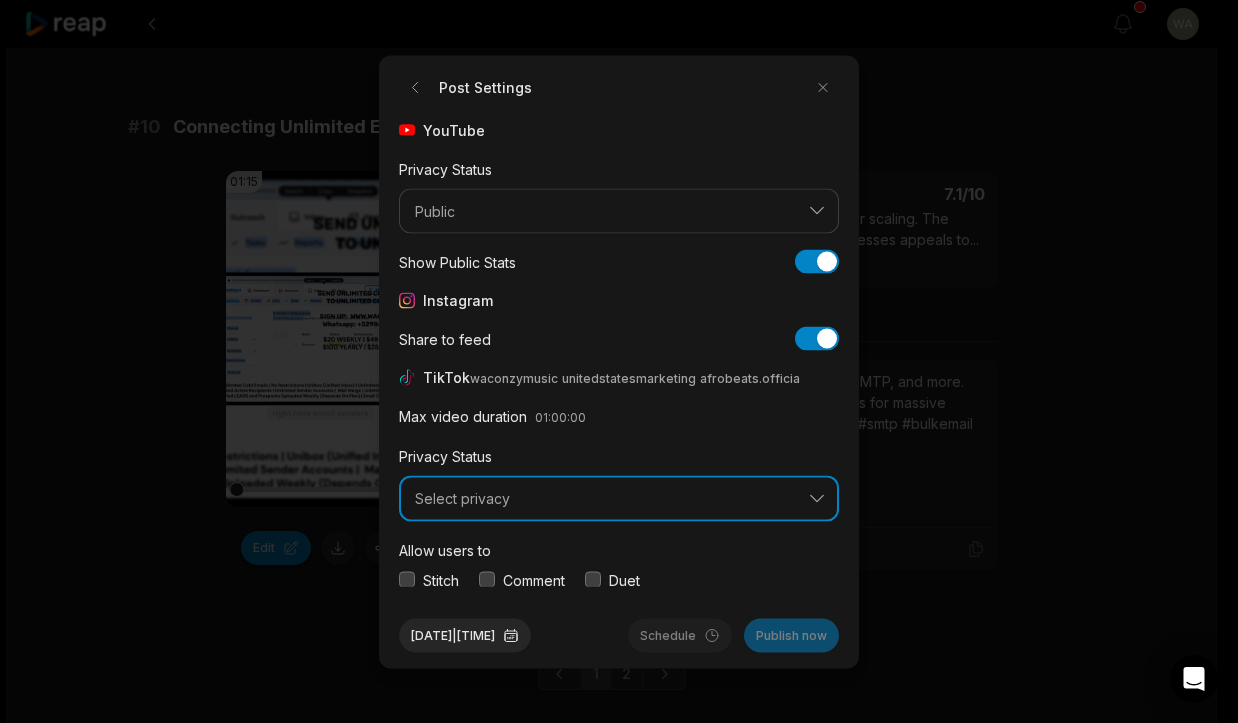 click on "Select privacy" at bounding box center [605, 499] 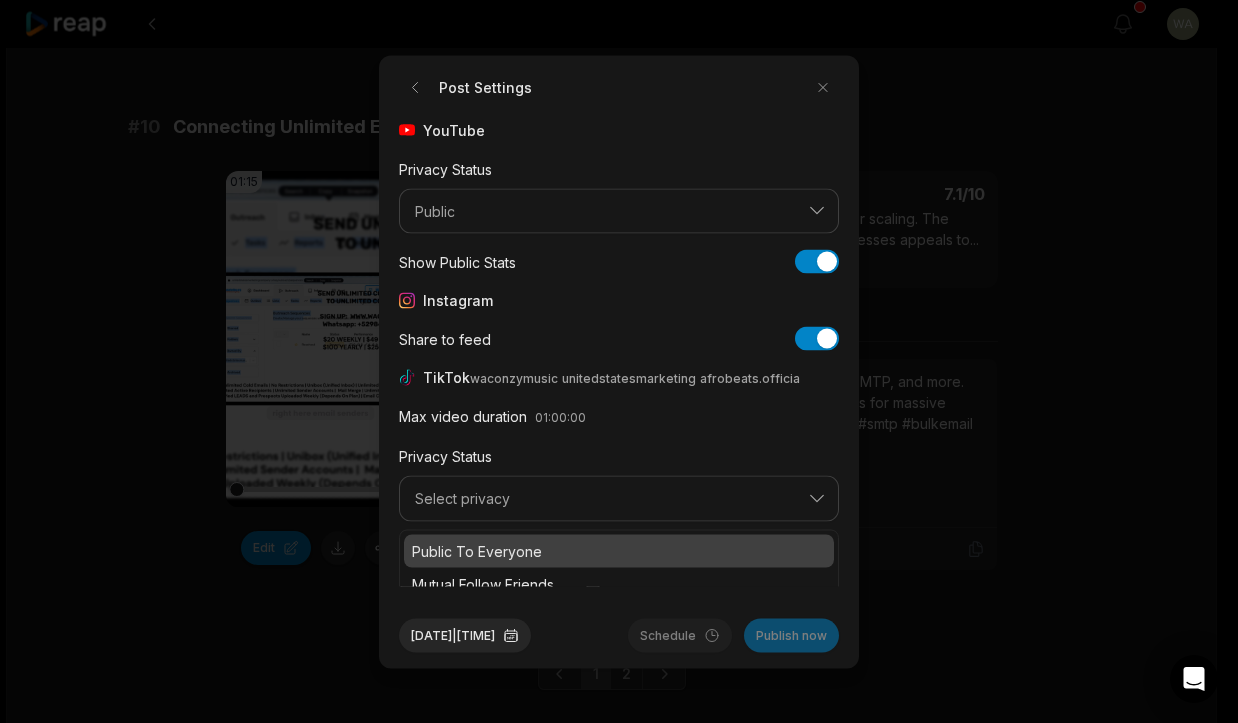 click on "Public To Everyone" at bounding box center [619, 550] 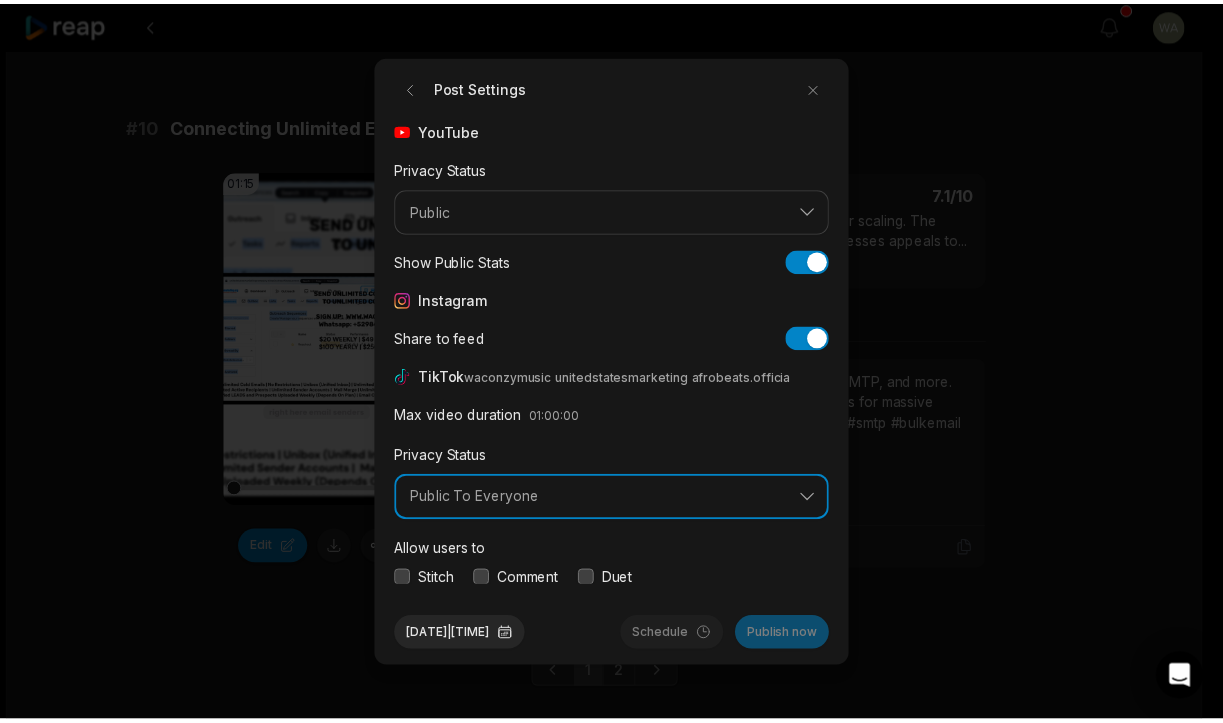 scroll, scrollTop: 75, scrollLeft: 0, axis: vertical 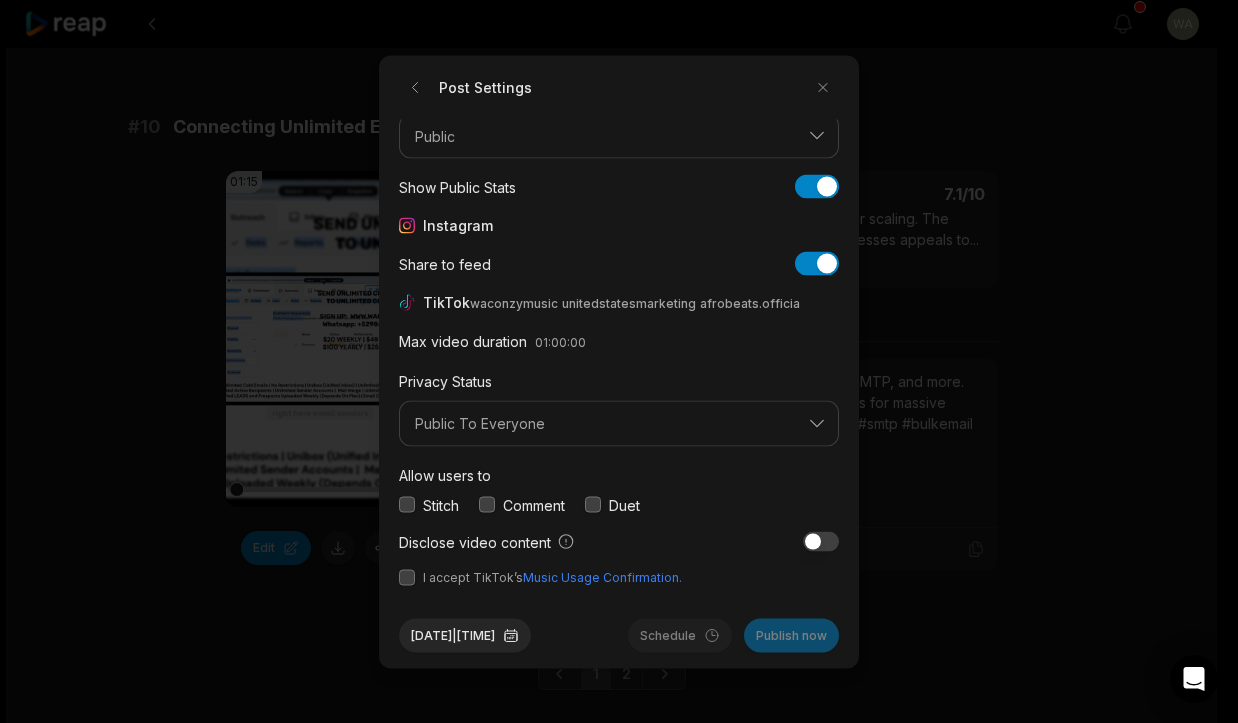 click at bounding box center [407, 577] 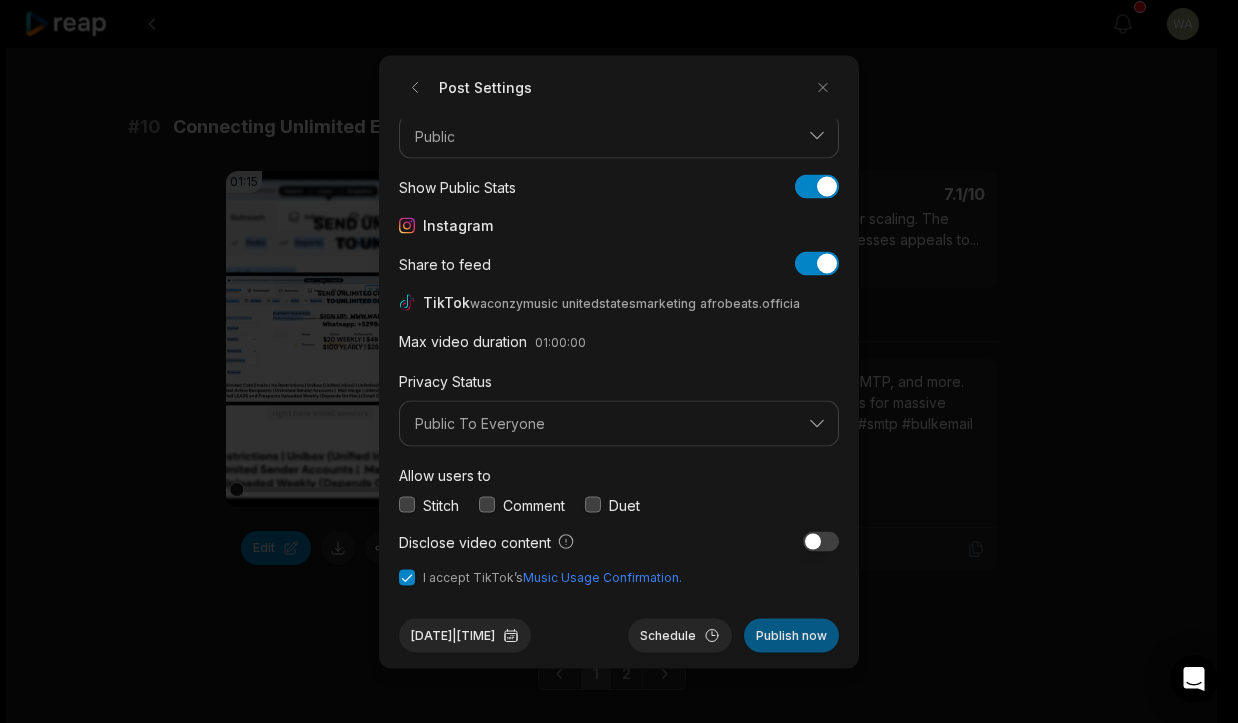 click on "Publish now" at bounding box center [791, 635] 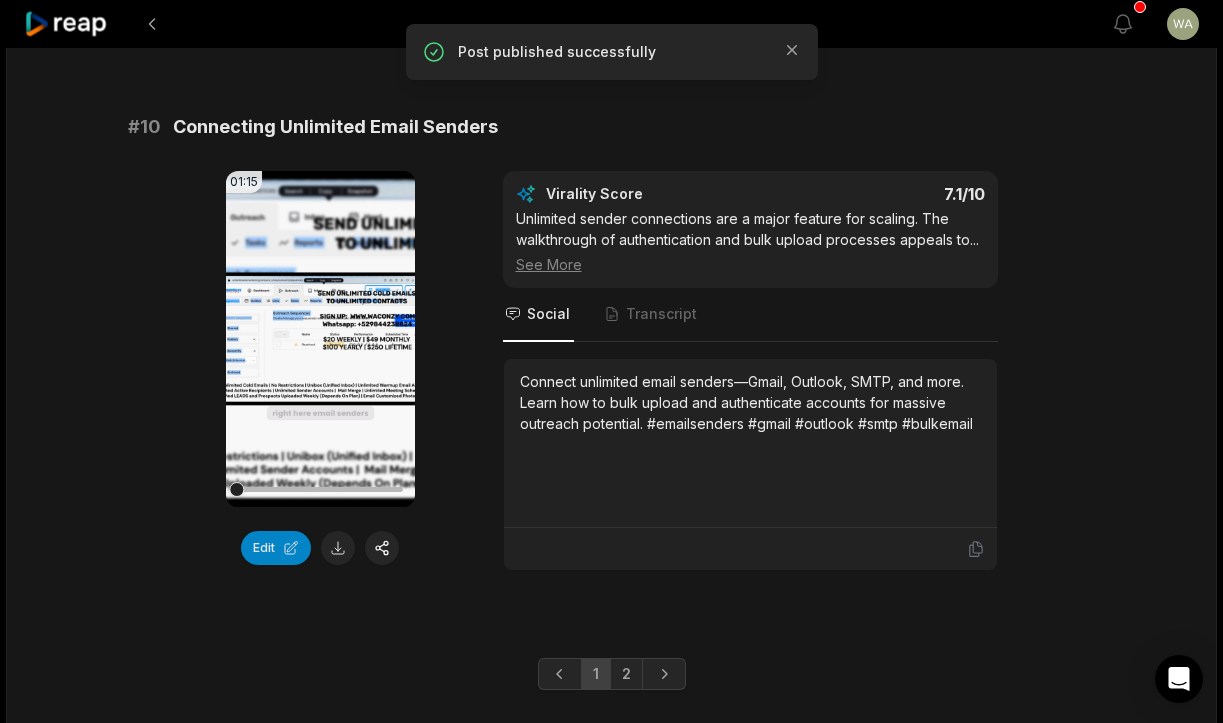 scroll, scrollTop: 5467, scrollLeft: 0, axis: vertical 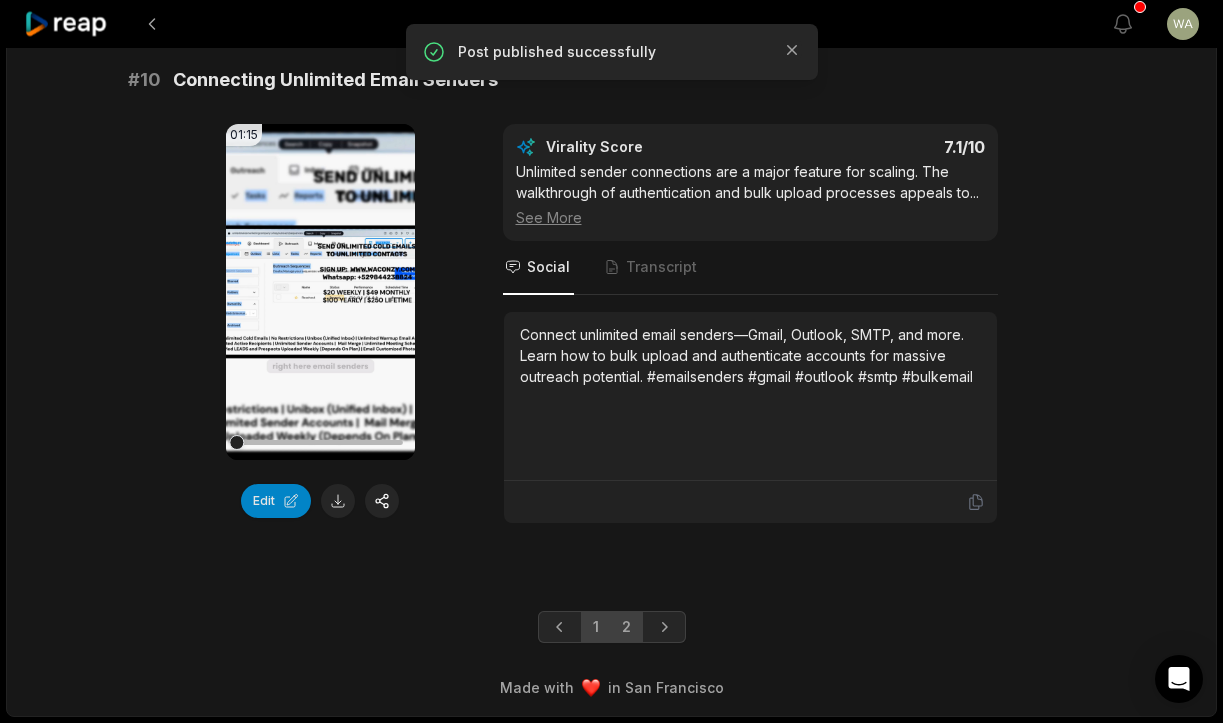 click on "2" at bounding box center [626, 627] 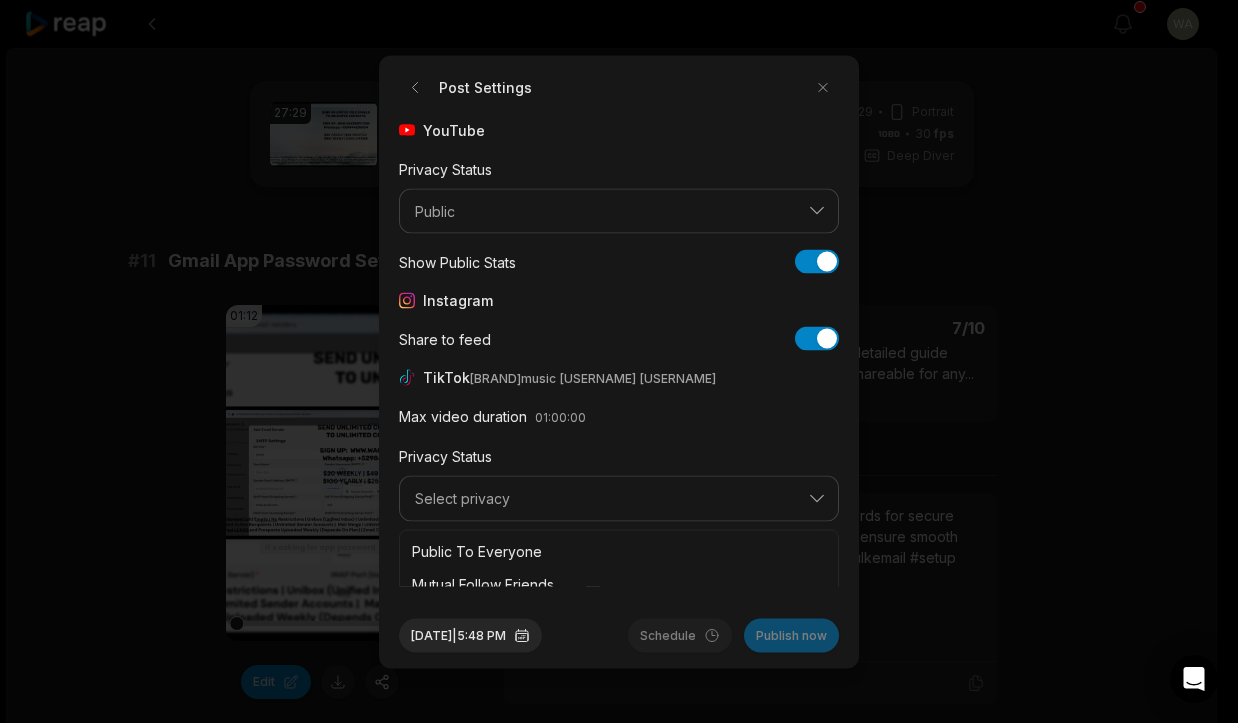 scroll, scrollTop: 398, scrollLeft: 0, axis: vertical 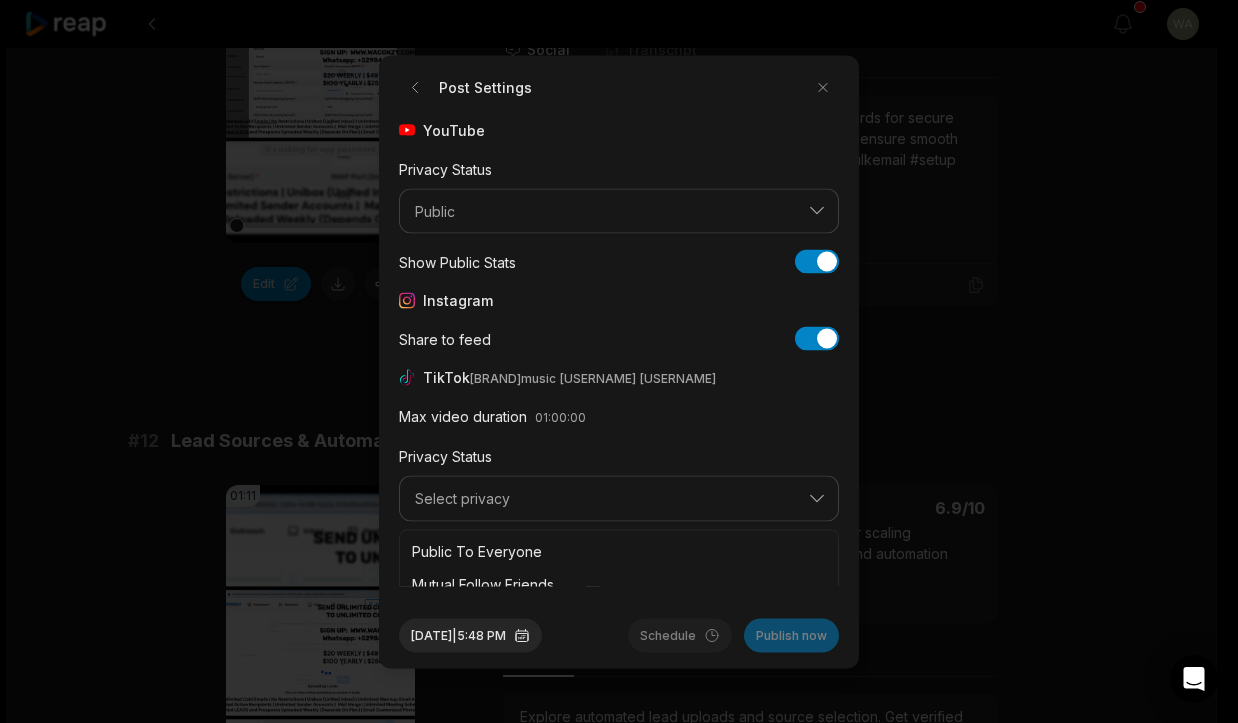 click on "Public To Everyone Mutual Follow Friends Self Only" at bounding box center [619, 583] 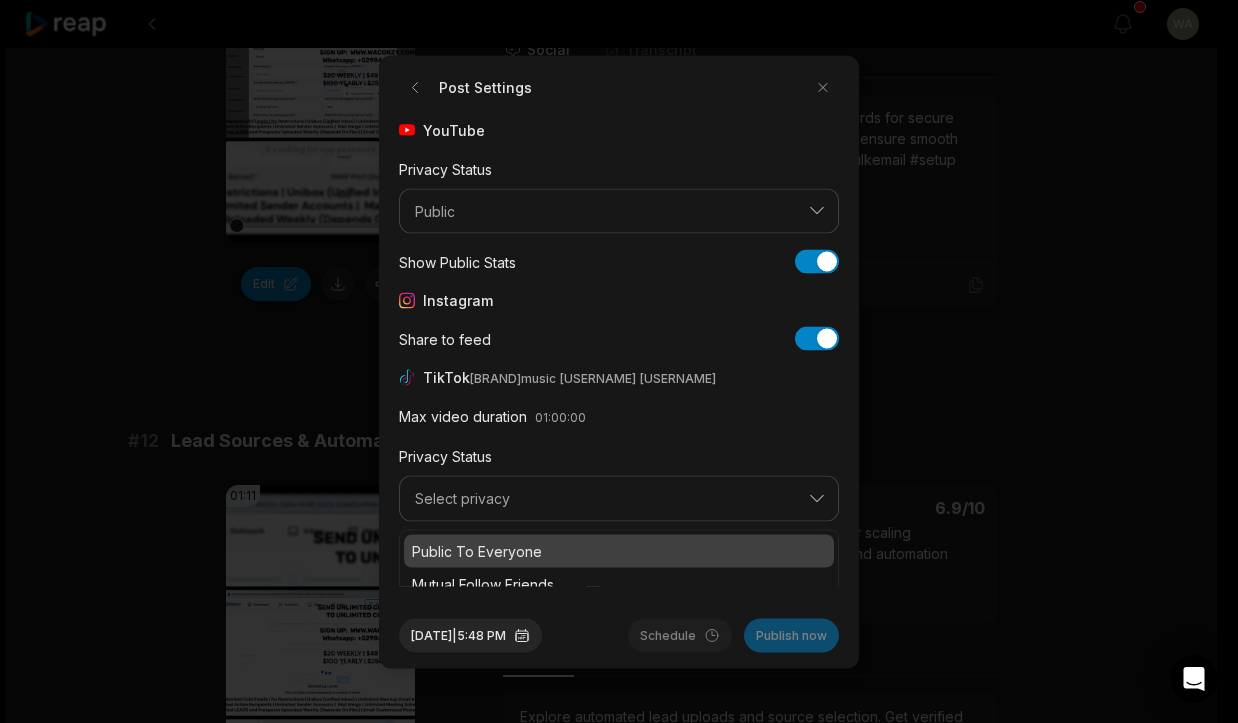 click on "Public To Everyone" at bounding box center [619, 550] 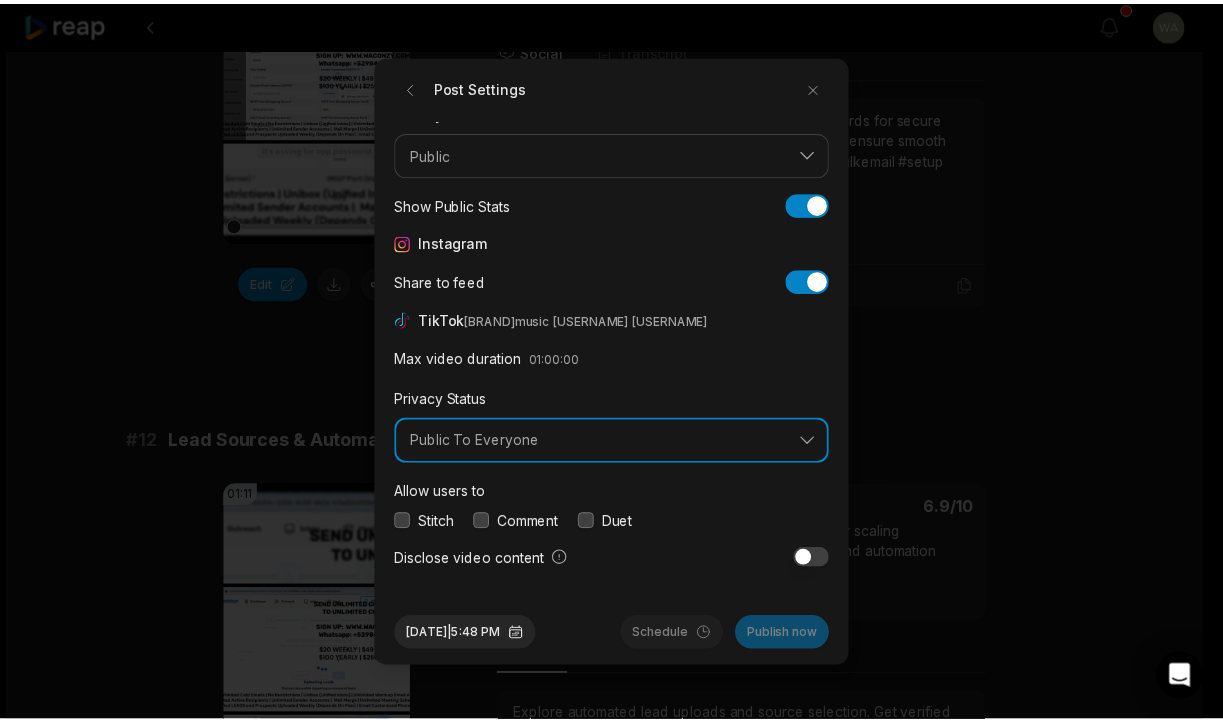 scroll, scrollTop: 75, scrollLeft: 0, axis: vertical 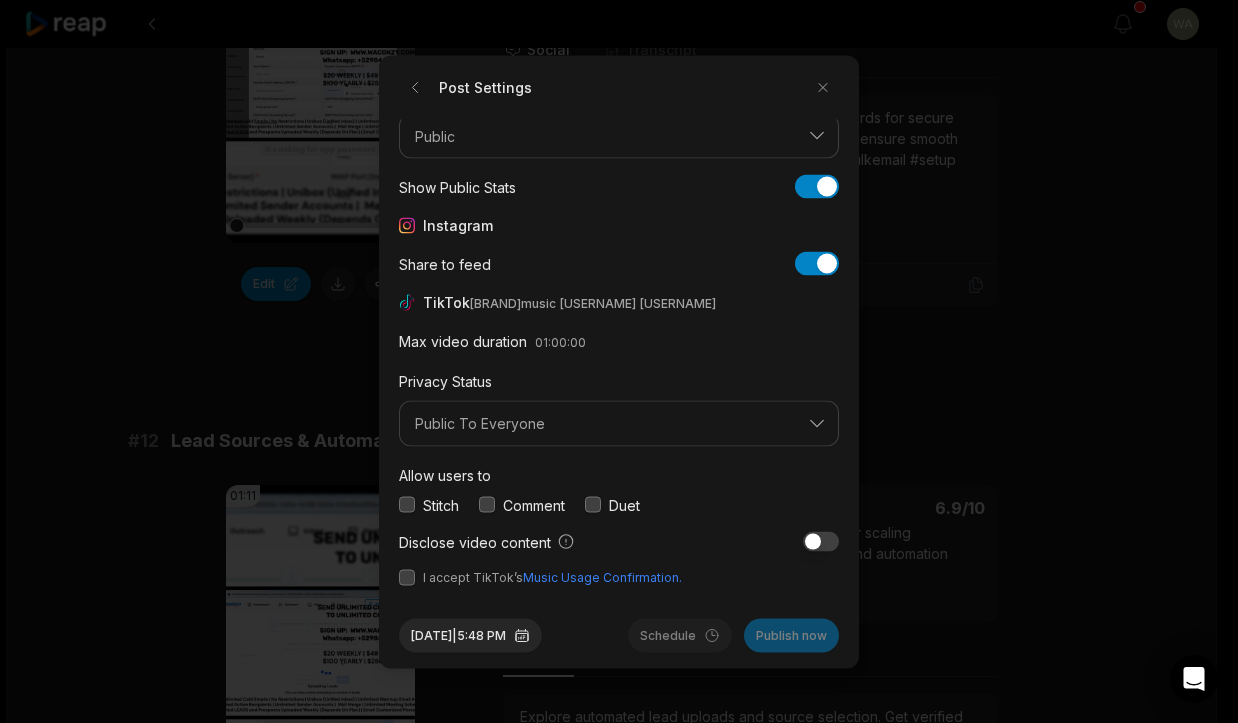 click at bounding box center (407, 577) 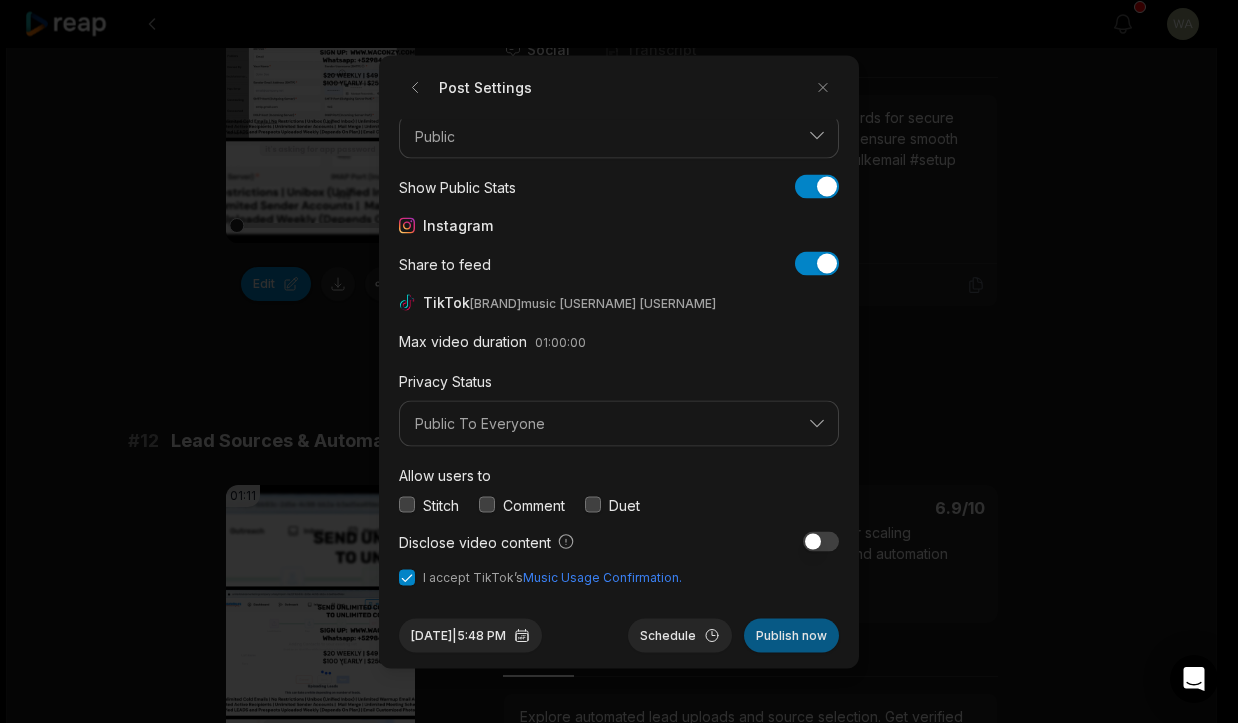 click on "Publish now" at bounding box center (791, 635) 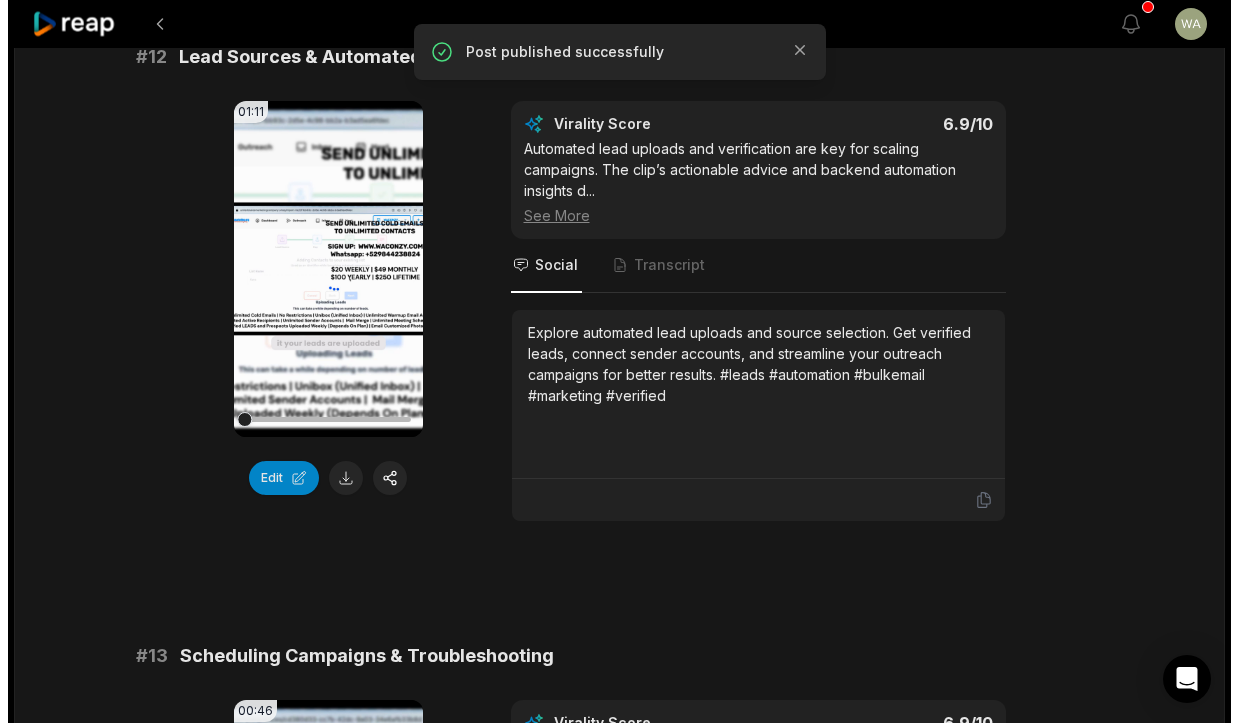 scroll, scrollTop: 795, scrollLeft: 0, axis: vertical 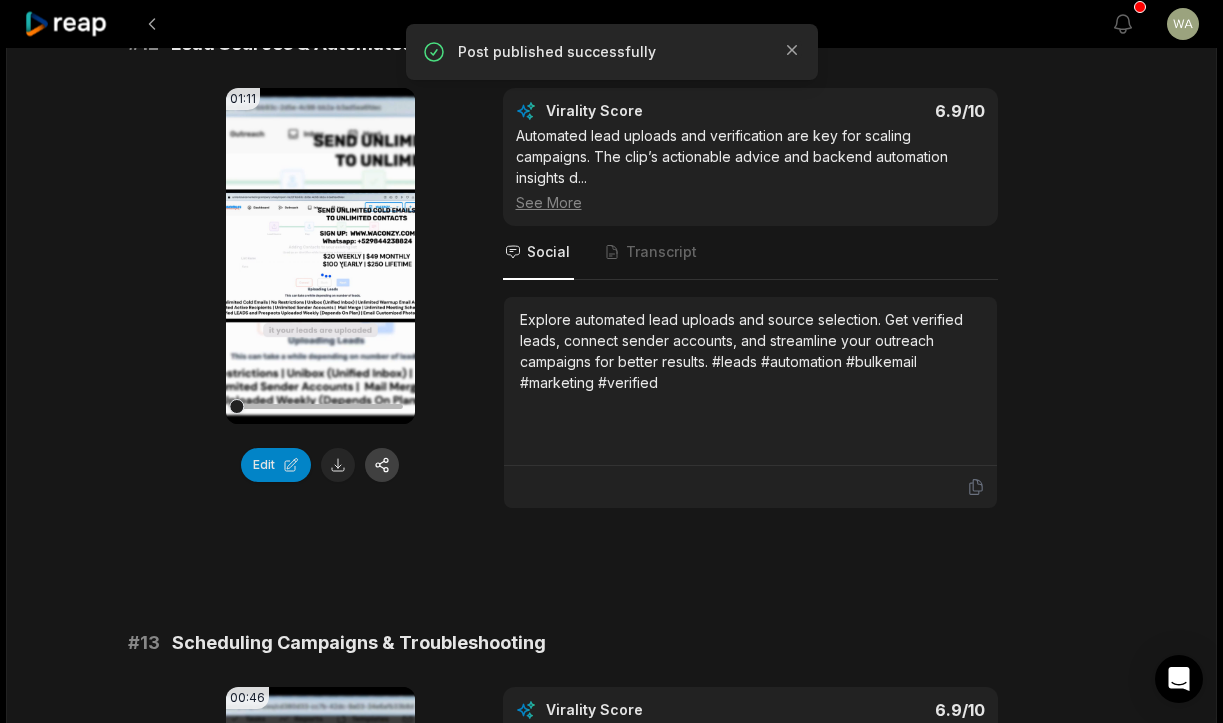 click at bounding box center (382, 465) 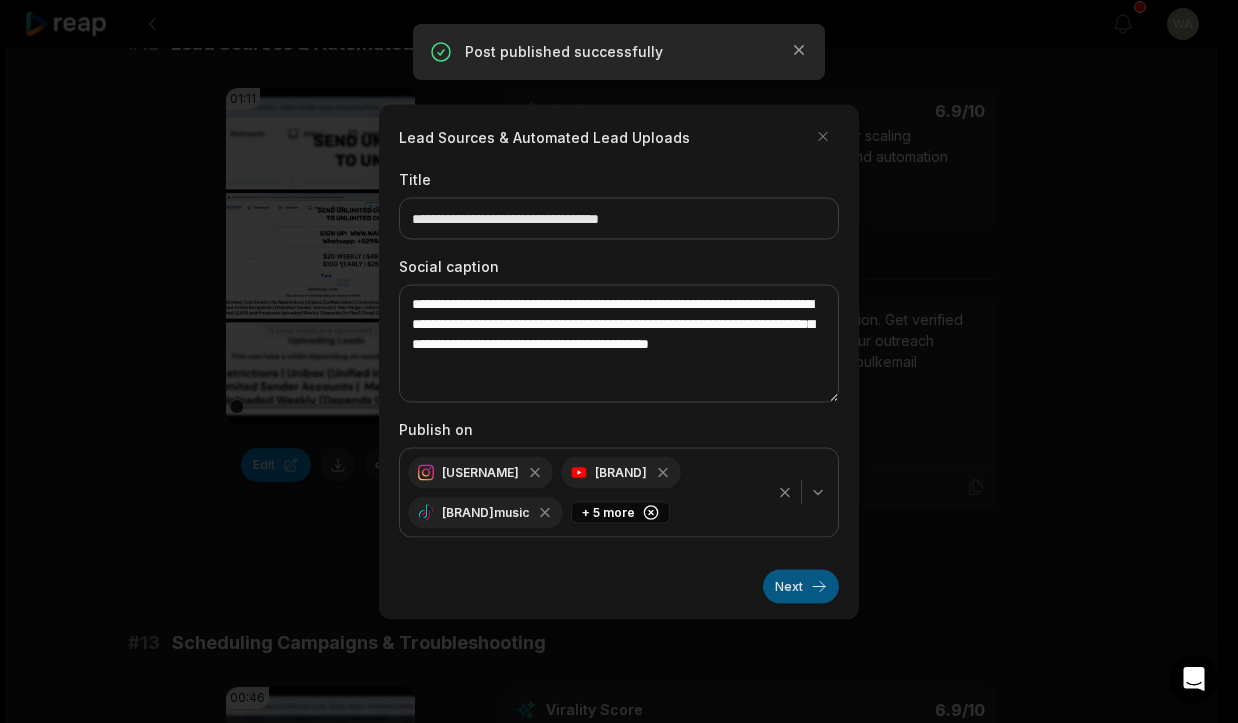 click on "Next" at bounding box center (801, 586) 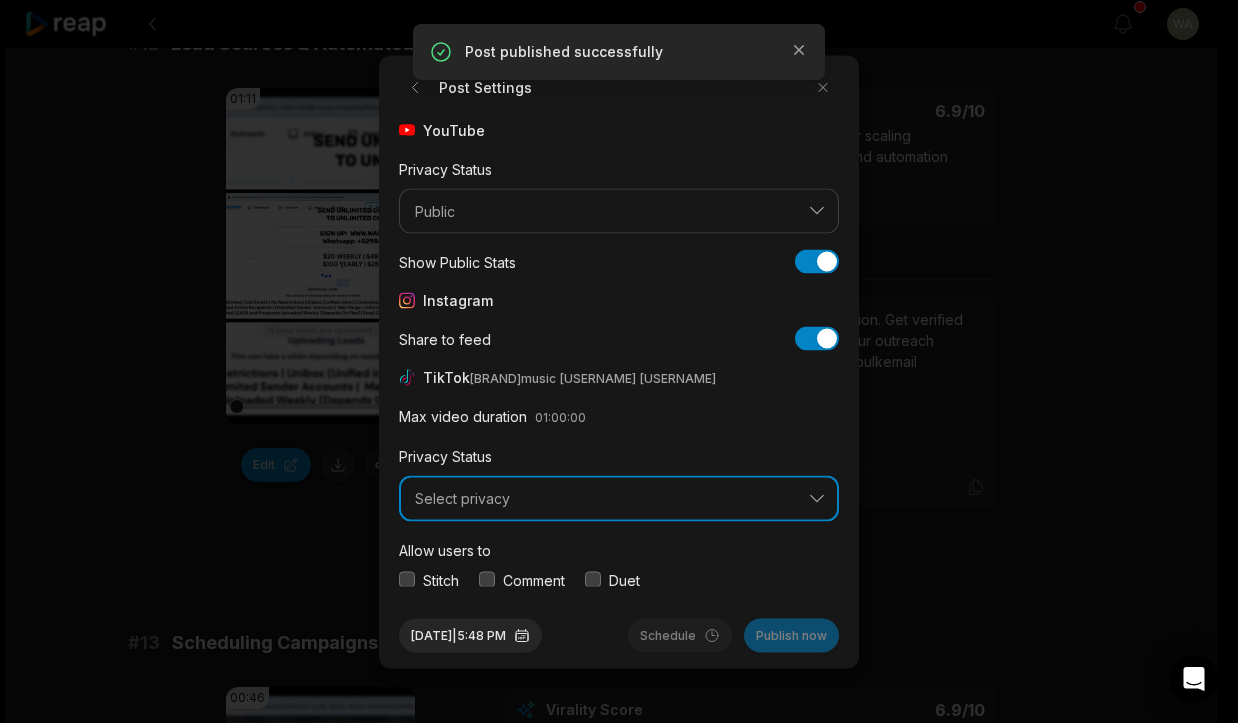 click on "Select privacy" at bounding box center (605, 499) 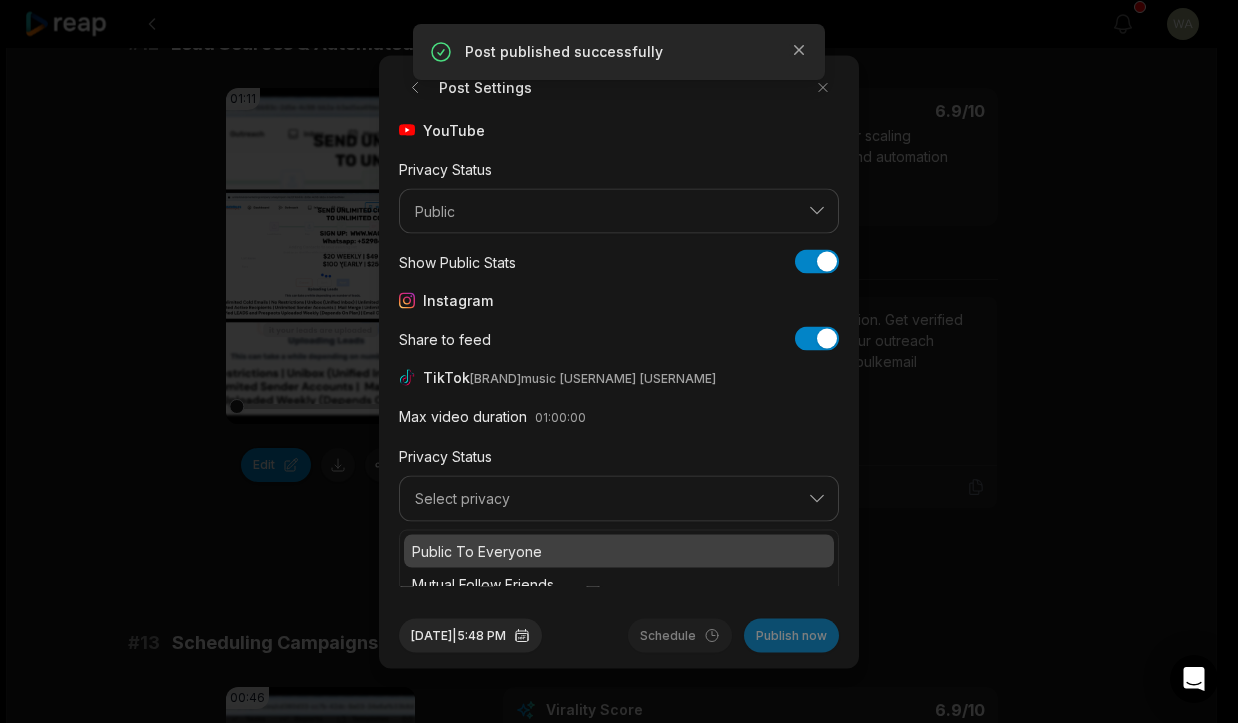 click on "Public To Everyone" at bounding box center [619, 550] 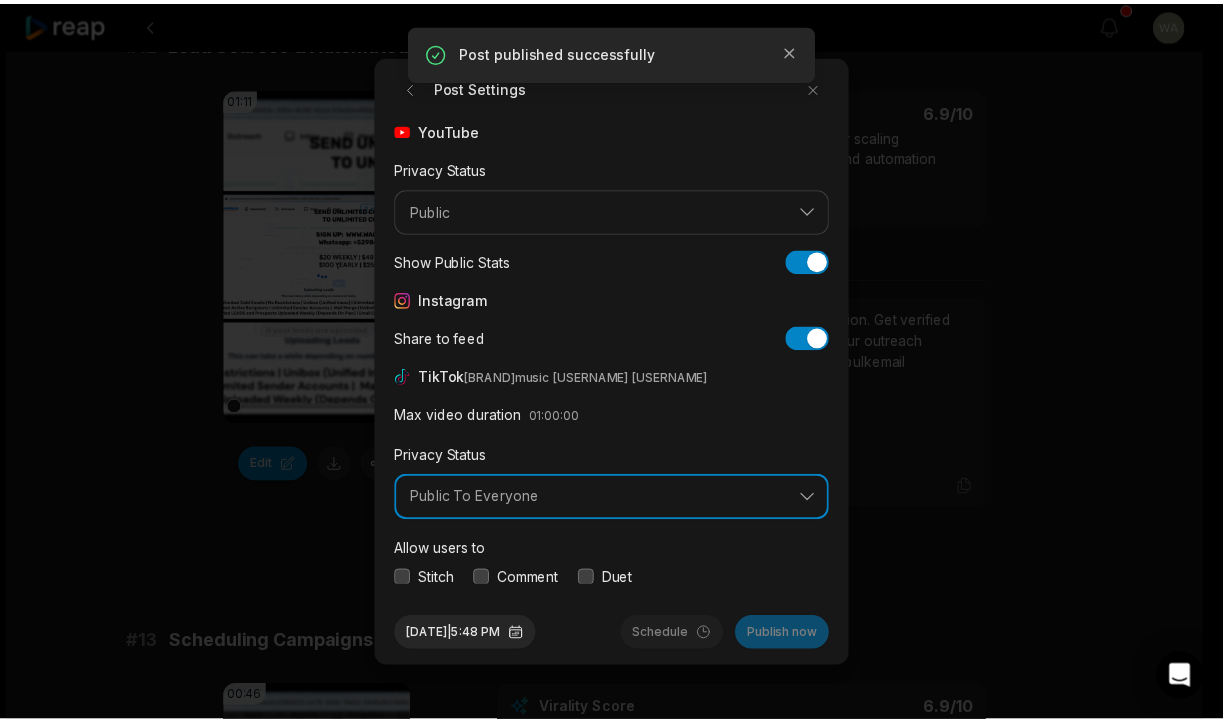 scroll, scrollTop: 75, scrollLeft: 0, axis: vertical 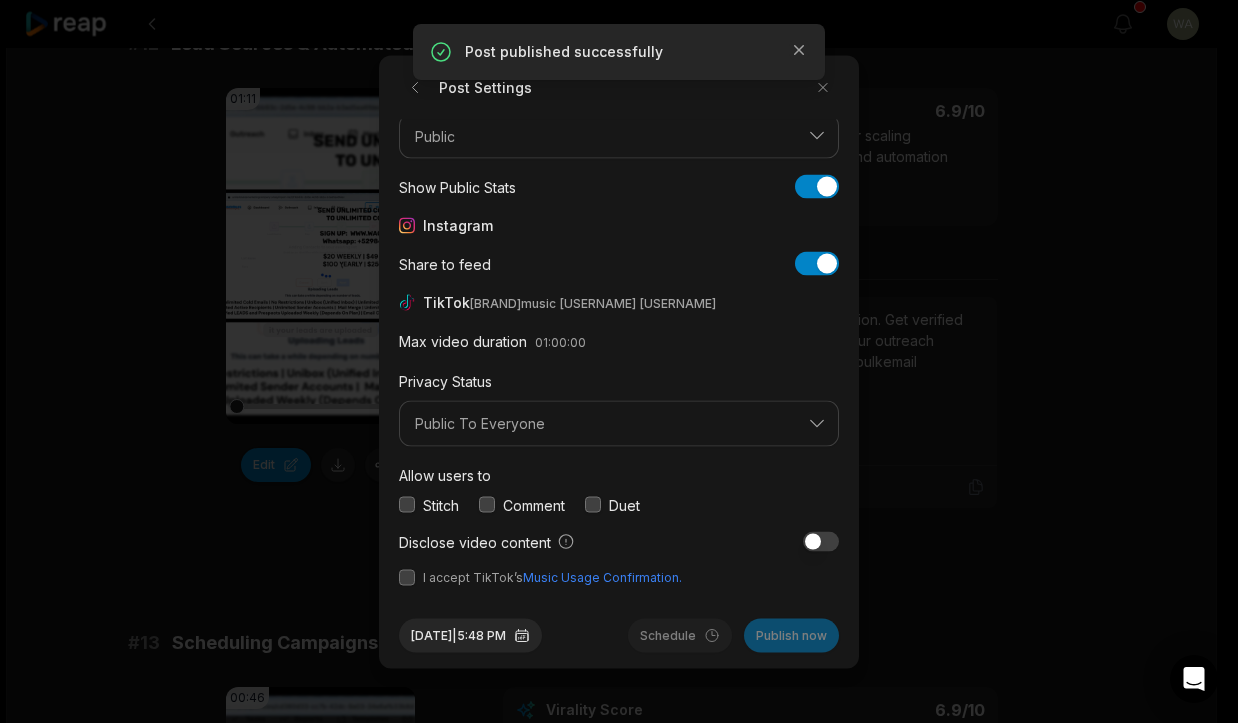 click at bounding box center [407, 577] 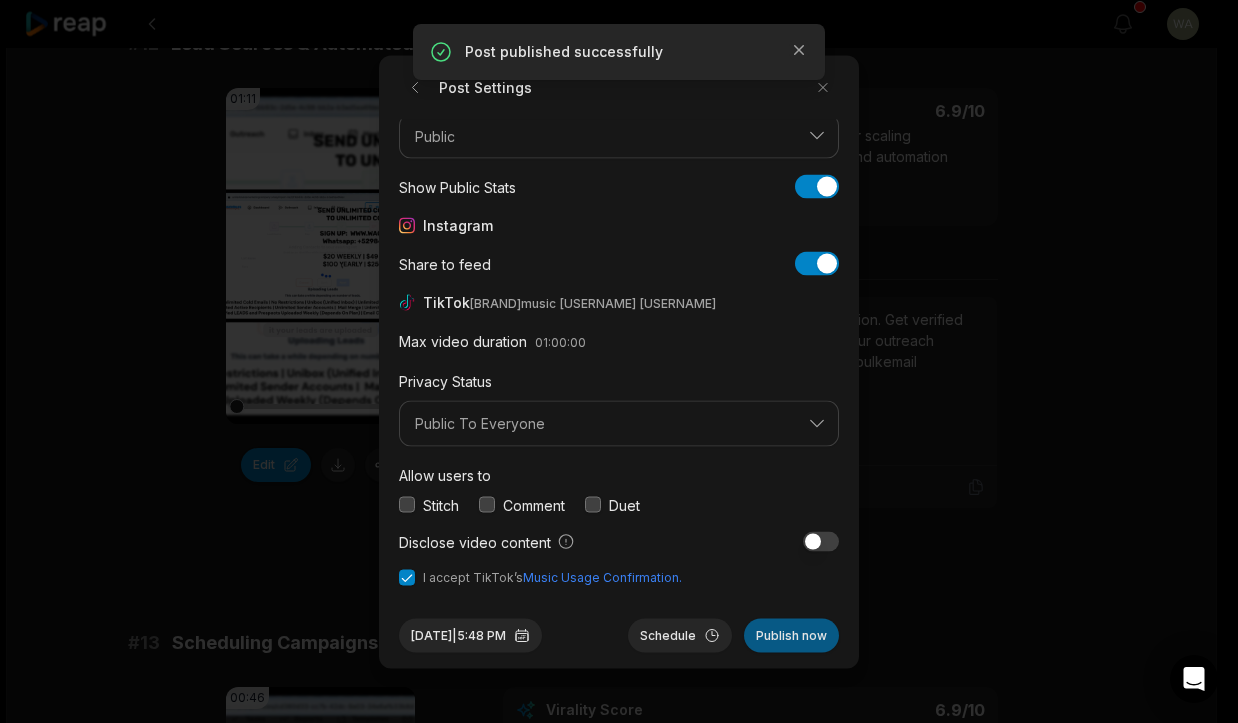 click on "Publish now" at bounding box center (791, 635) 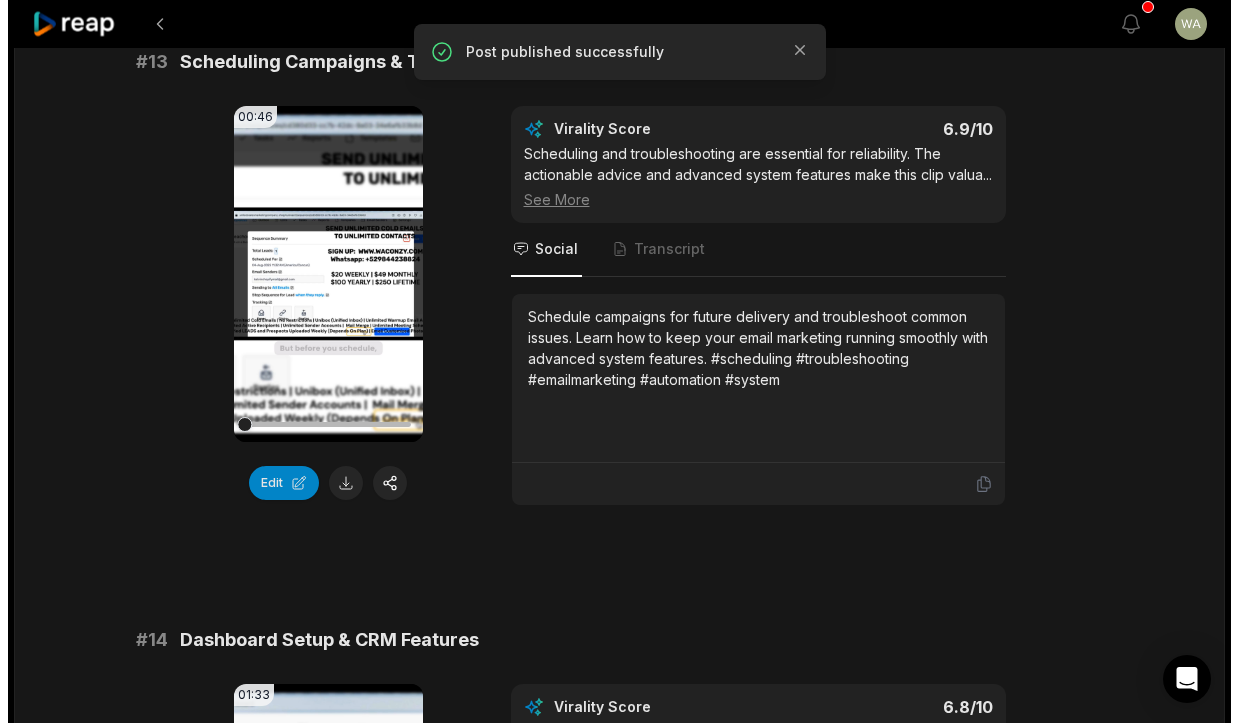 scroll, scrollTop: 1443, scrollLeft: 0, axis: vertical 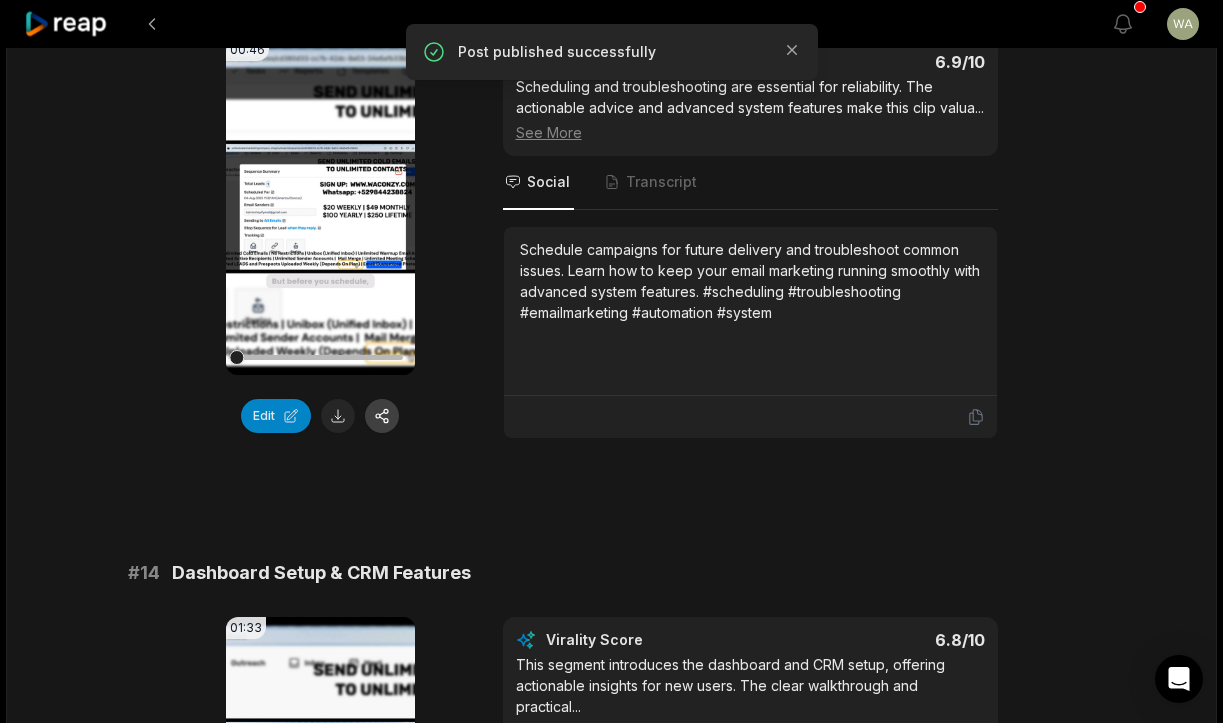 click at bounding box center [382, 416] 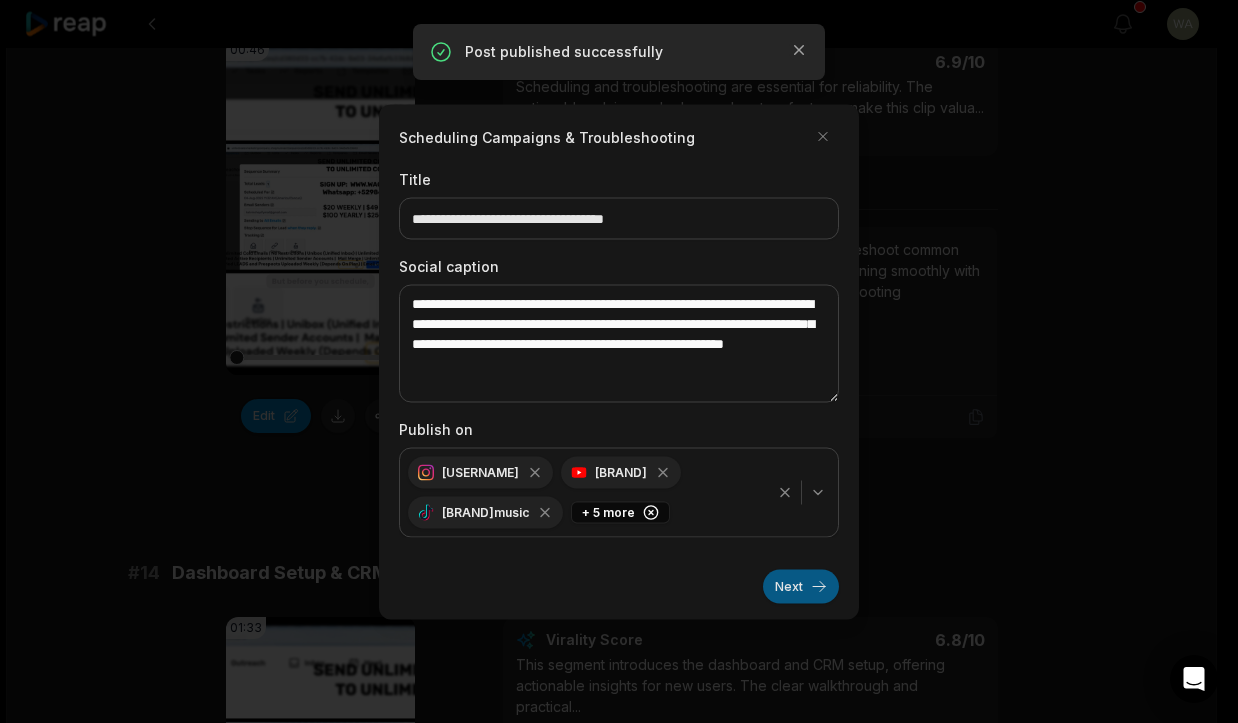 click on "Next" at bounding box center [801, 586] 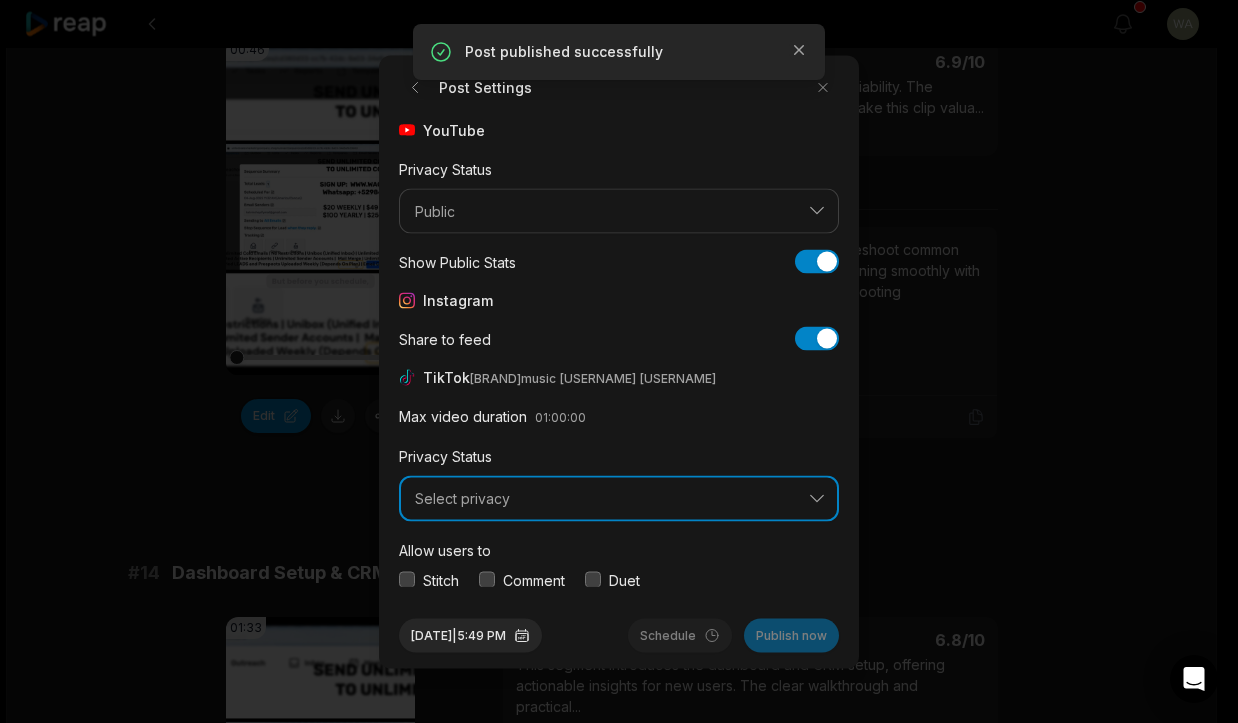 click on "Select privacy" at bounding box center (619, 499) 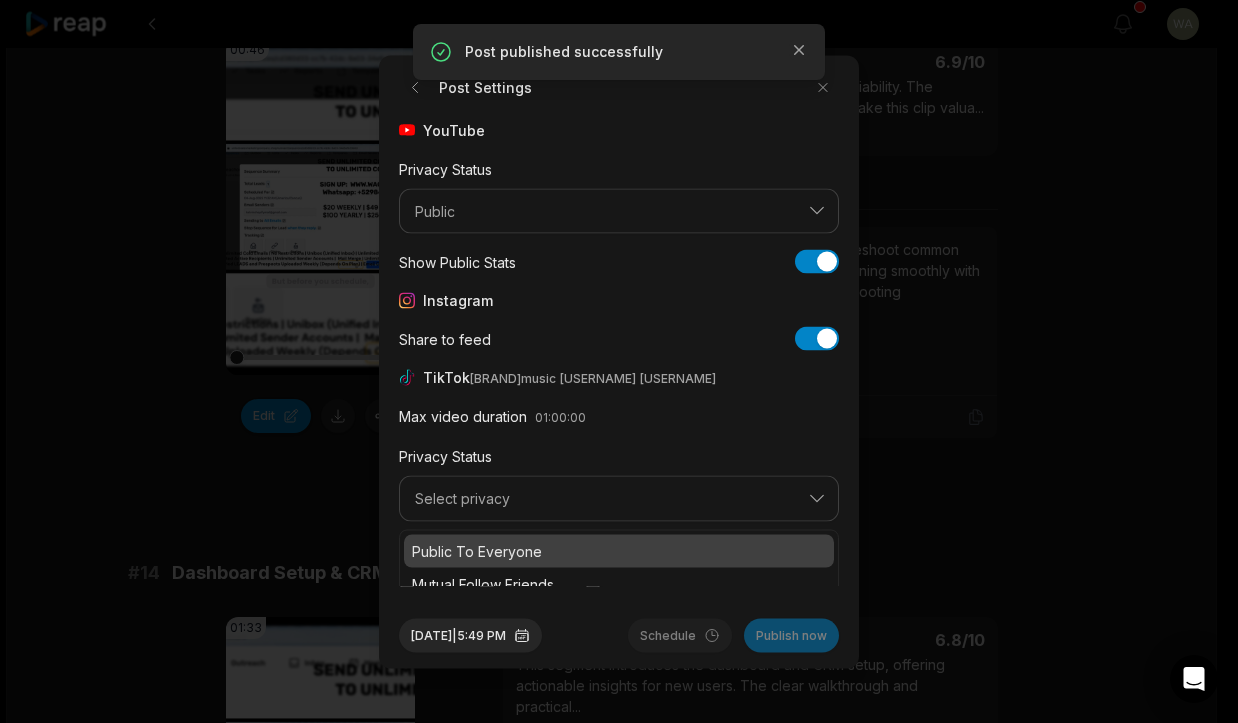 click on "Public To Everyone" at bounding box center [619, 550] 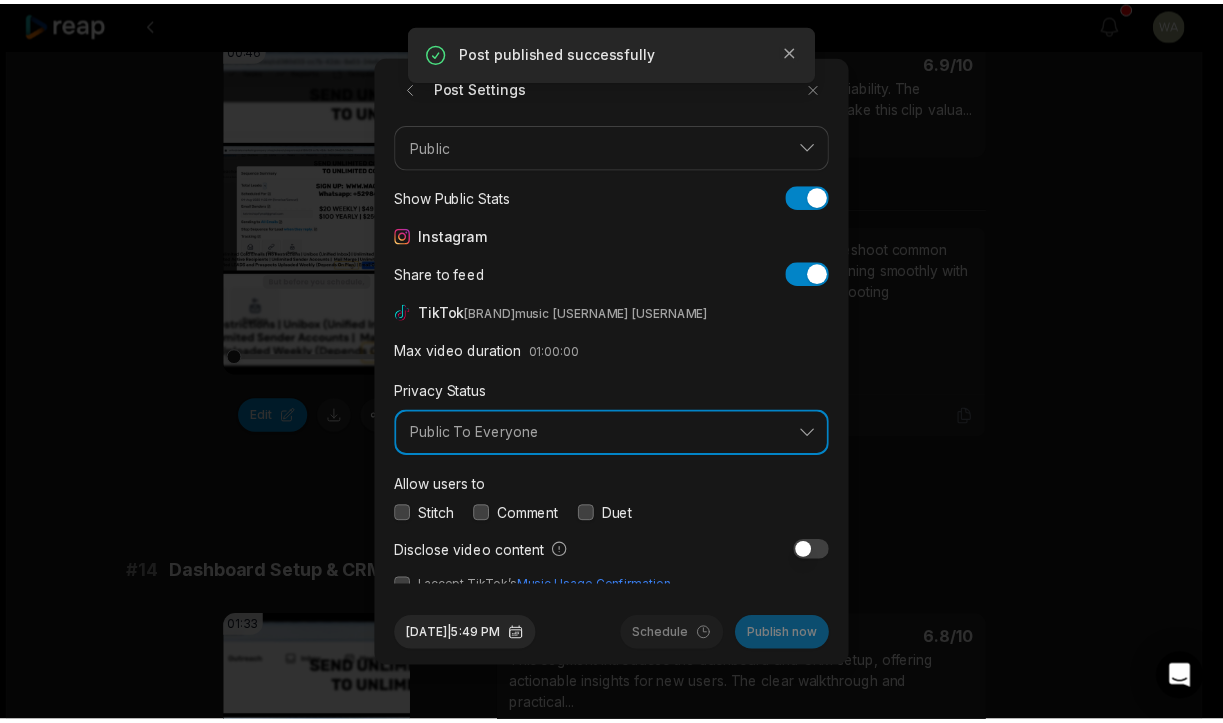 scroll, scrollTop: 75, scrollLeft: 0, axis: vertical 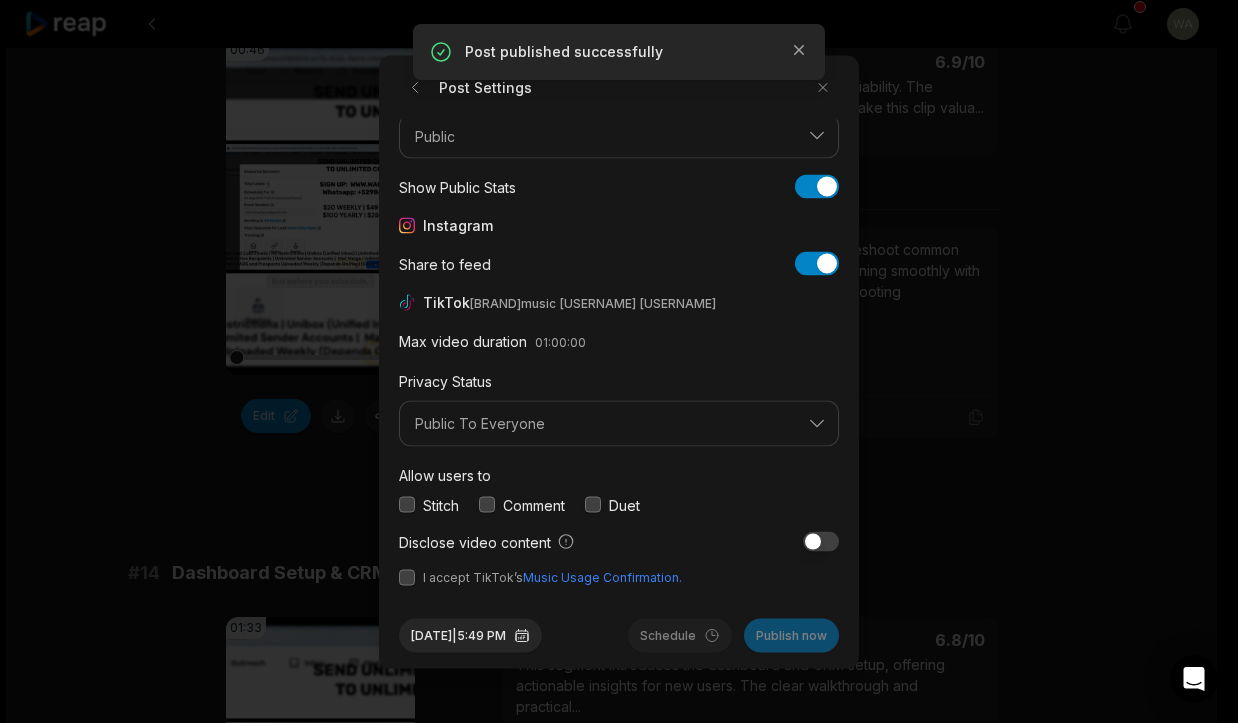 click on "I accept TikTok’s  Music Usage Confirmation." at bounding box center [619, 577] 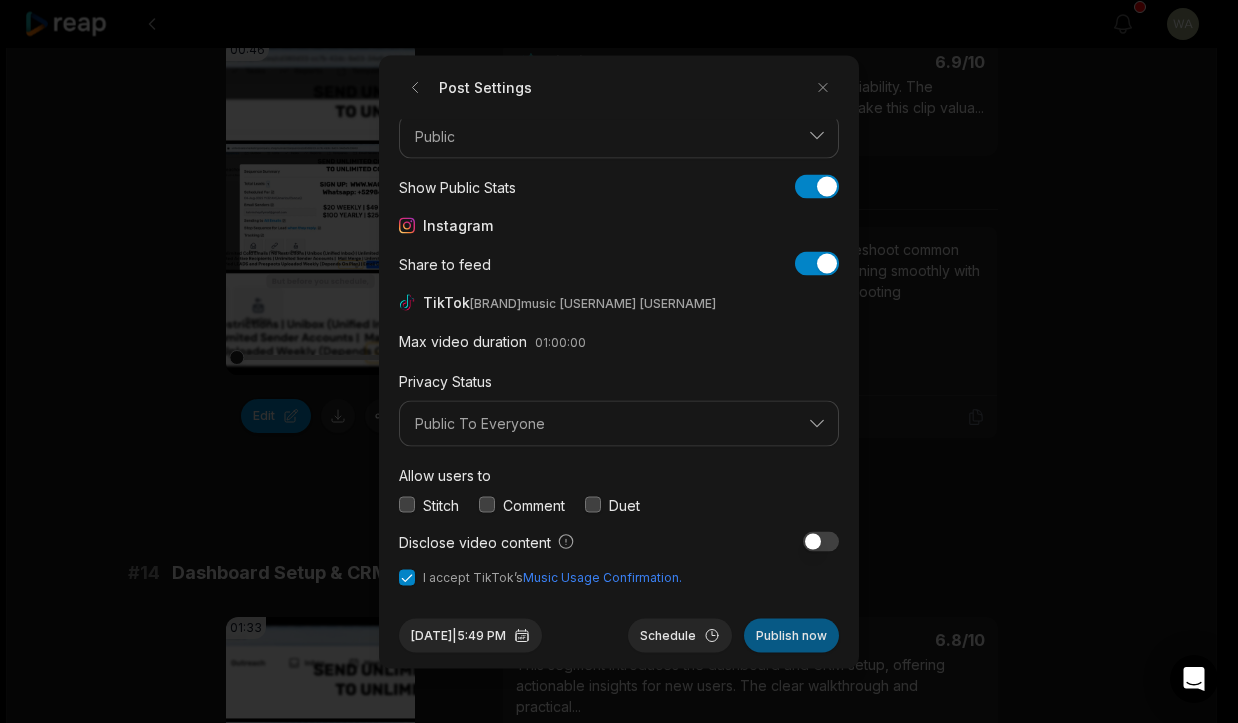 click on "Publish now" at bounding box center (791, 635) 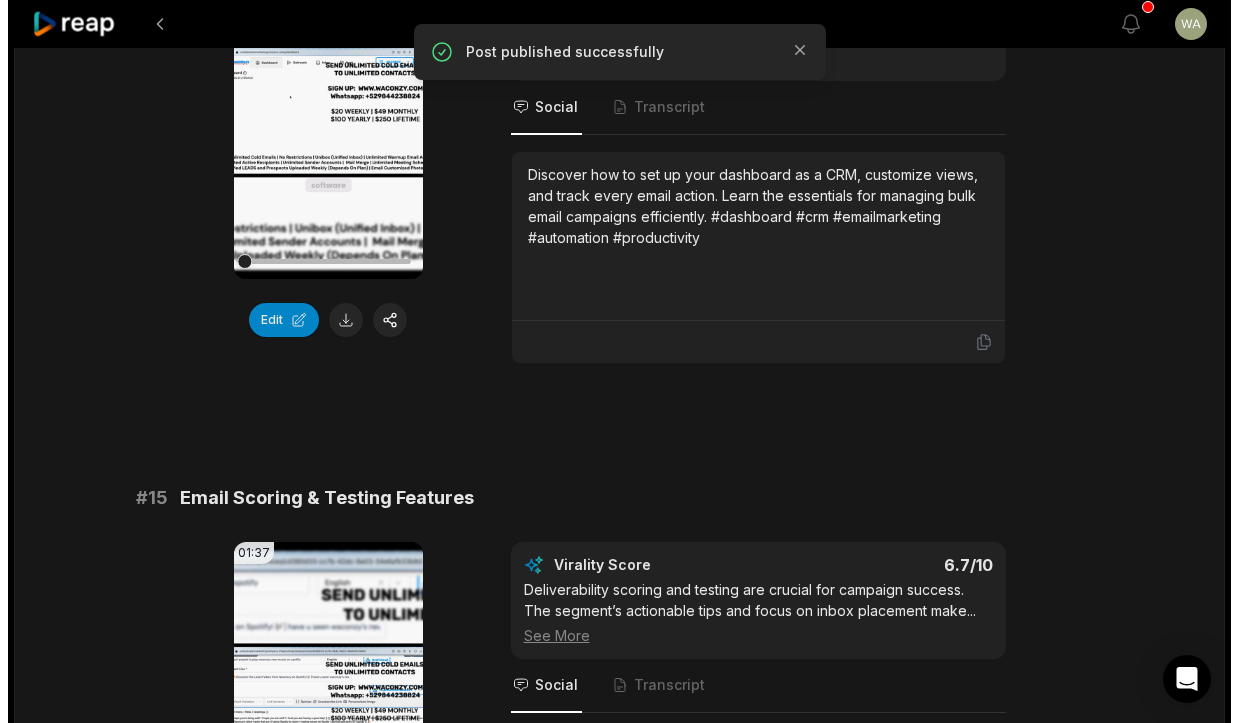 scroll, scrollTop: 2255, scrollLeft: 0, axis: vertical 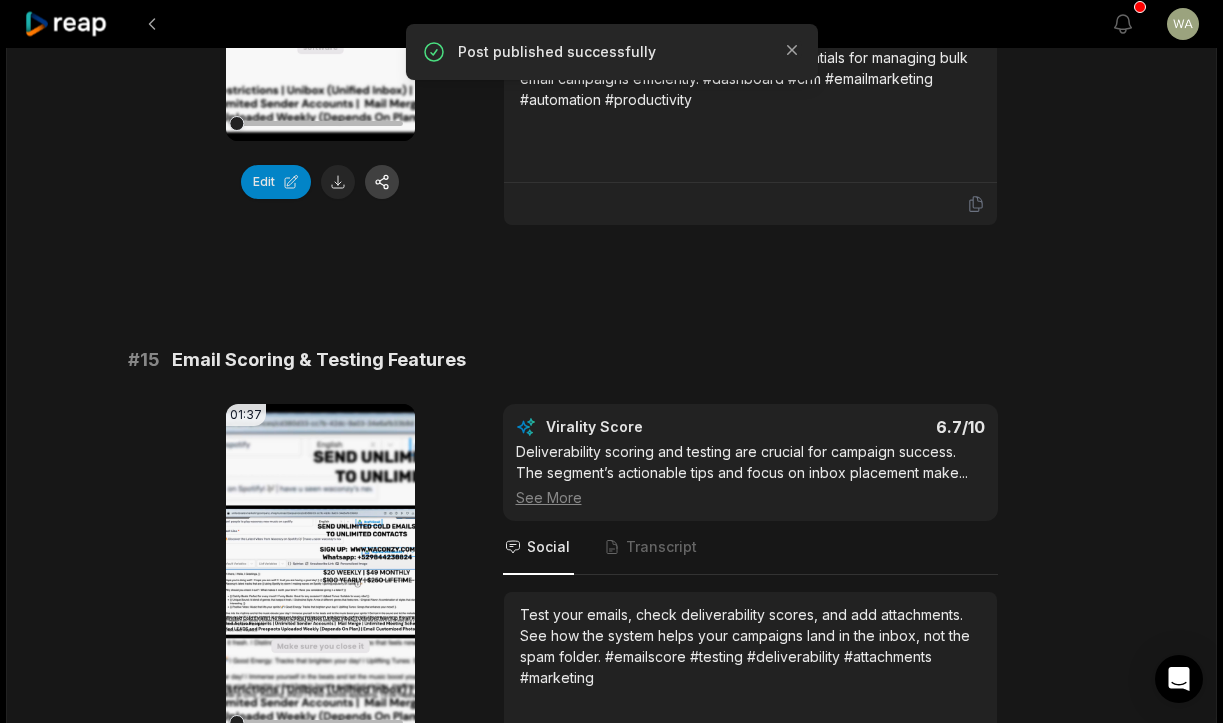 click at bounding box center (382, 182) 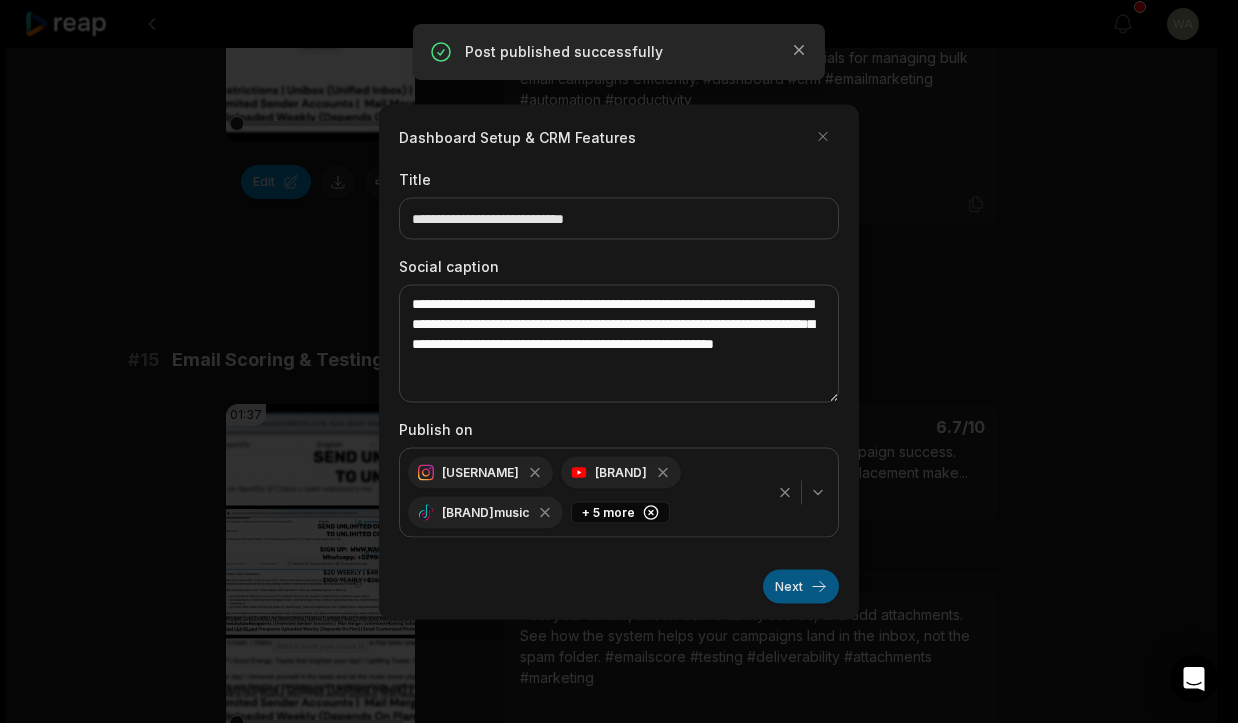 click on "Next" at bounding box center [801, 586] 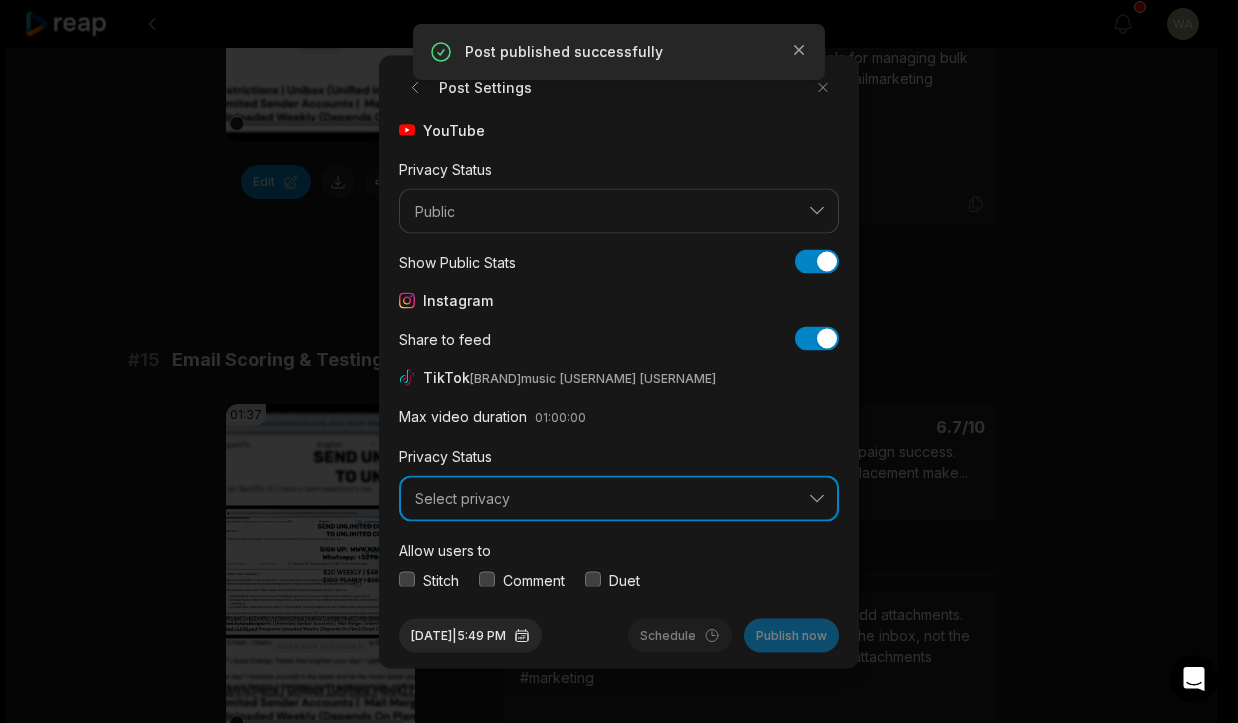 click on "Select privacy" at bounding box center [605, 499] 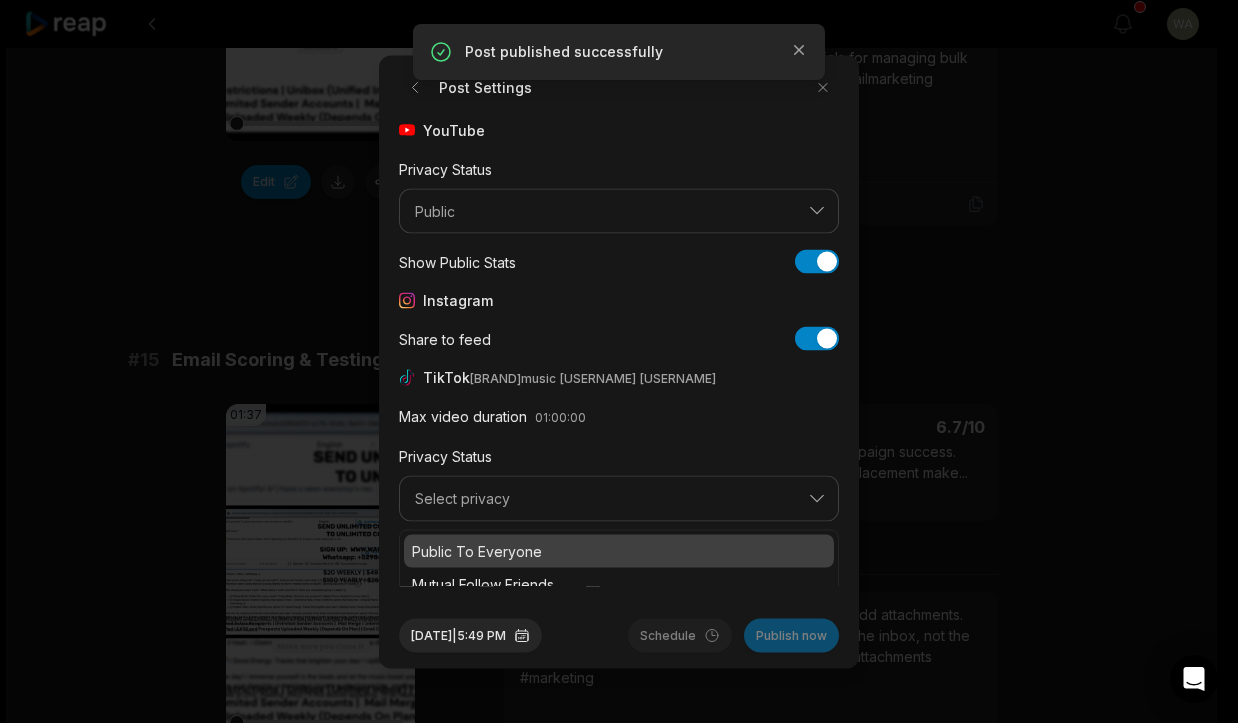 click on "Public To Everyone" at bounding box center [619, 550] 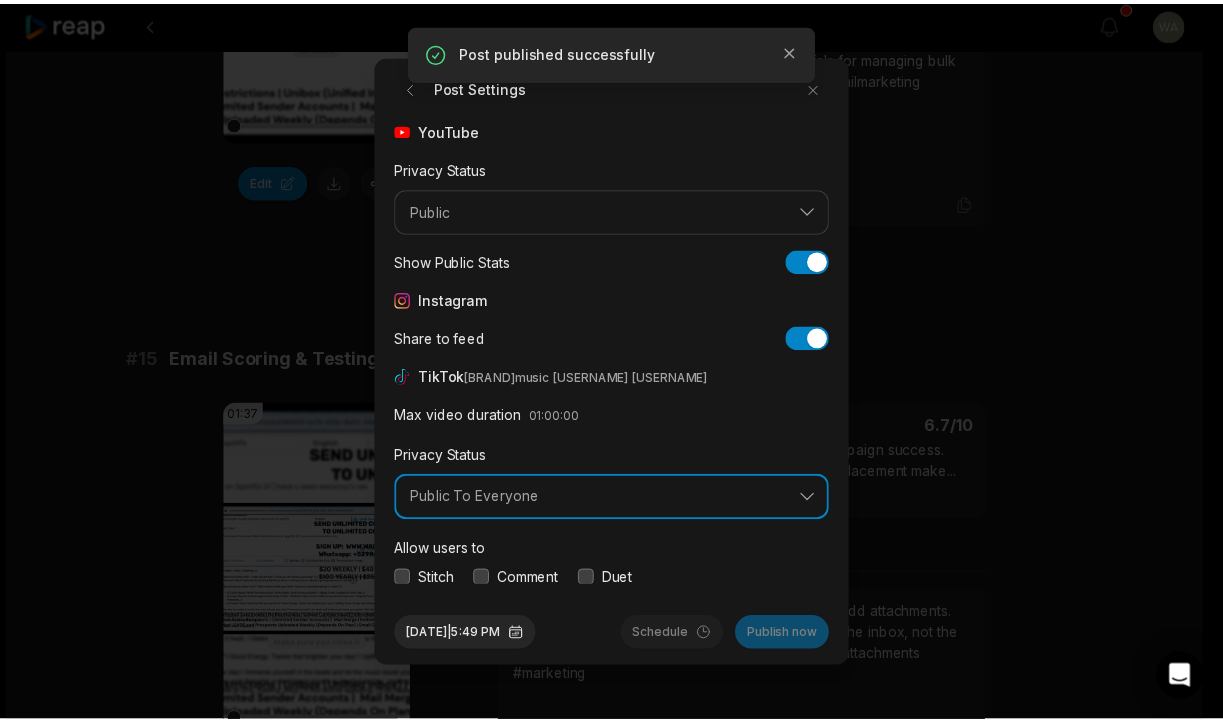 scroll, scrollTop: 75, scrollLeft: 0, axis: vertical 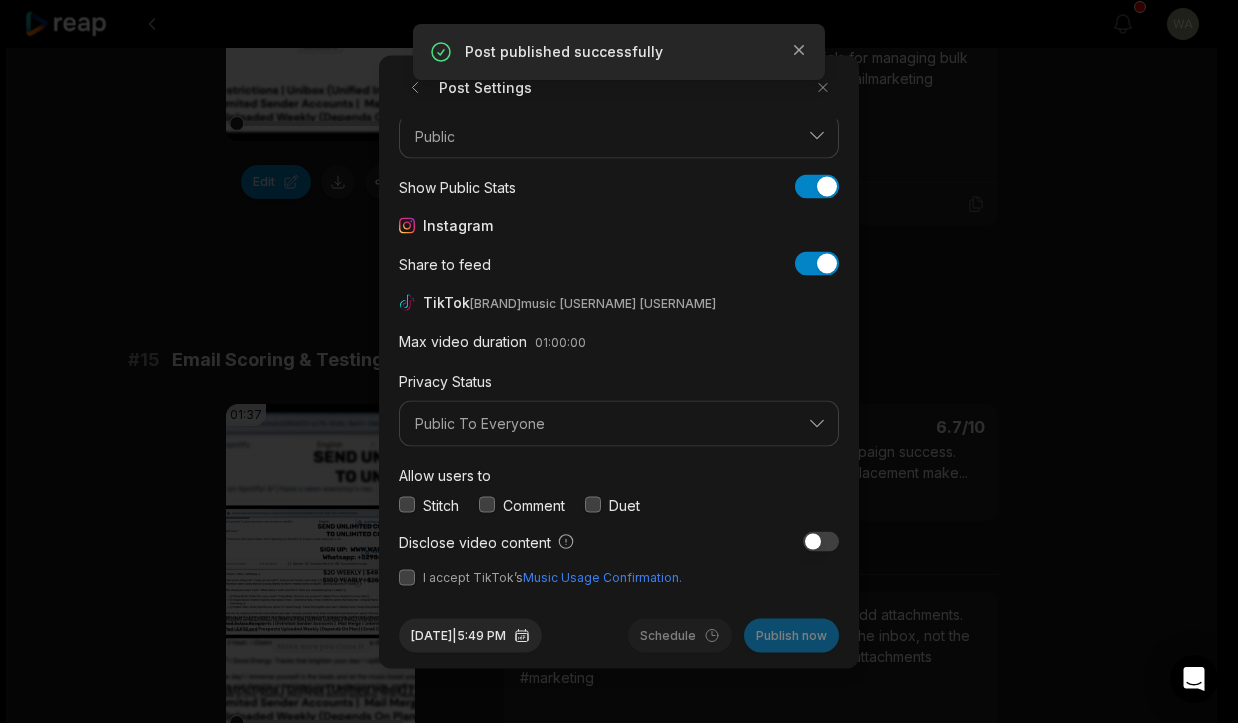 click at bounding box center [407, 577] 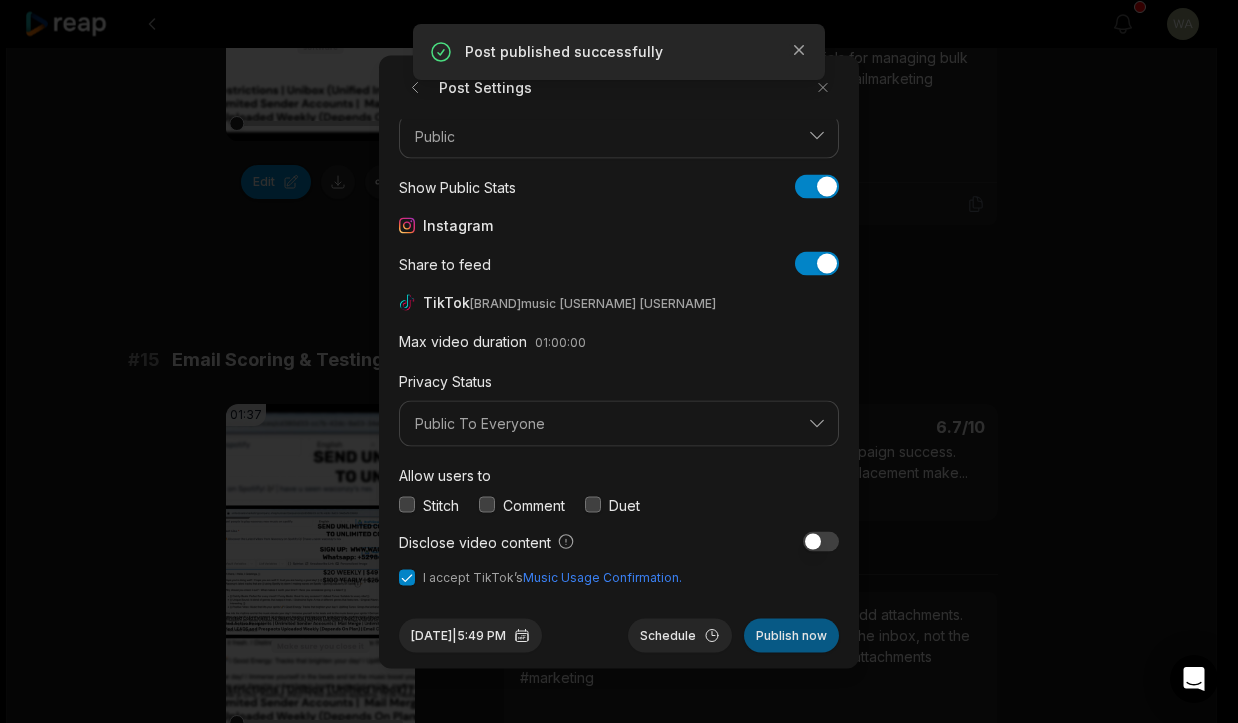 click on "Publish now" at bounding box center [791, 635] 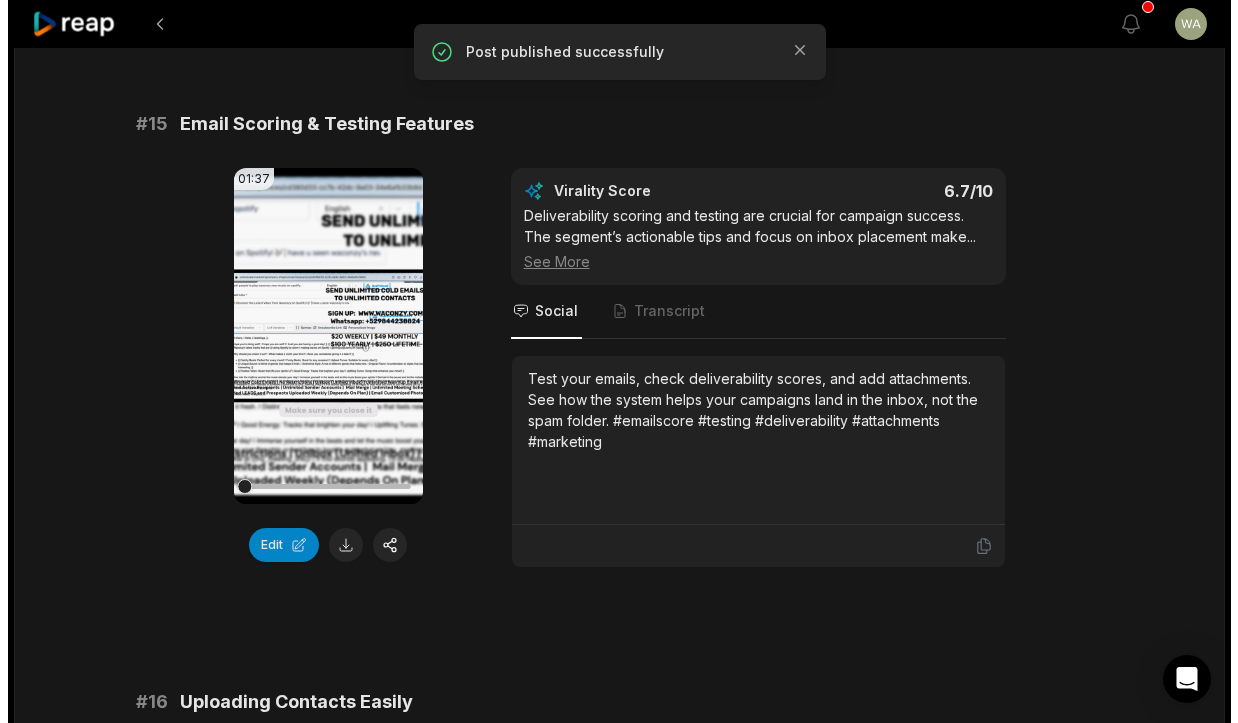 scroll, scrollTop: 2608, scrollLeft: 0, axis: vertical 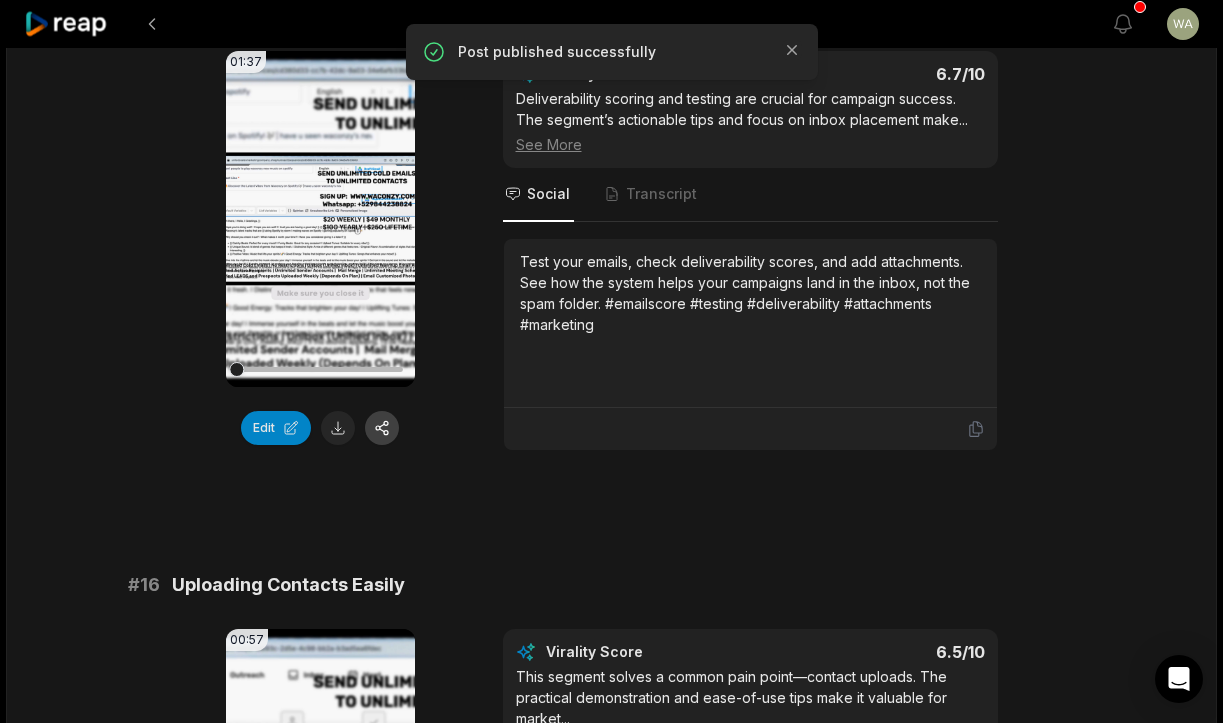 click at bounding box center (382, 428) 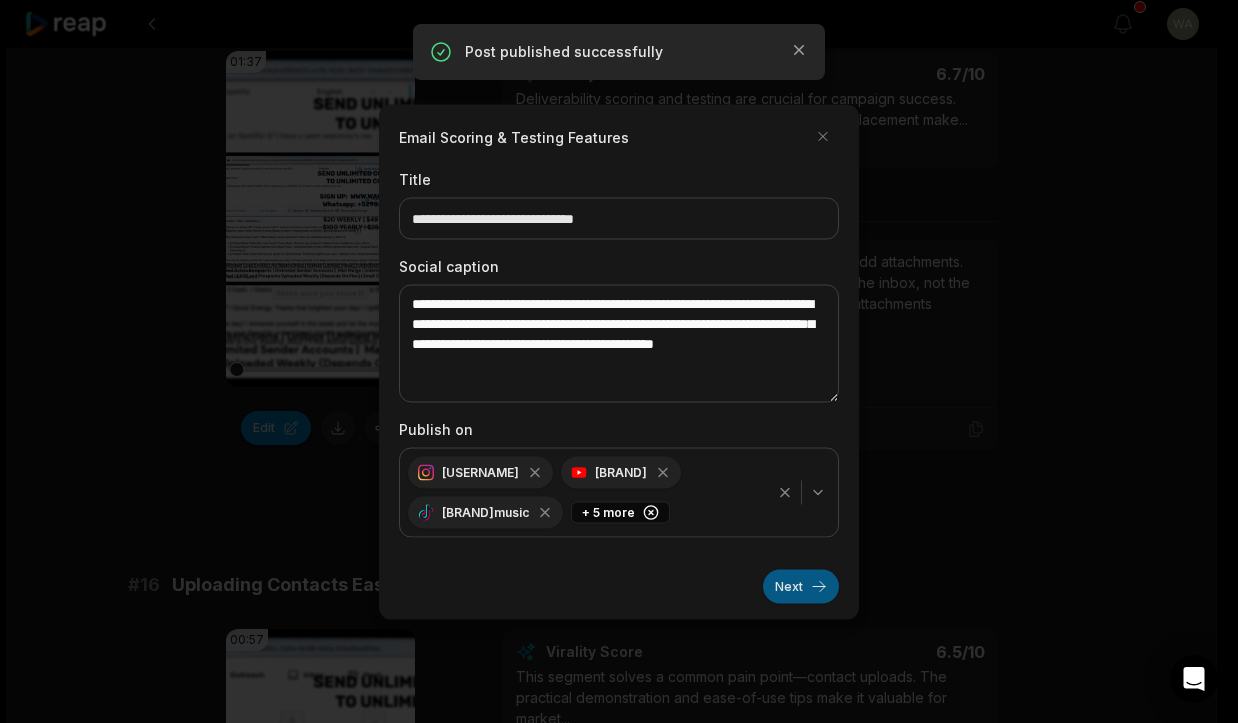 click on "Next" at bounding box center (801, 586) 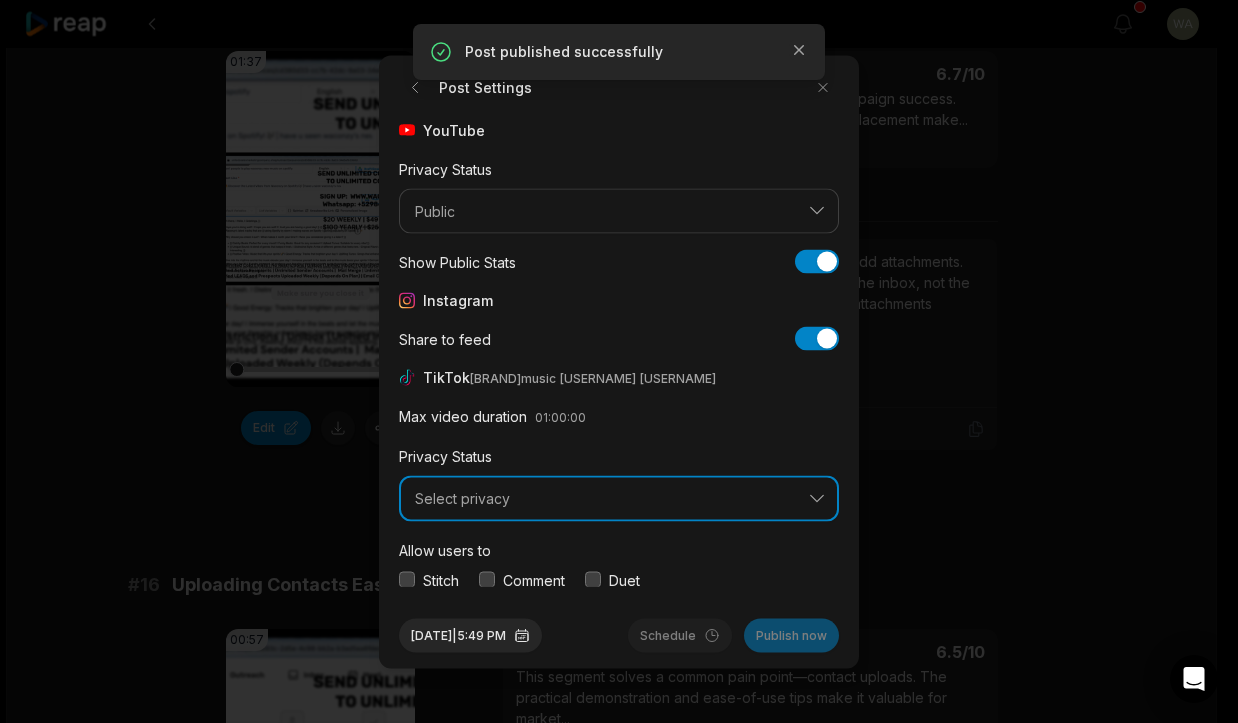 click on "Select privacy" at bounding box center [605, 499] 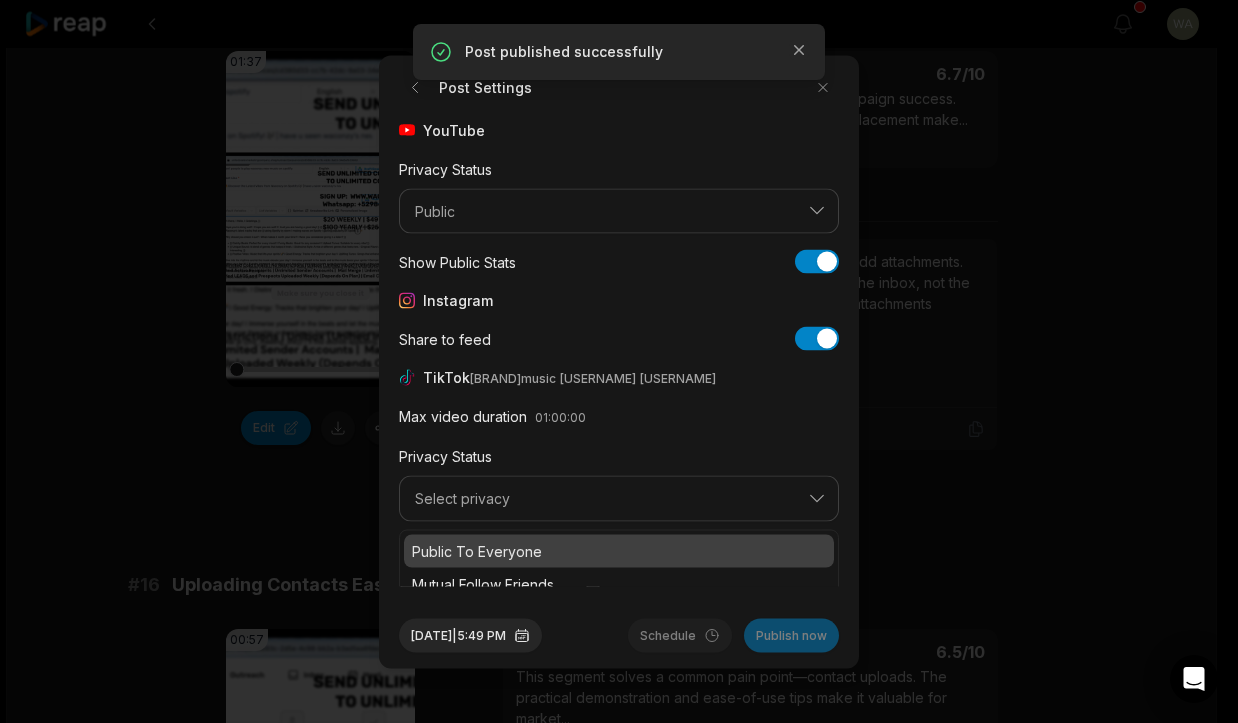 click on "Public To Everyone" at bounding box center (619, 550) 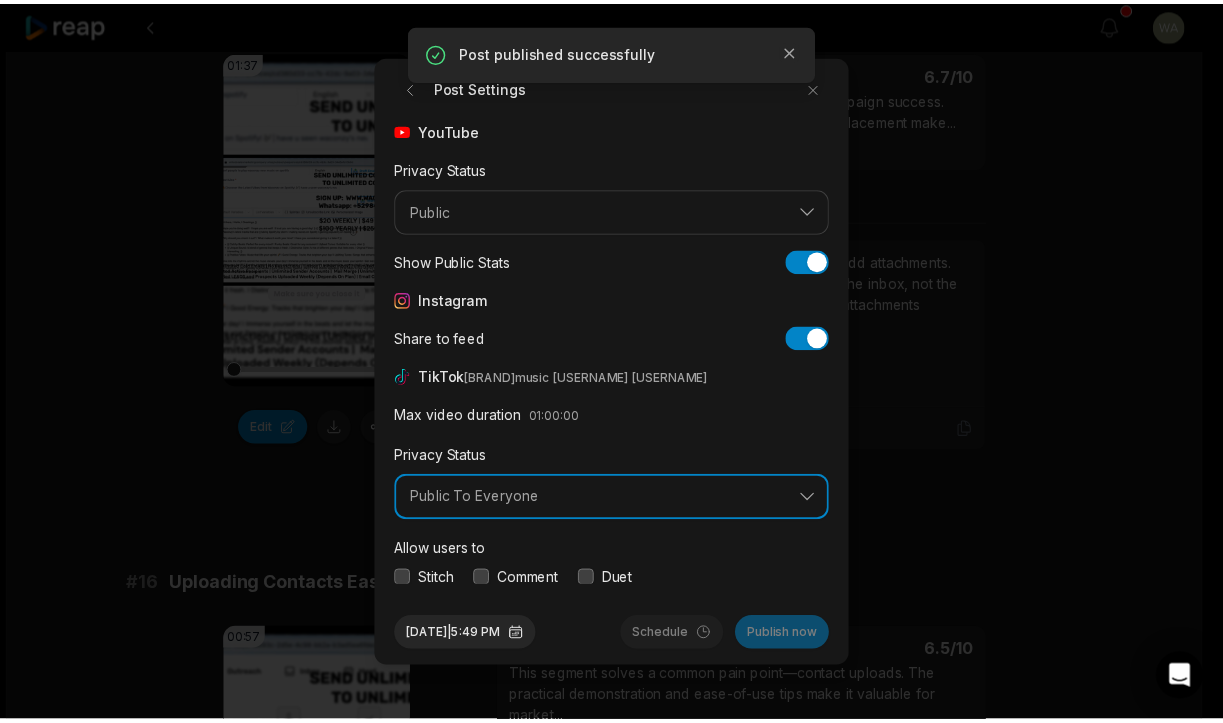 scroll, scrollTop: 75, scrollLeft: 0, axis: vertical 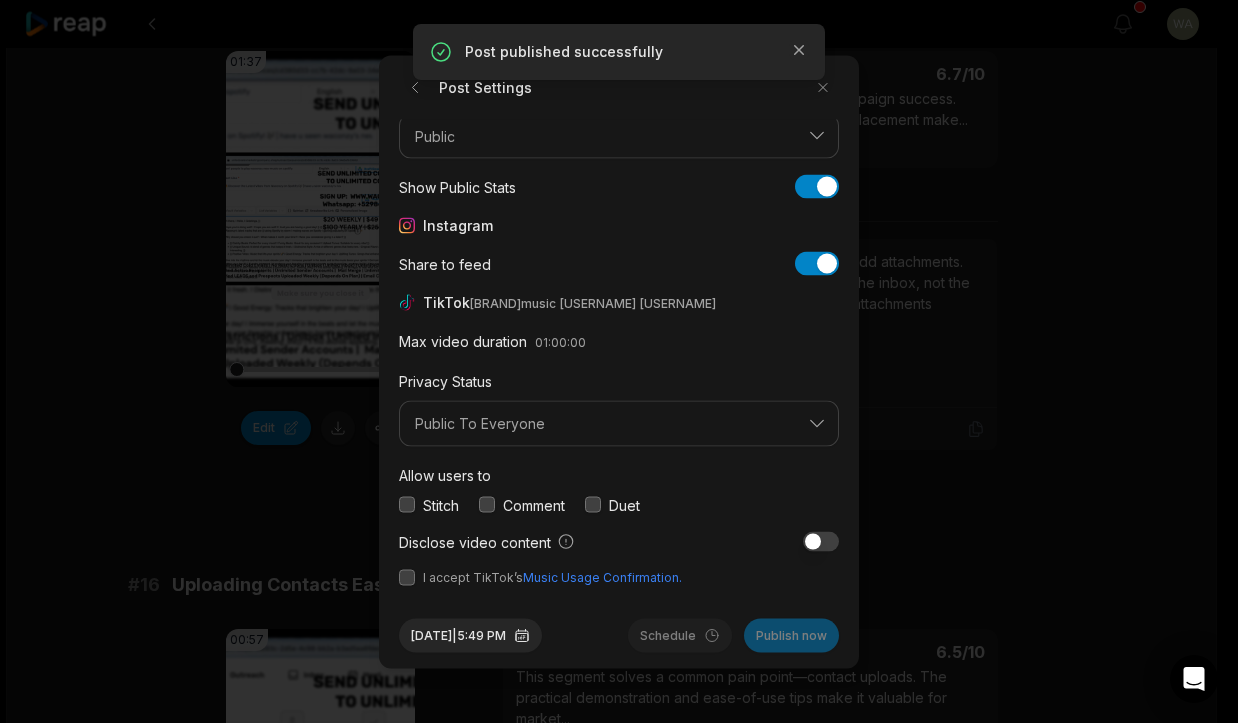 click at bounding box center [407, 577] 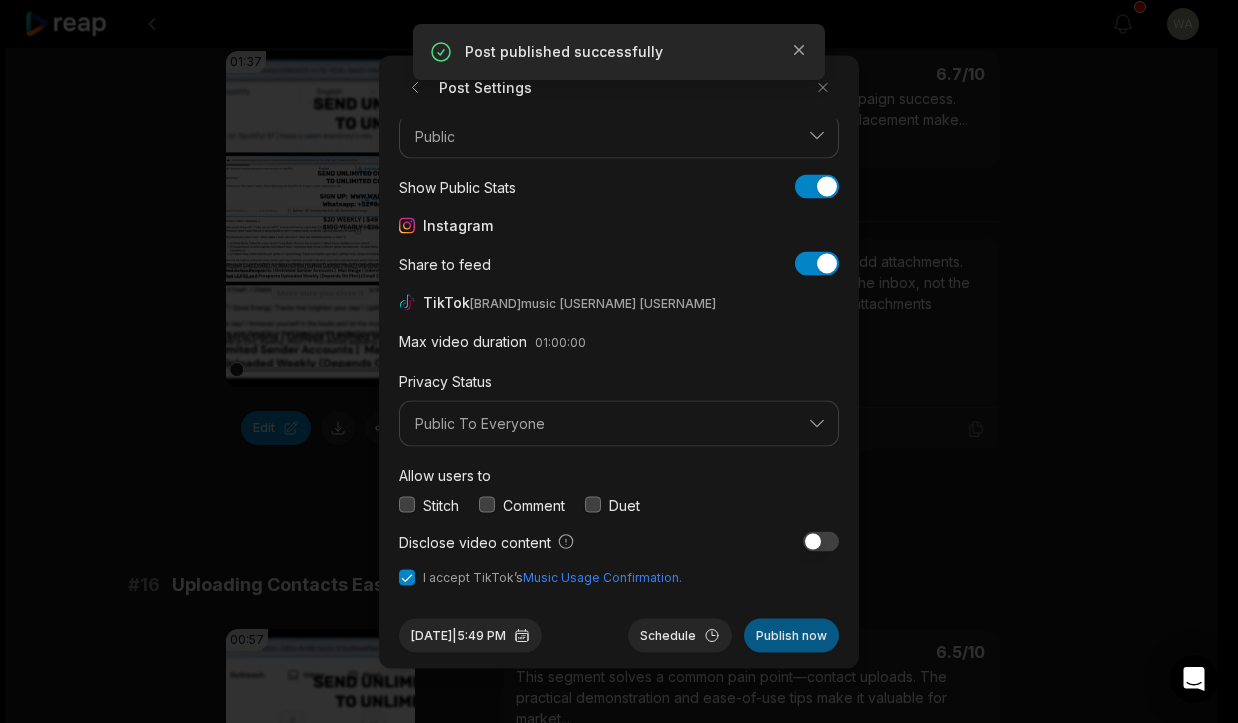 click on "Publish now" at bounding box center [791, 635] 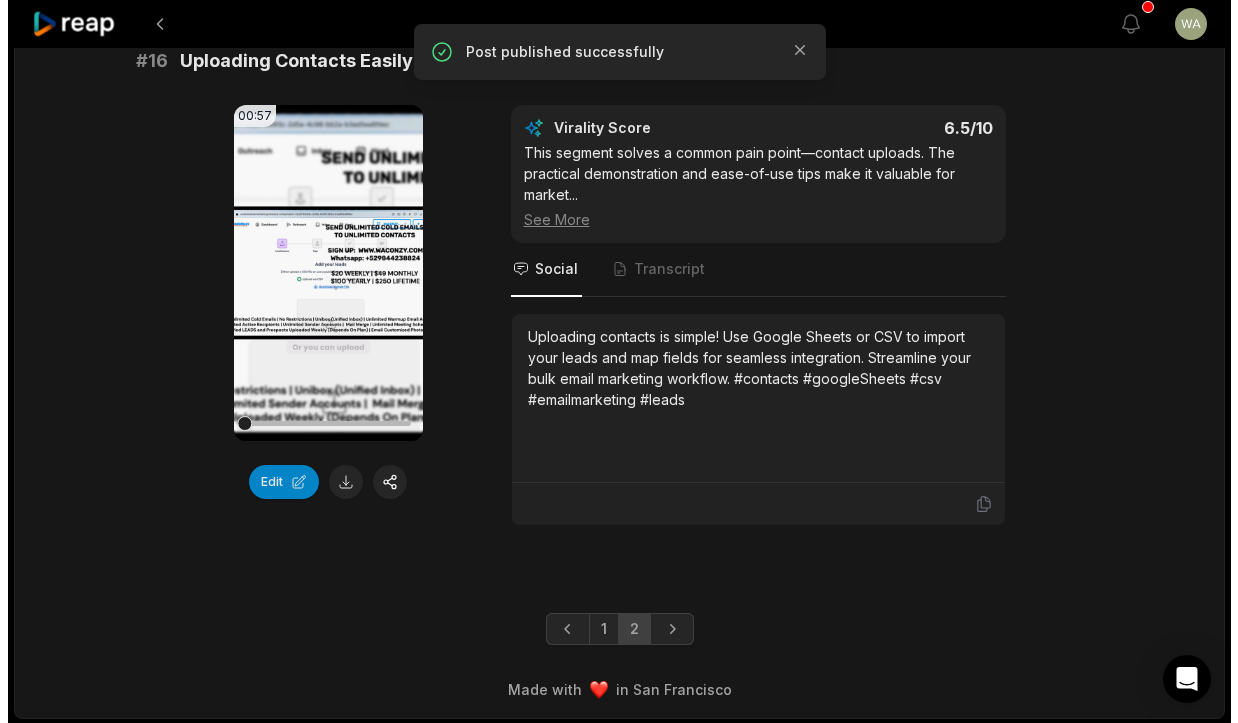 scroll, scrollTop: 3155, scrollLeft: 0, axis: vertical 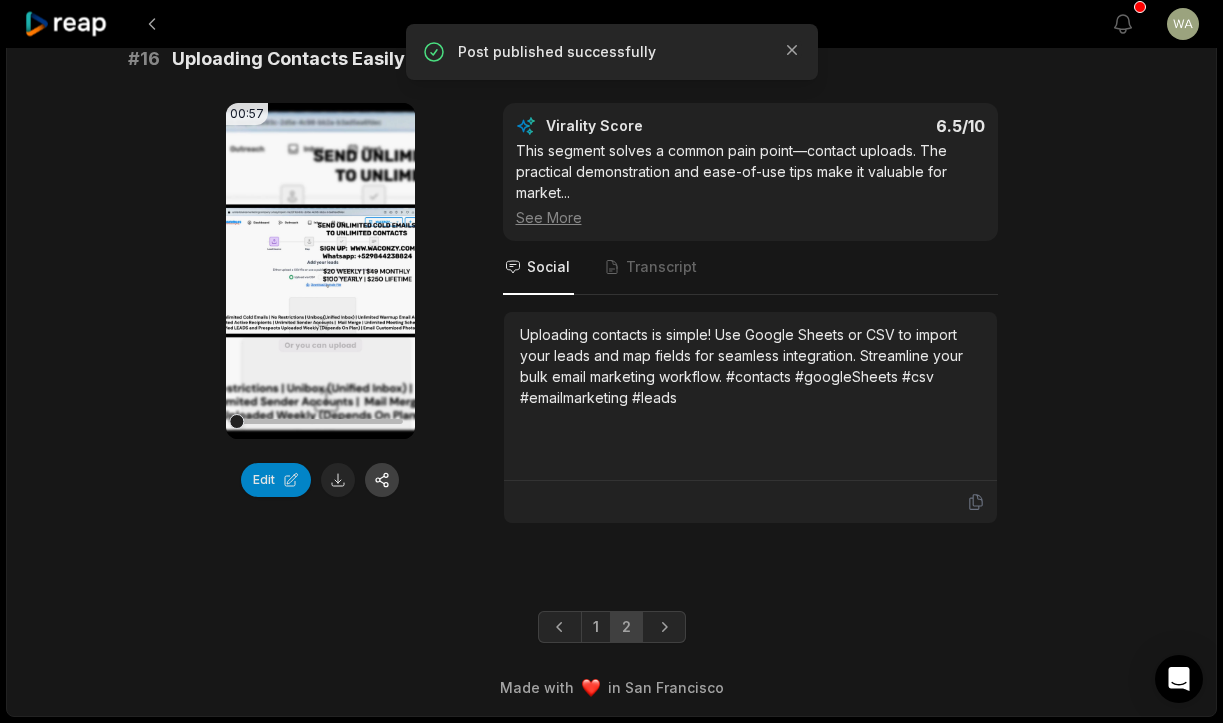 click at bounding box center [382, 480] 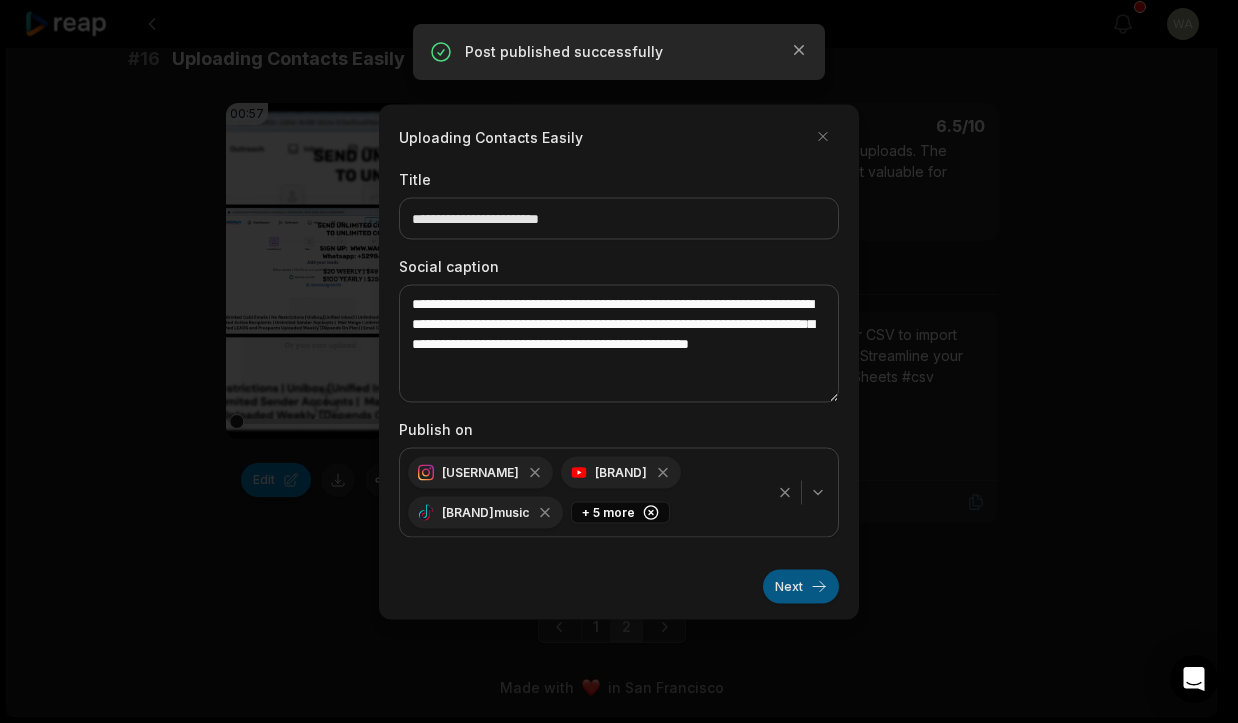 click on "Next" at bounding box center [801, 586] 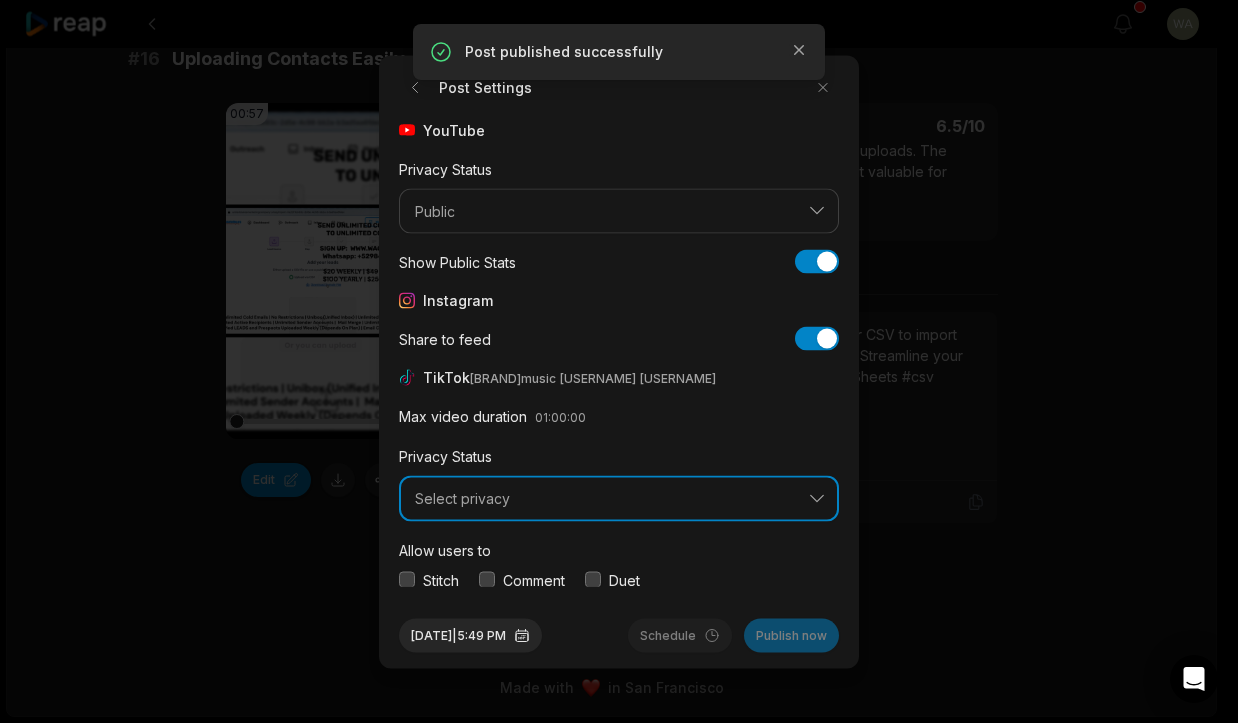click on "Select privacy" at bounding box center (605, 499) 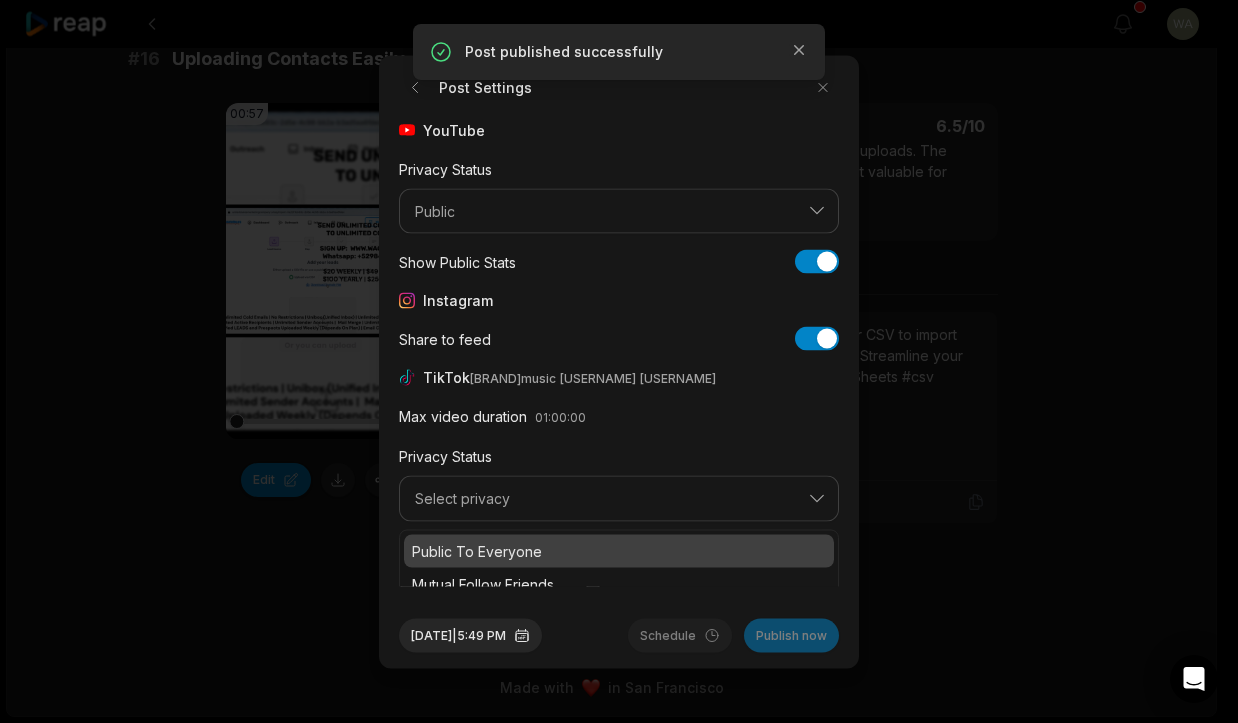 click on "Public To Everyone" at bounding box center (619, 550) 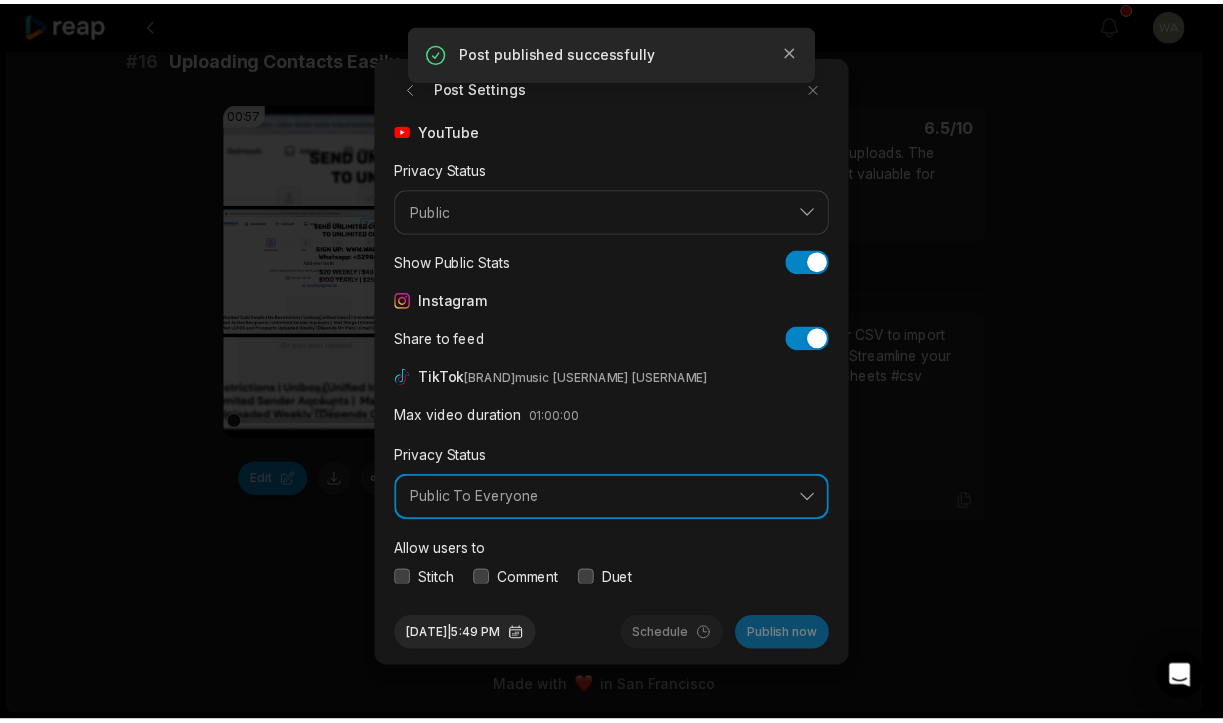 scroll, scrollTop: 75, scrollLeft: 0, axis: vertical 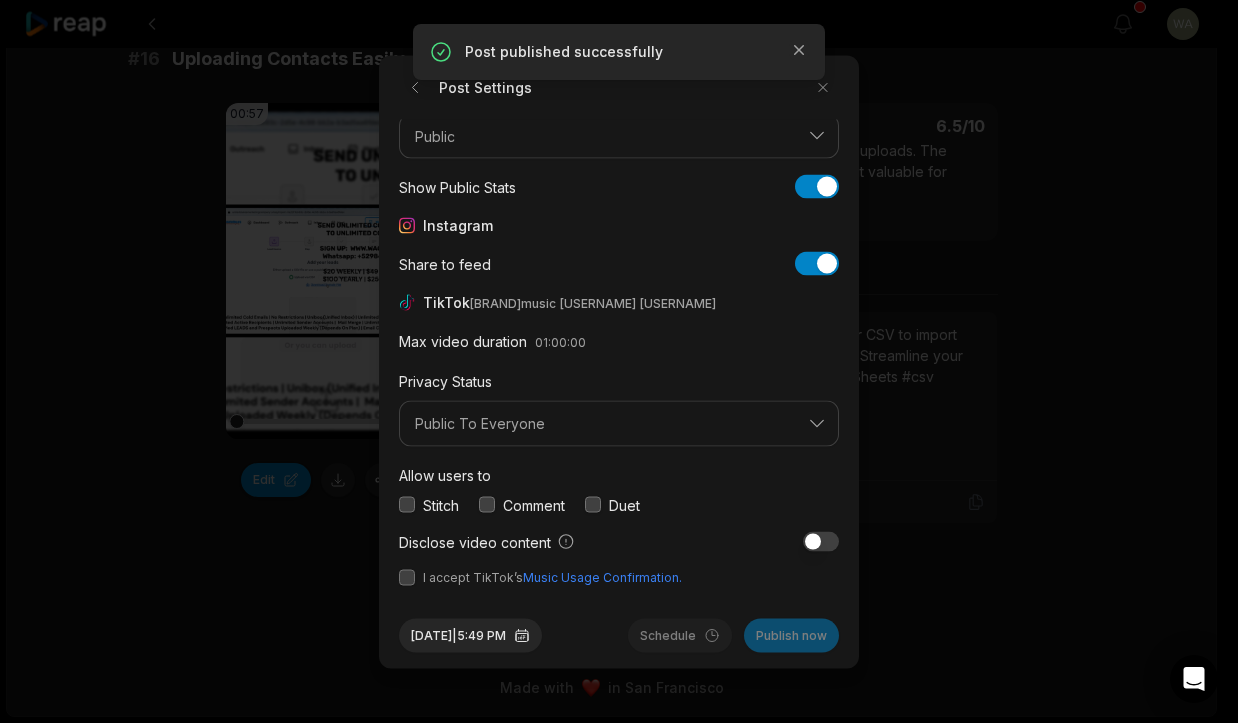 click at bounding box center [407, 577] 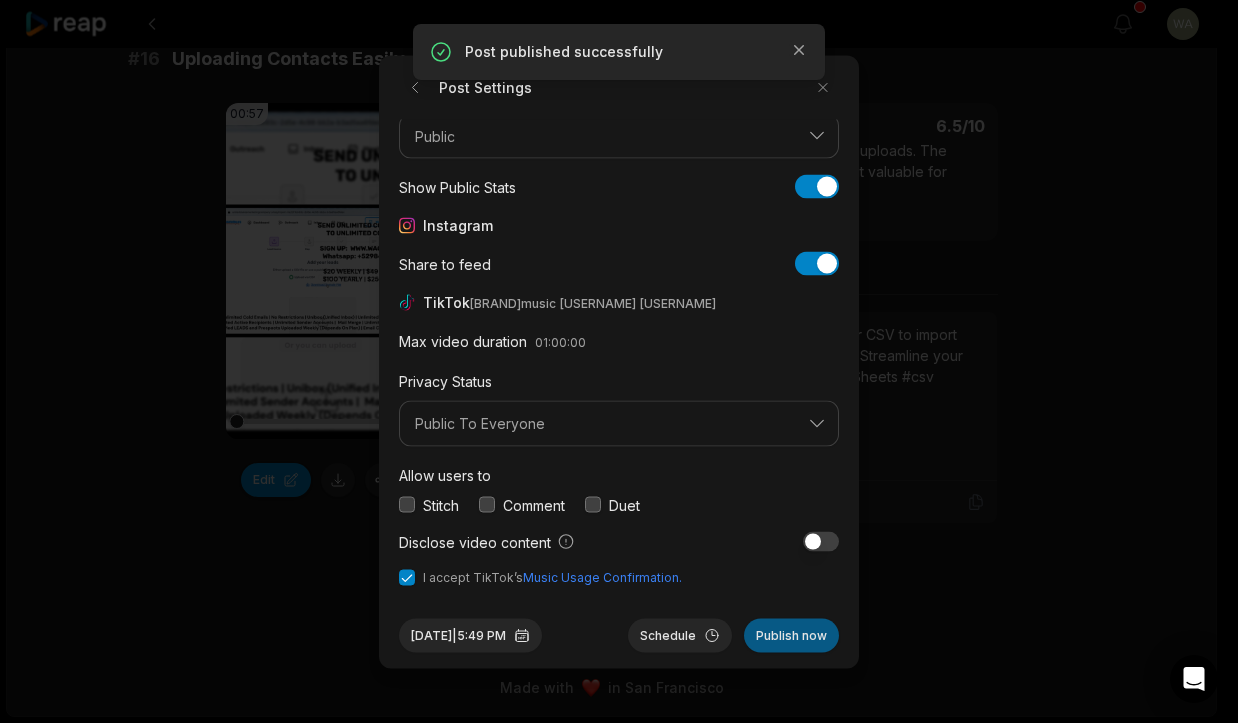 click on "Publish now" at bounding box center (791, 635) 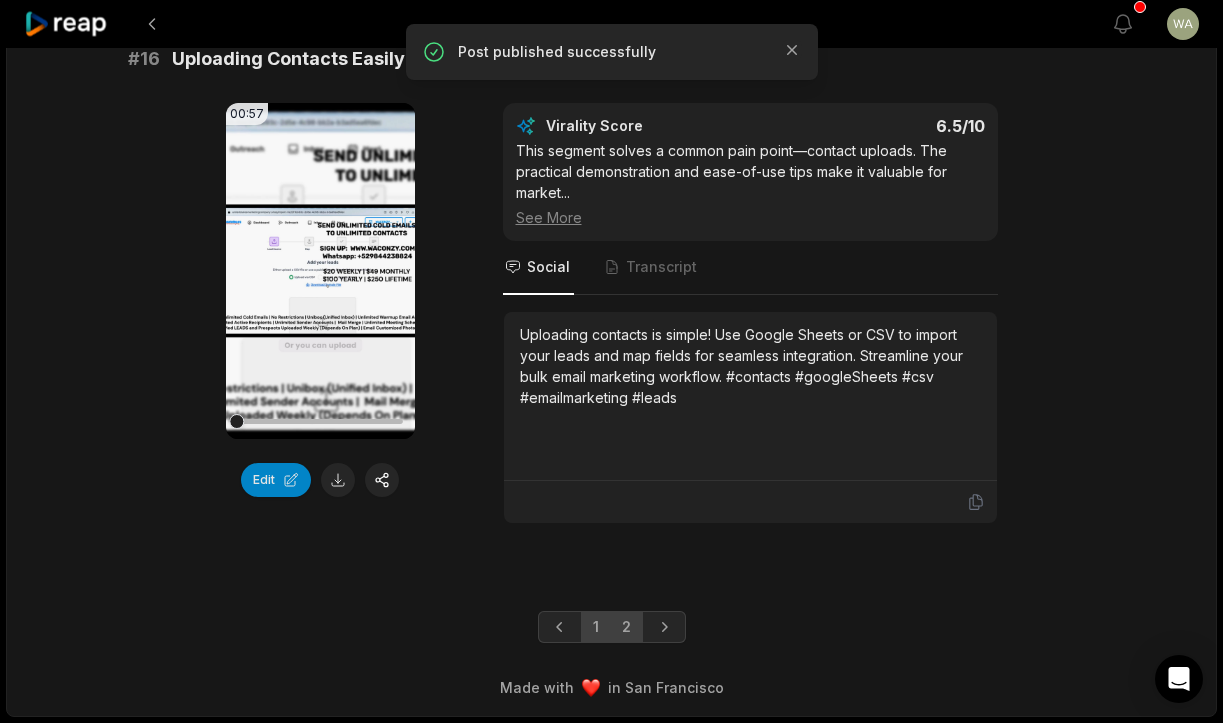 click on "1" at bounding box center (596, 627) 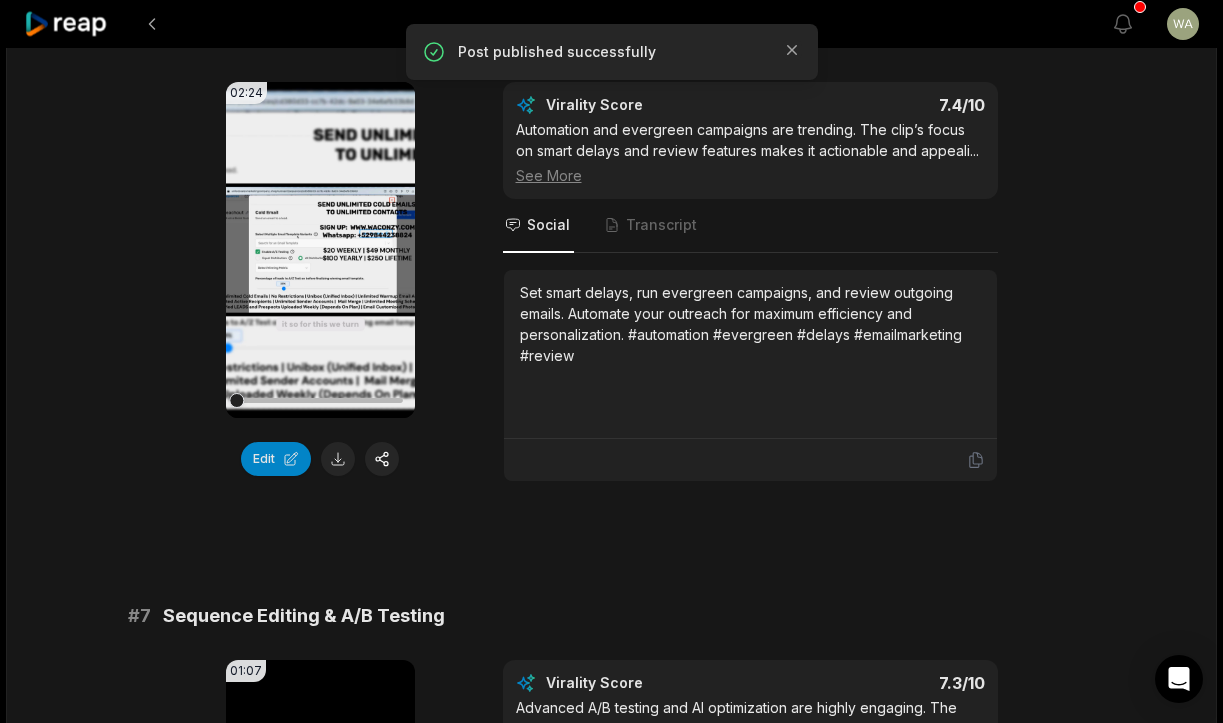 scroll, scrollTop: 228, scrollLeft: 0, axis: vertical 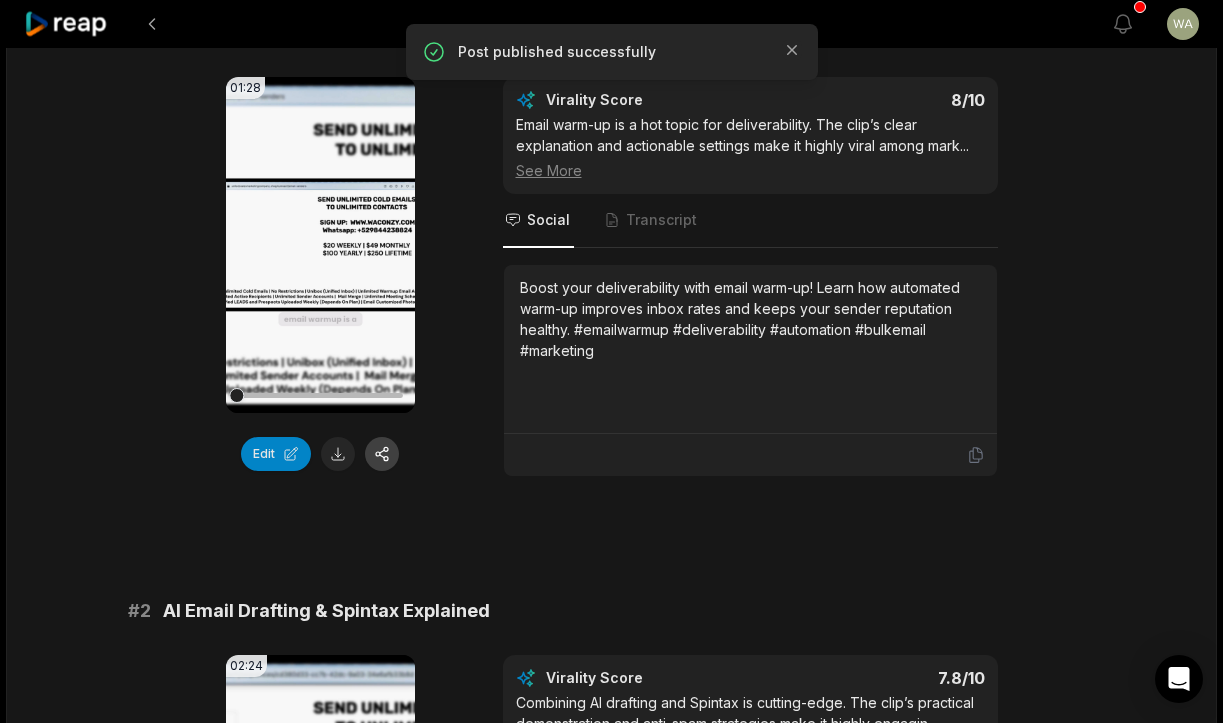 click at bounding box center [382, 454] 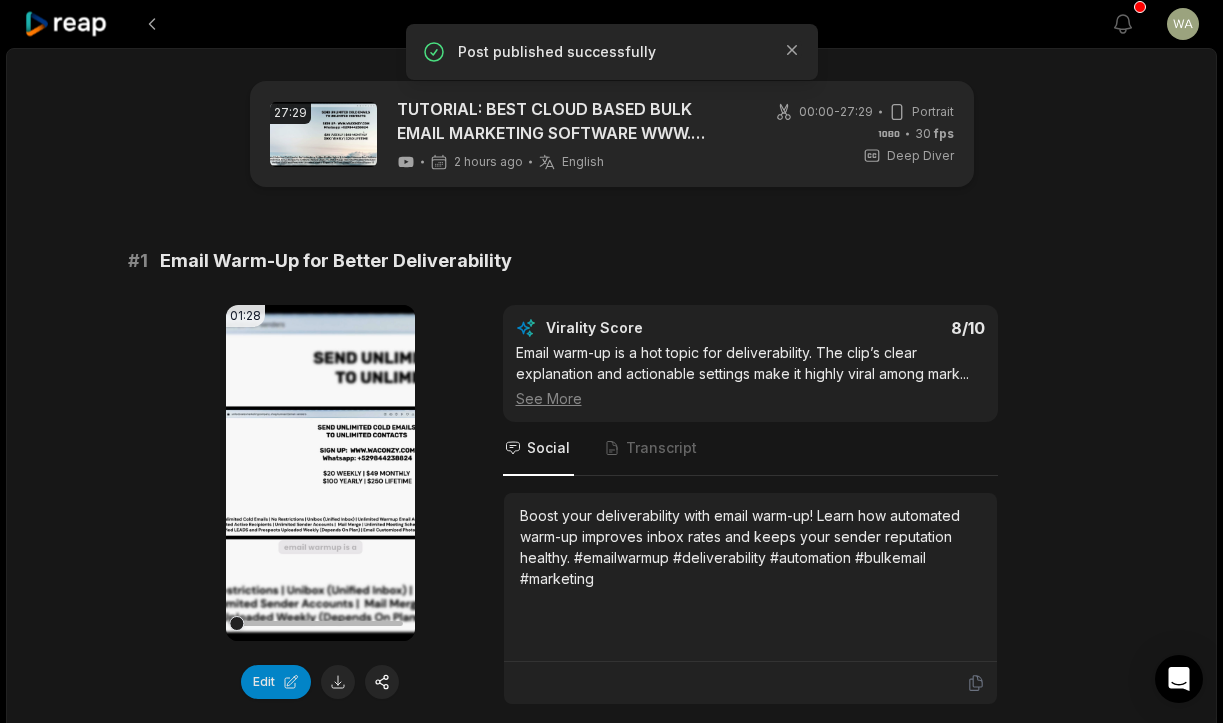 scroll, scrollTop: 819, scrollLeft: 0, axis: vertical 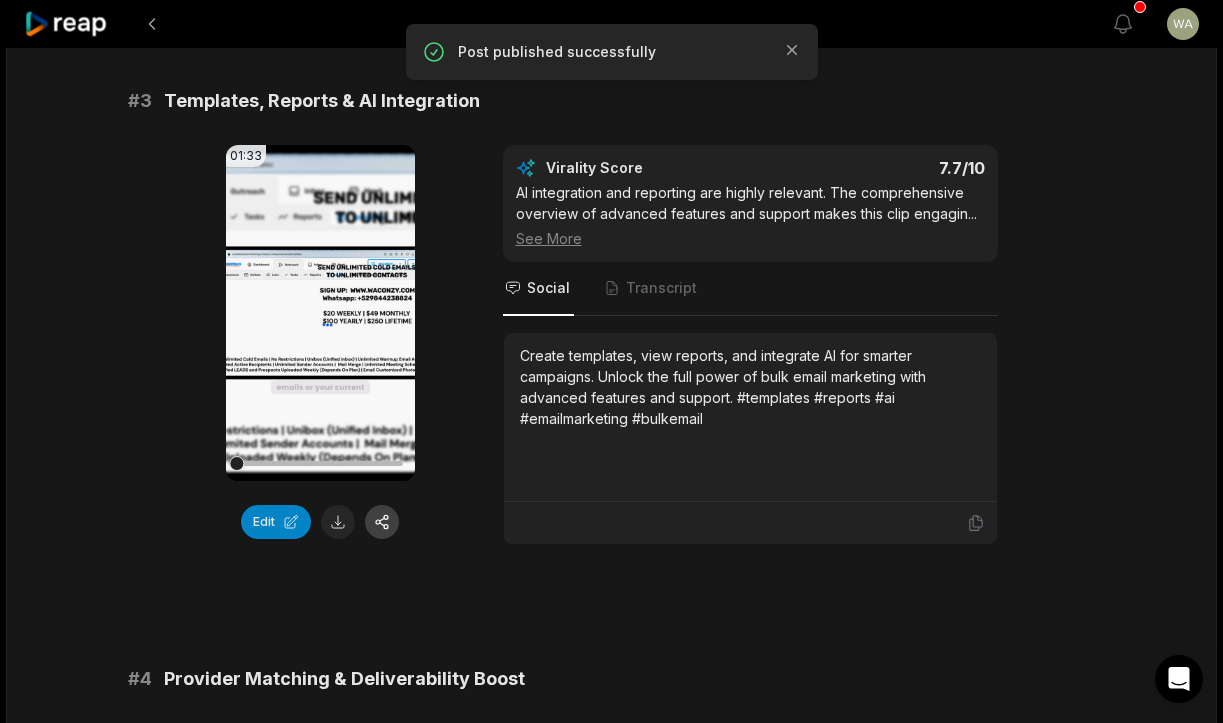 click at bounding box center [382, 522] 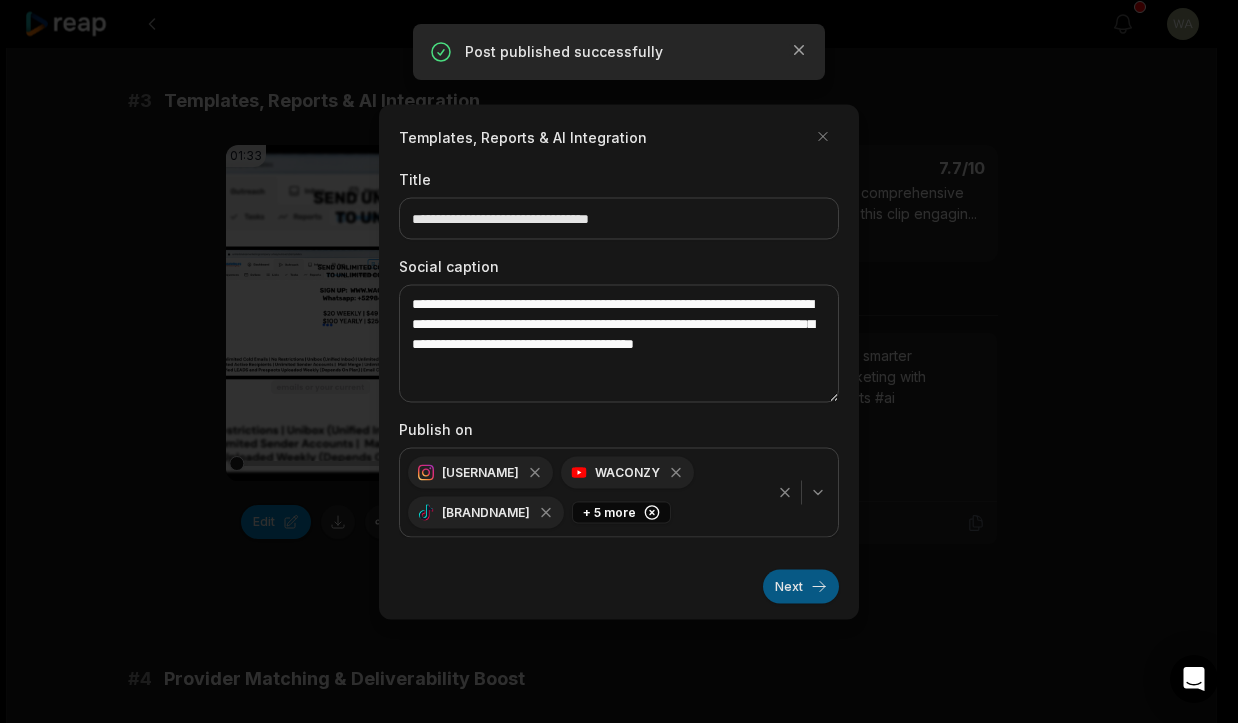 click on "Next" at bounding box center [801, 586] 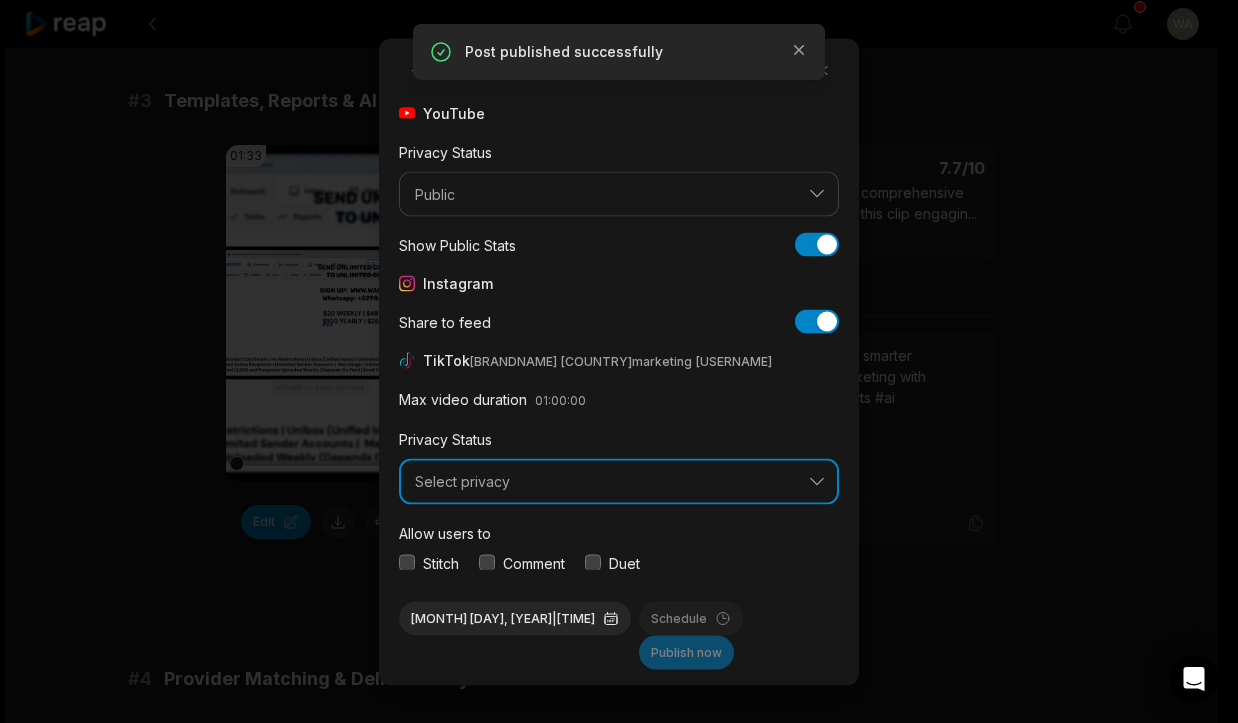 click on "Select privacy" at bounding box center (619, 482) 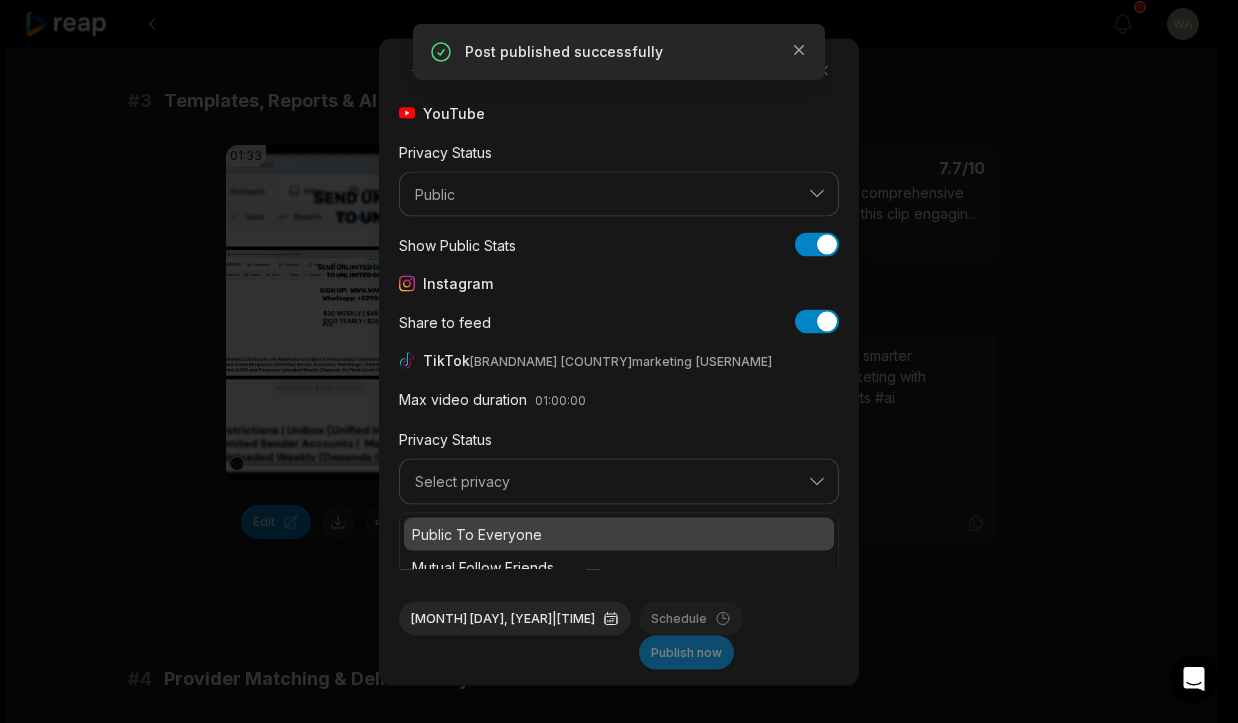 click on "Public To Everyone" at bounding box center [619, 533] 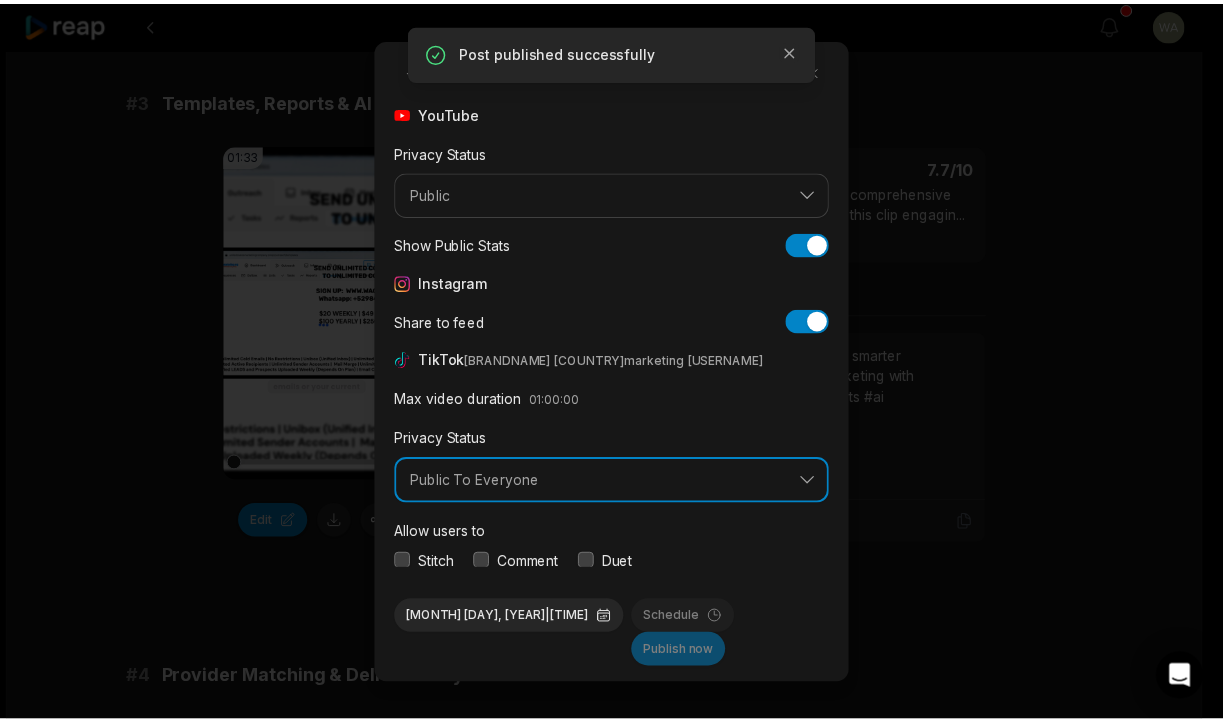 scroll, scrollTop: 75, scrollLeft: 0, axis: vertical 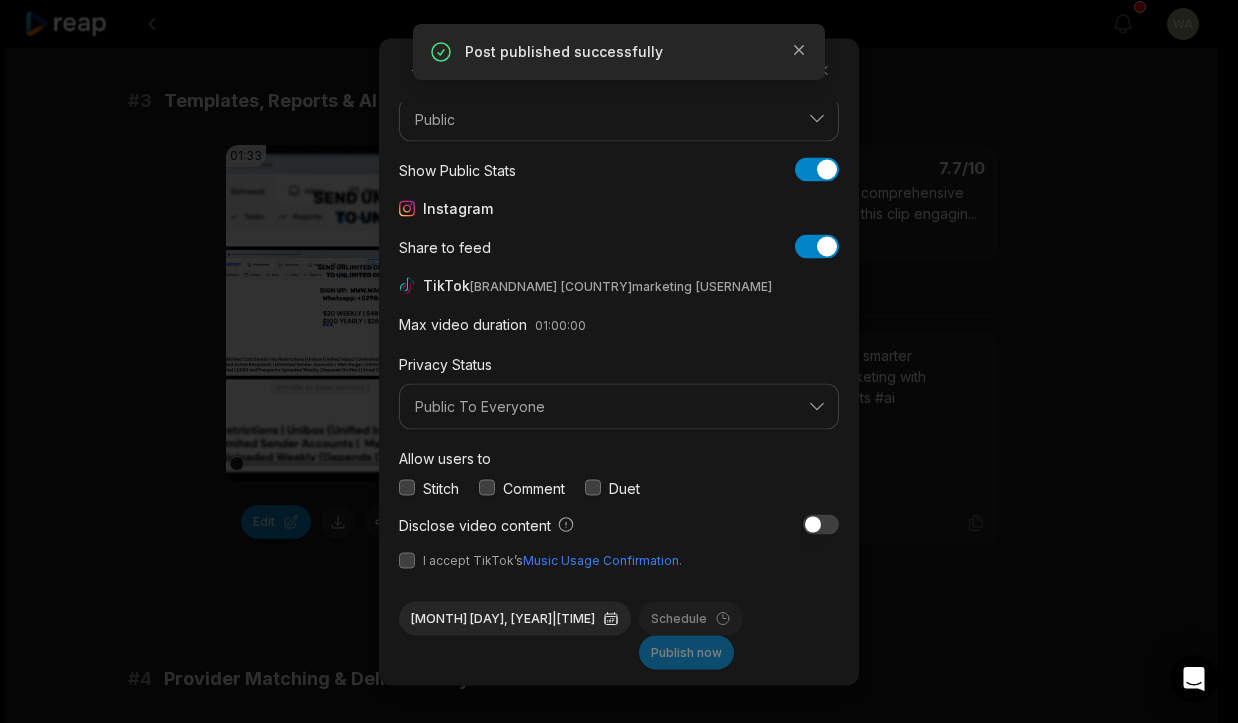 click at bounding box center (407, 560) 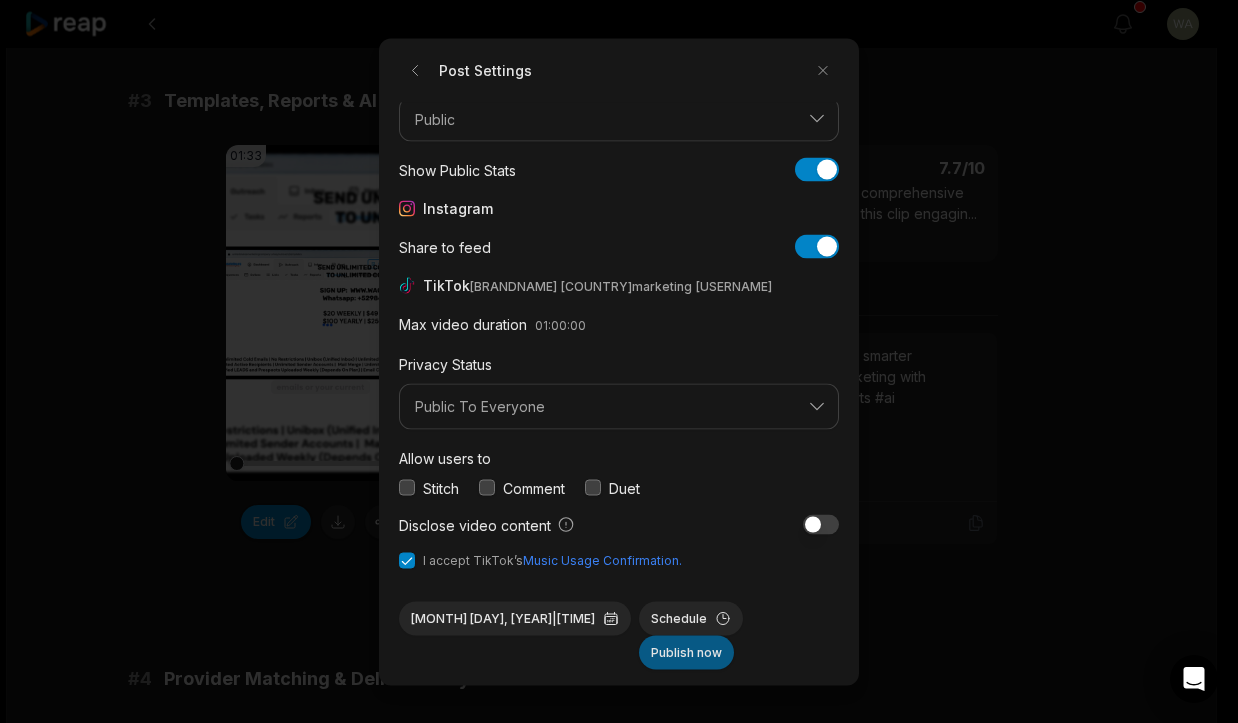 click on "Publish now" at bounding box center [686, 652] 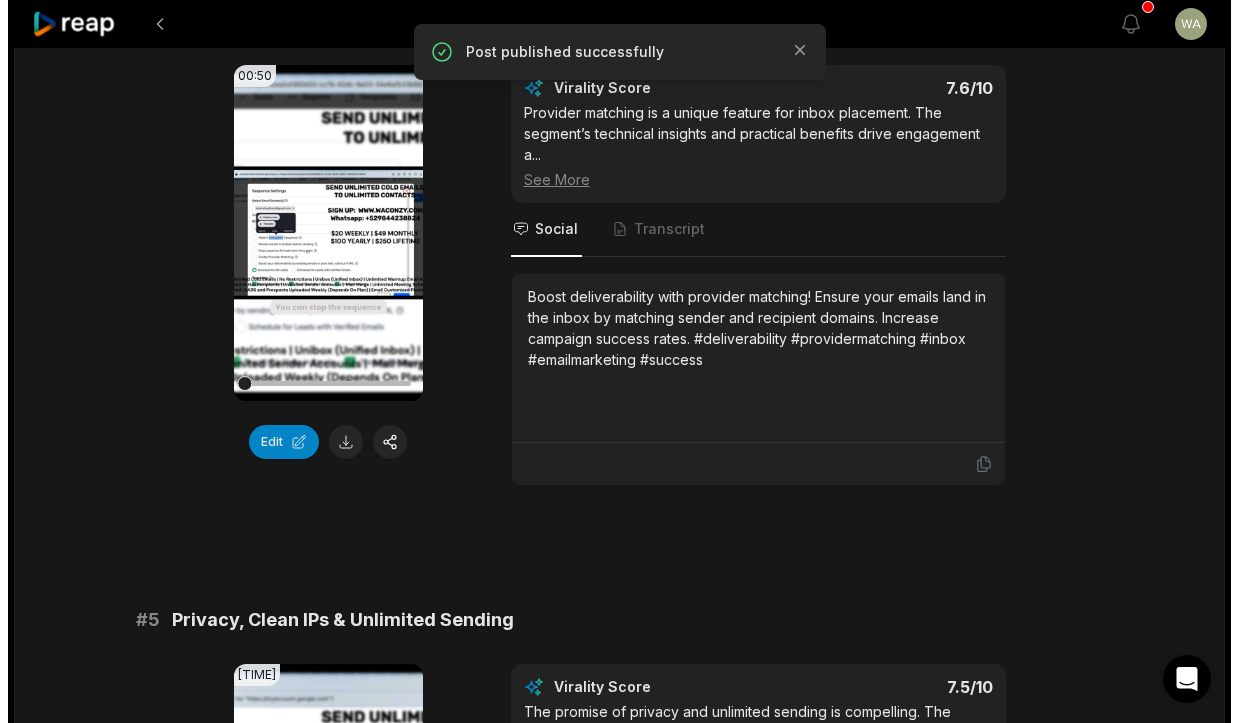 scroll, scrollTop: 2020, scrollLeft: 0, axis: vertical 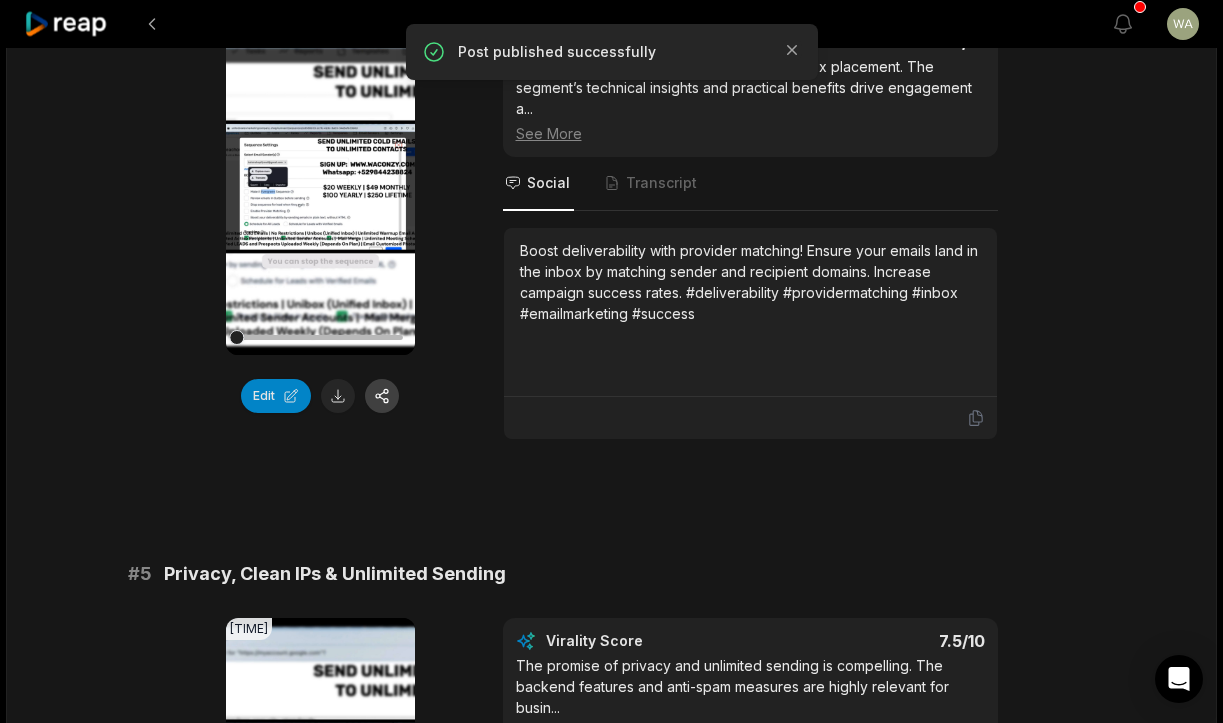 click at bounding box center [382, 396] 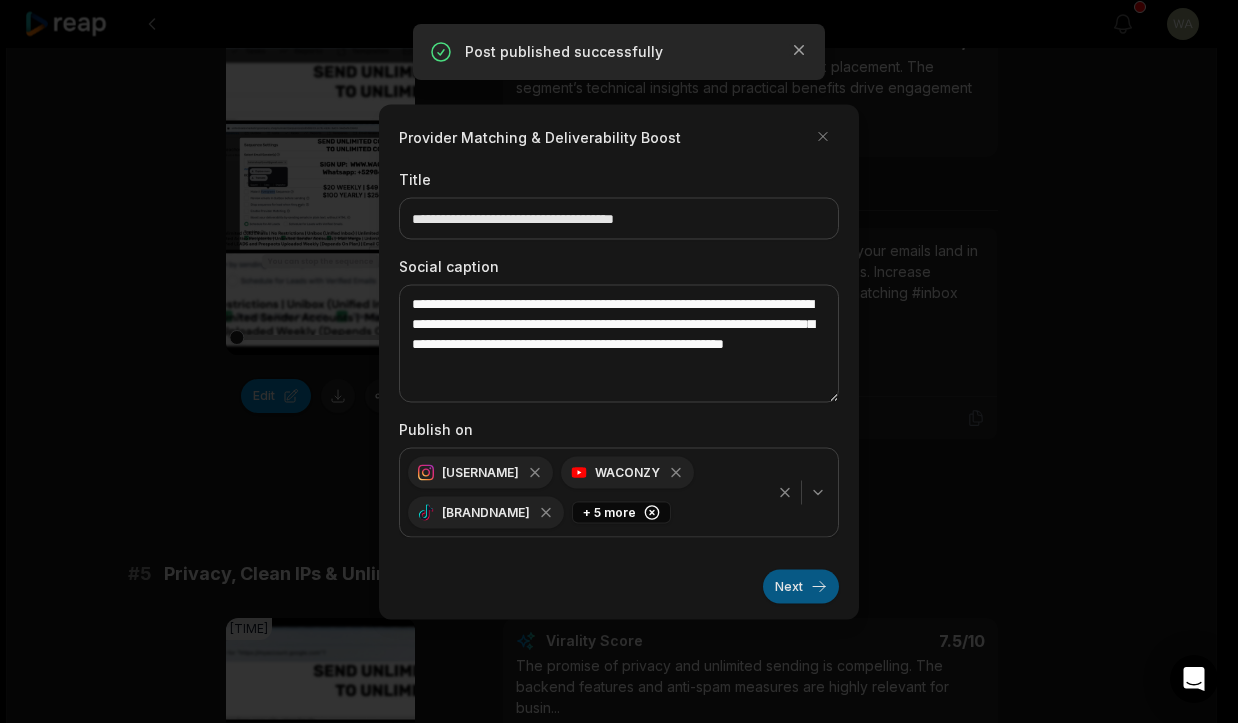 click on "Next" at bounding box center (801, 586) 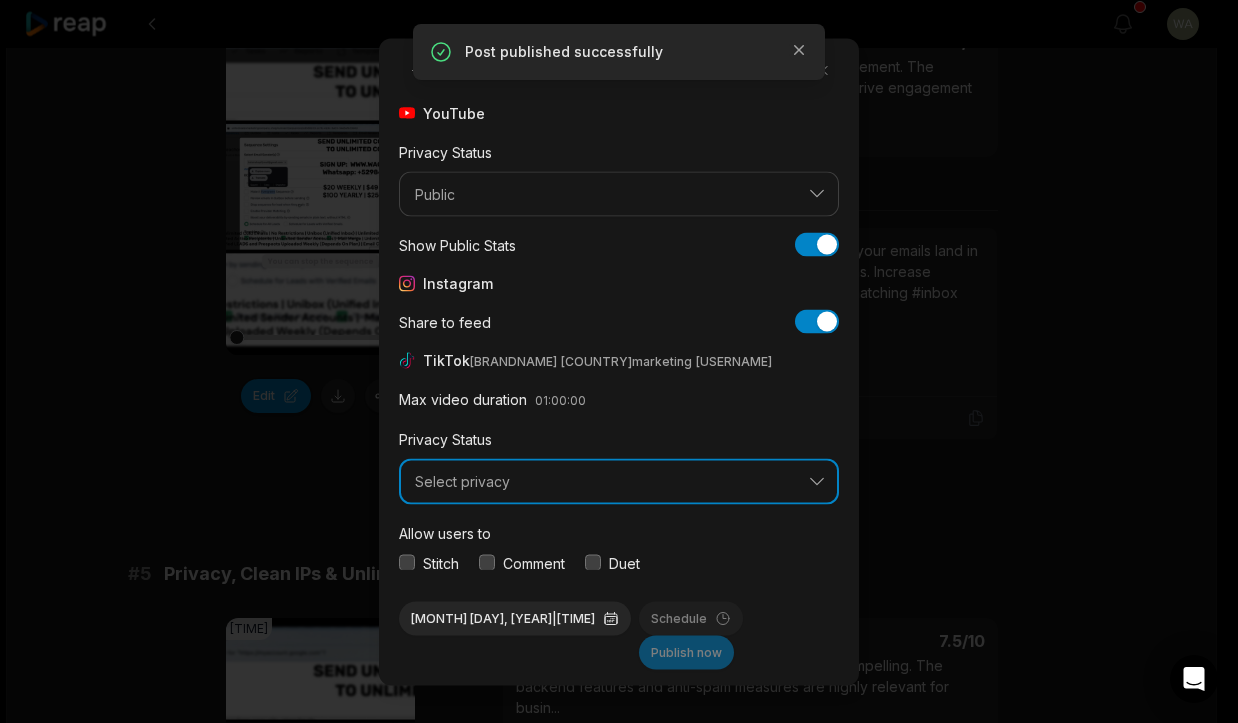 click on "Select privacy" at bounding box center [619, 482] 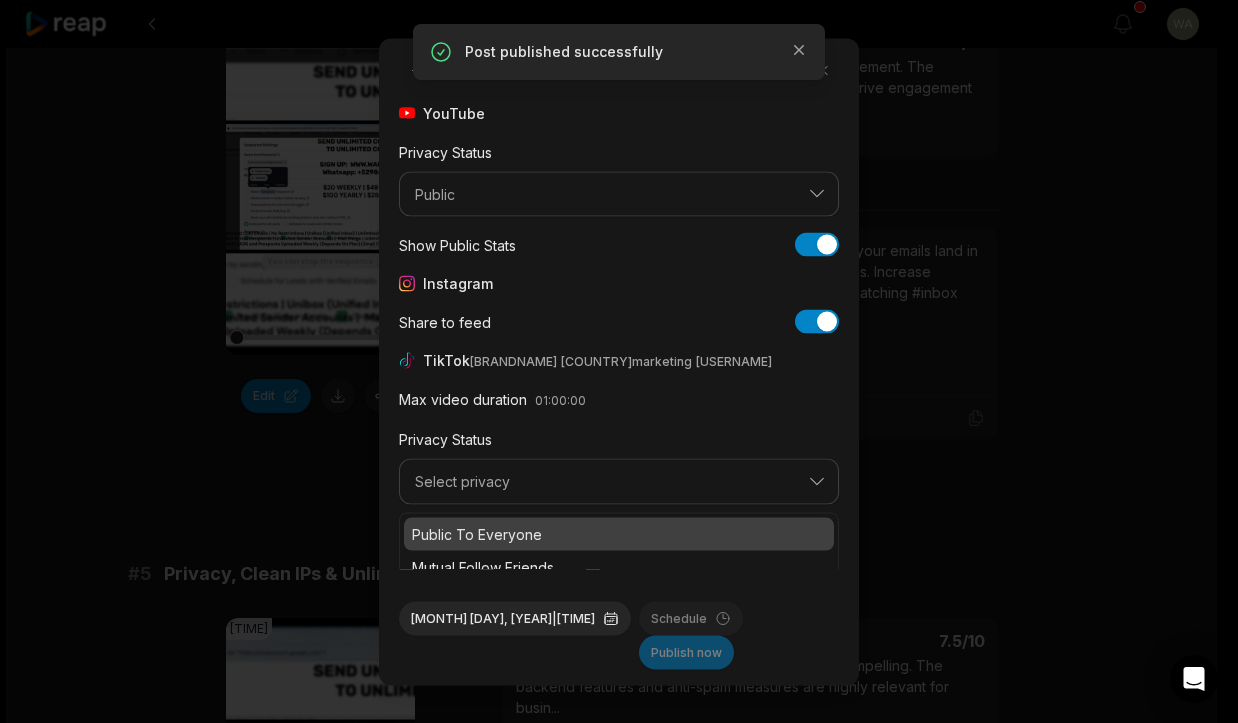click on "Public To Everyone" at bounding box center [619, 533] 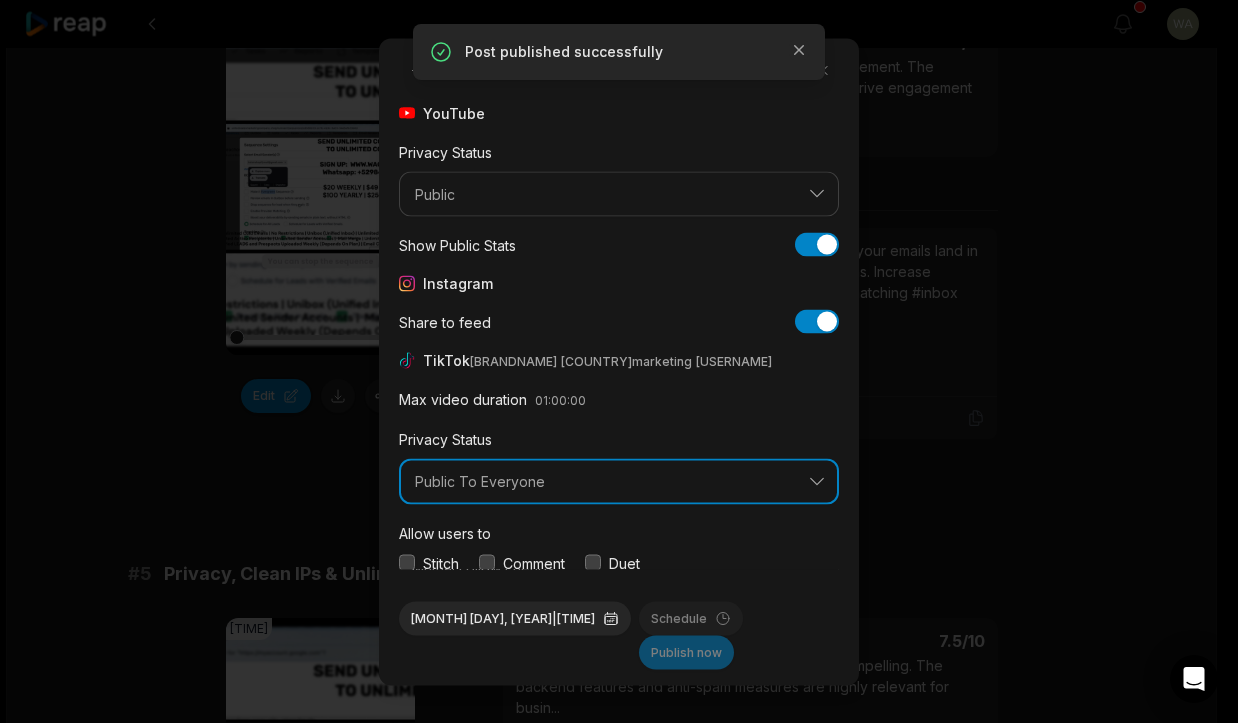 scroll, scrollTop: 75, scrollLeft: 0, axis: vertical 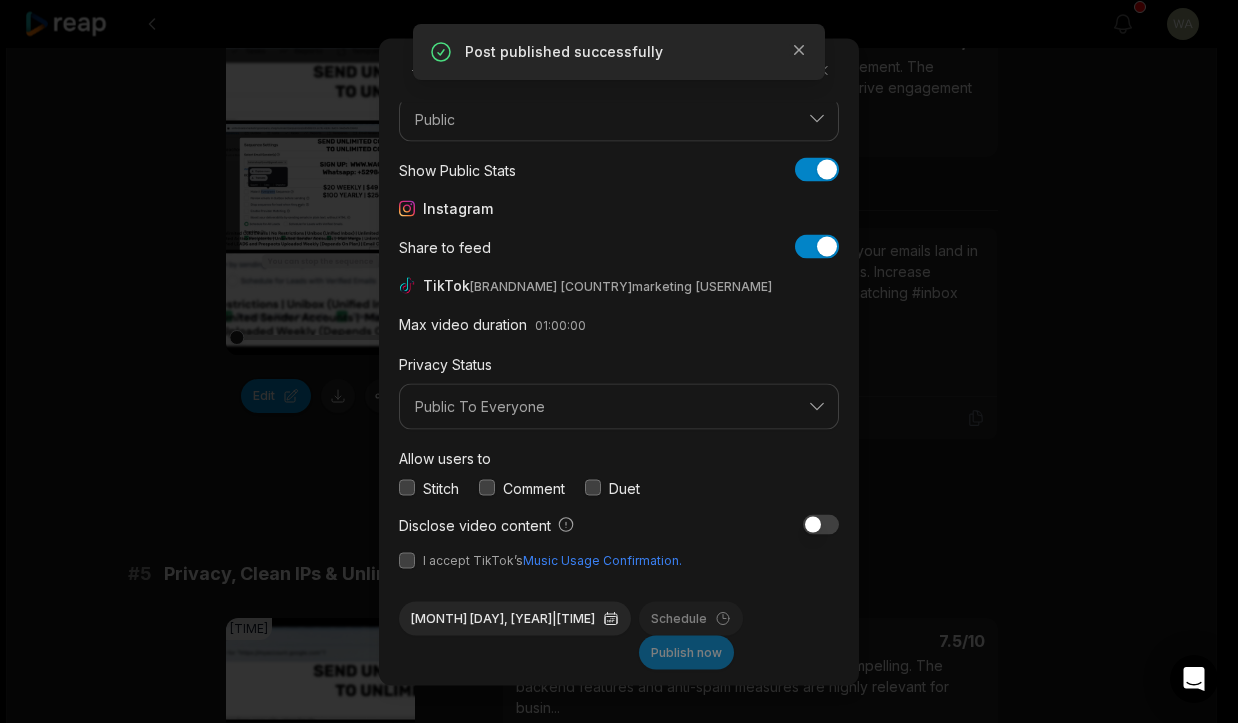 click at bounding box center (407, 560) 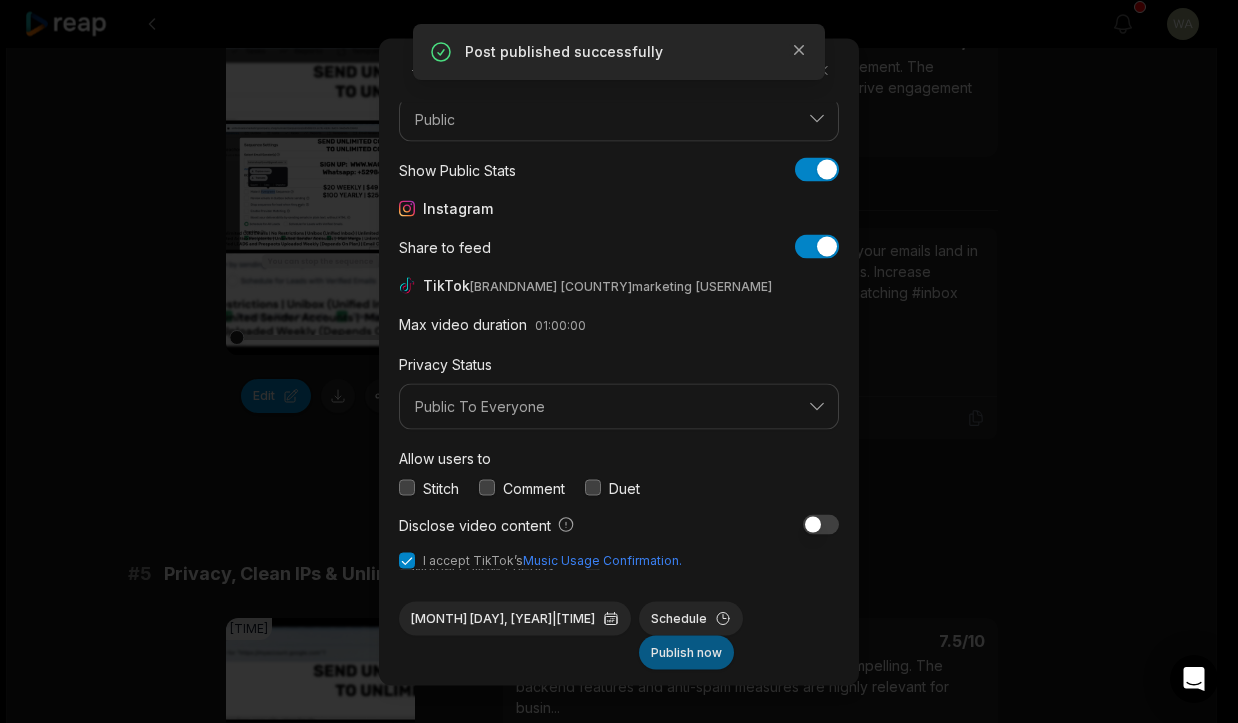 click on "Publish now" at bounding box center (686, 652) 